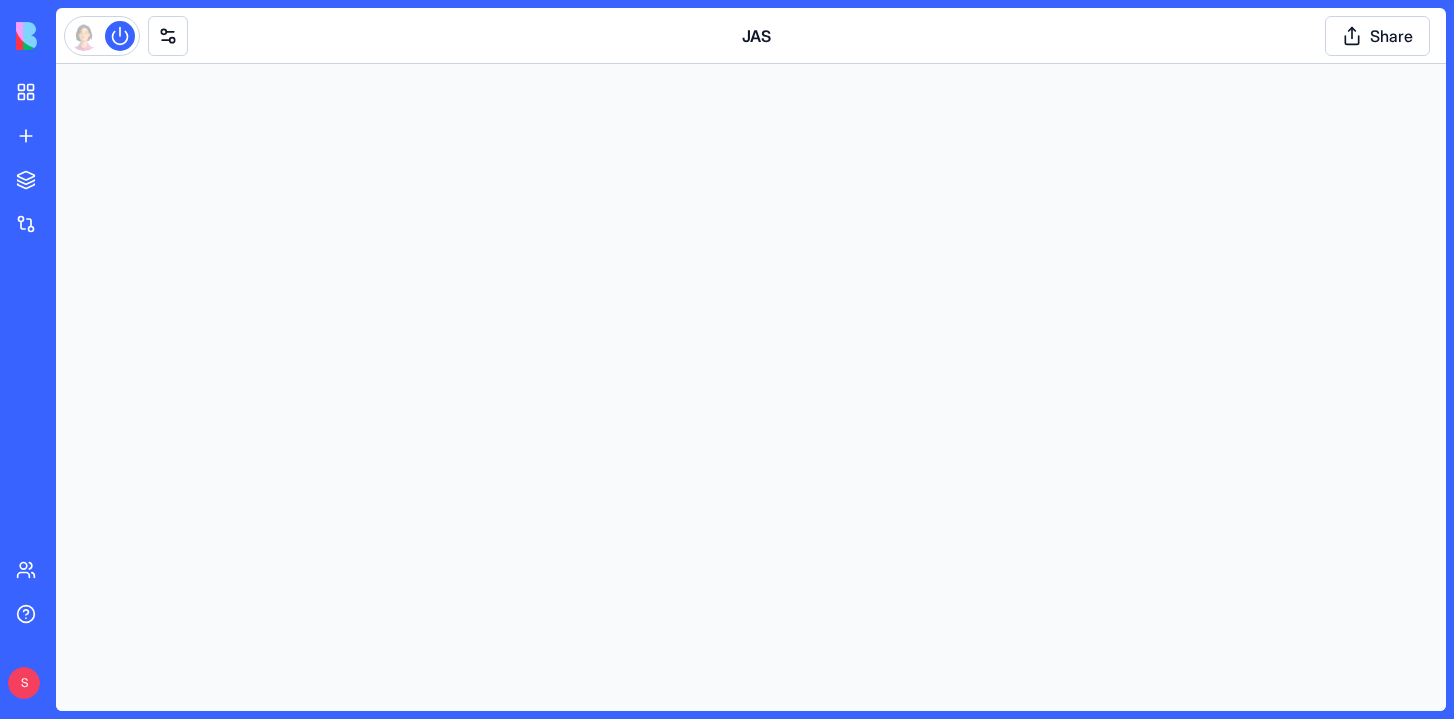 scroll, scrollTop: 0, scrollLeft: 0, axis: both 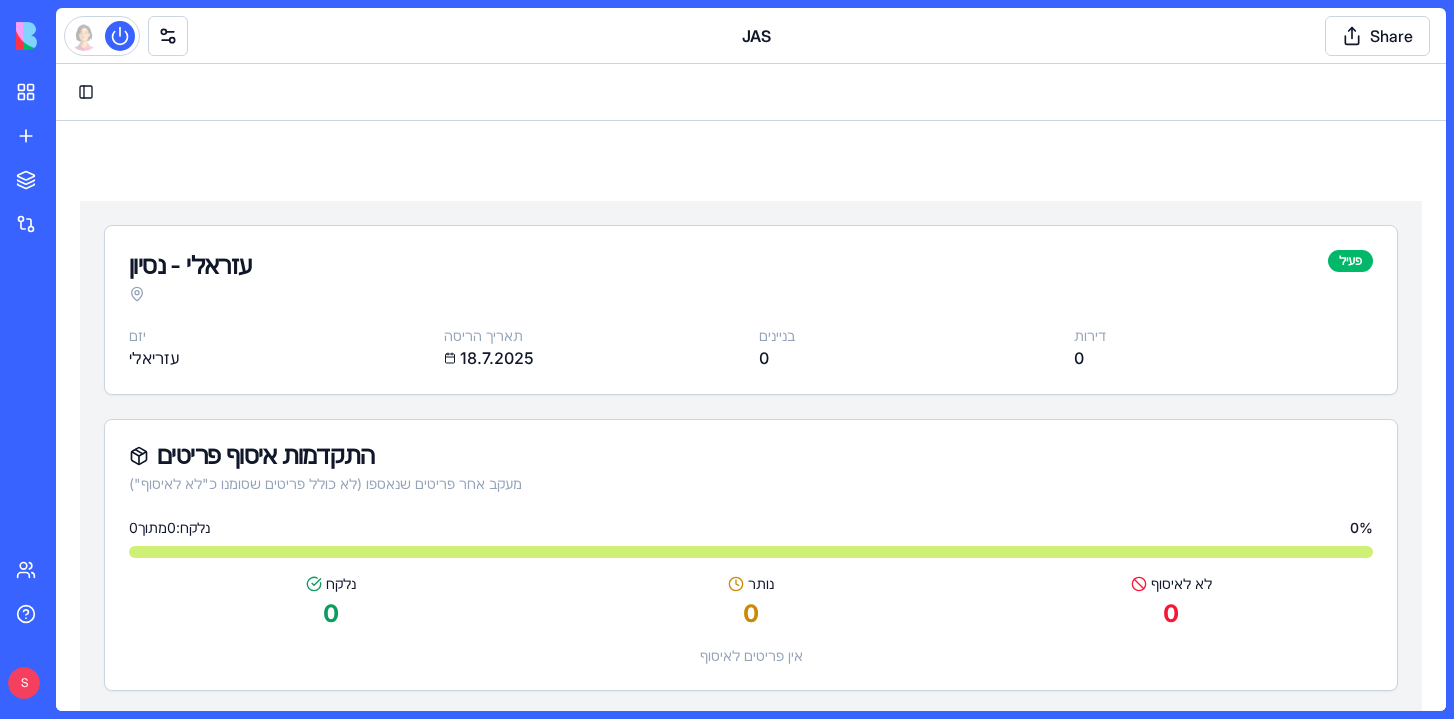 click on "עזראלי - נסיון פעיל" at bounding box center (751, 276) 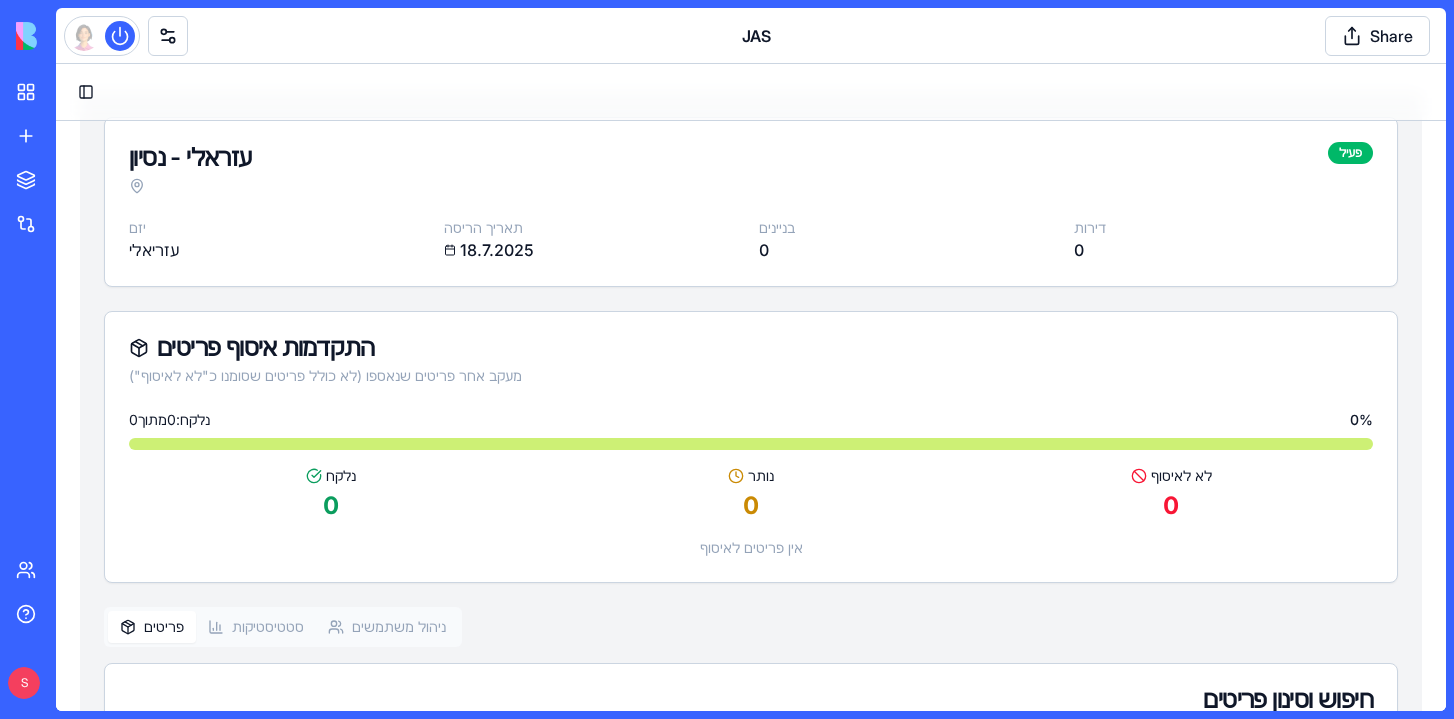 scroll, scrollTop: 26, scrollLeft: 0, axis: vertical 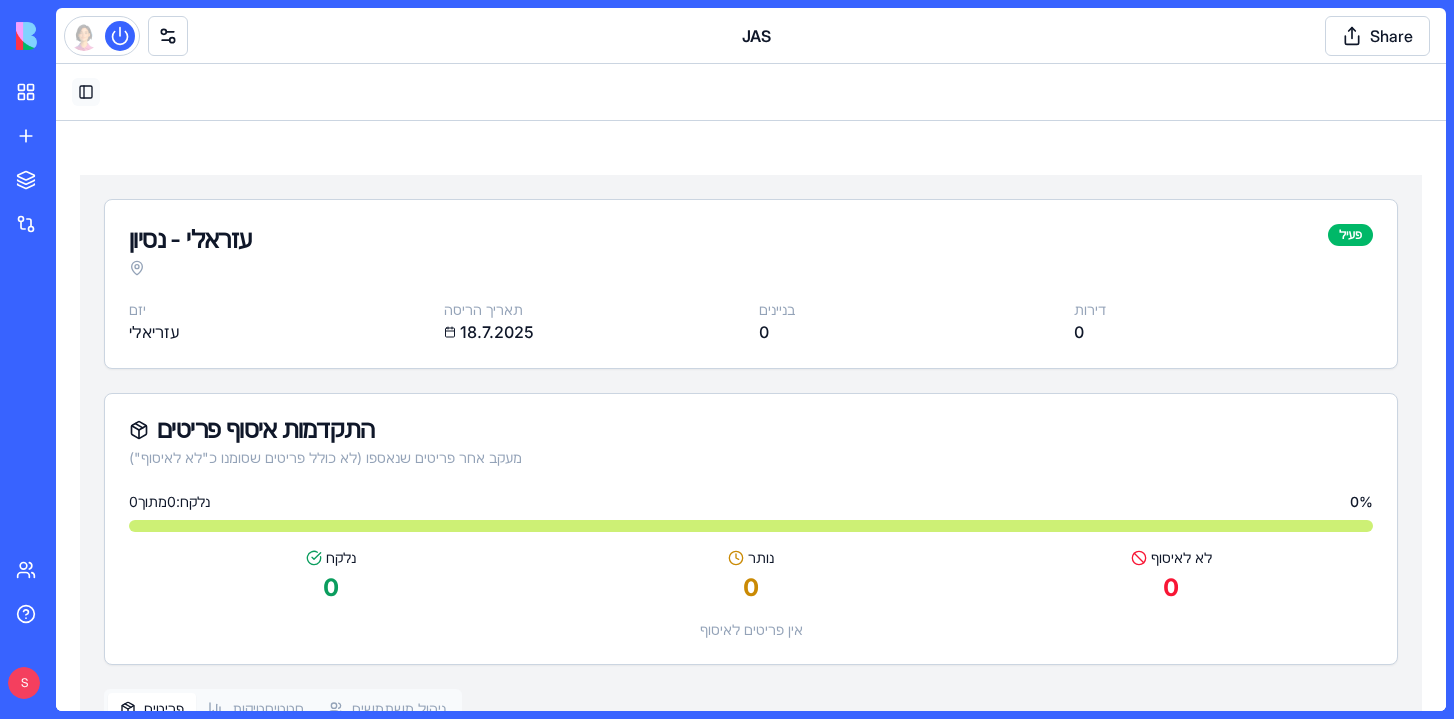click on "Toggle Sidebar" at bounding box center [86, 92] 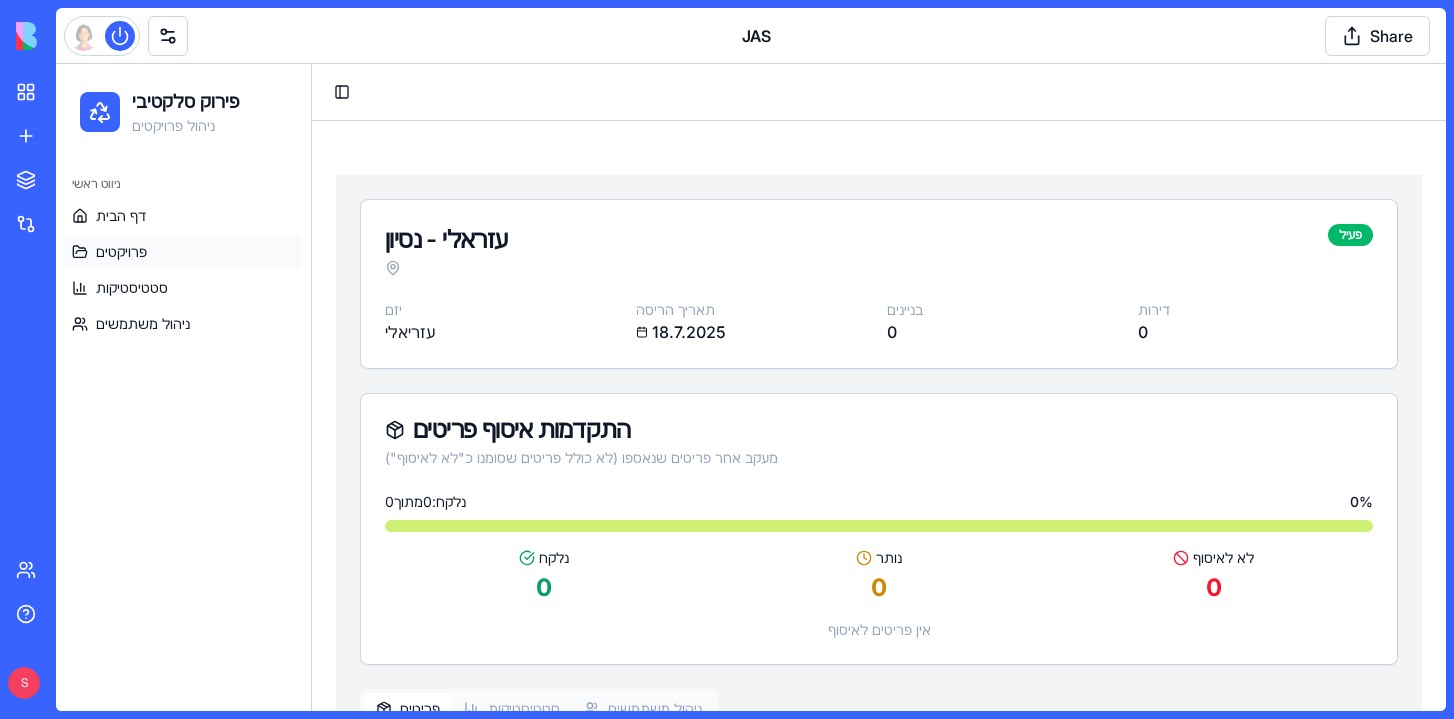 click on "פרויקטים" at bounding box center (183, 252) 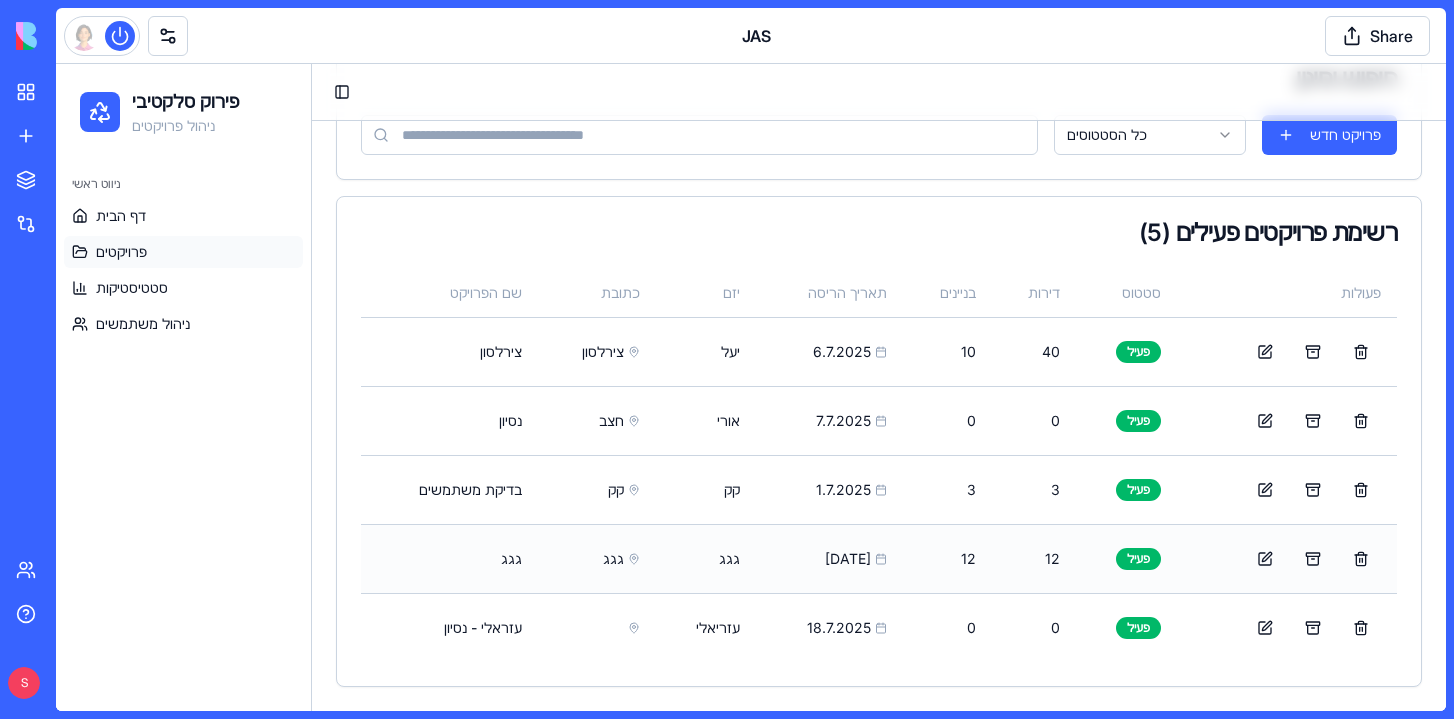 scroll, scrollTop: 307, scrollLeft: 0, axis: vertical 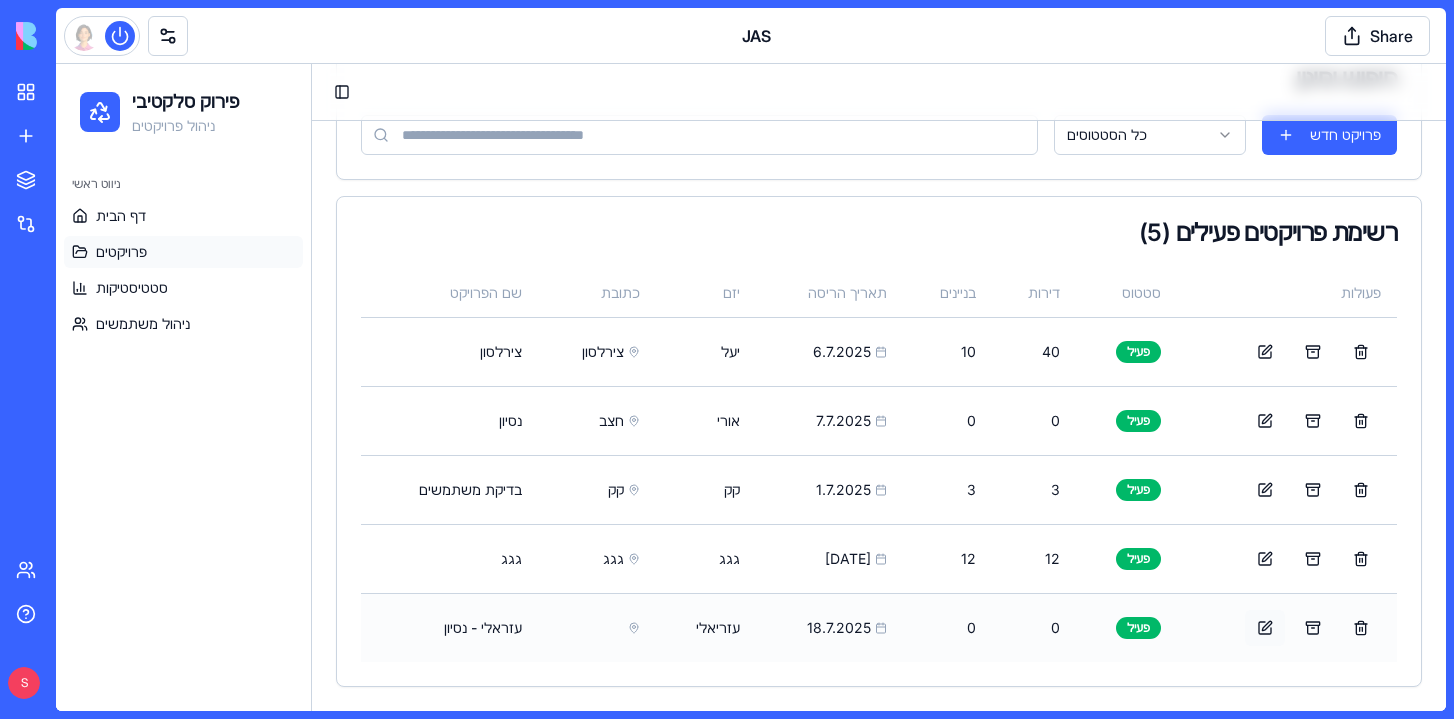 click at bounding box center (1265, 628) 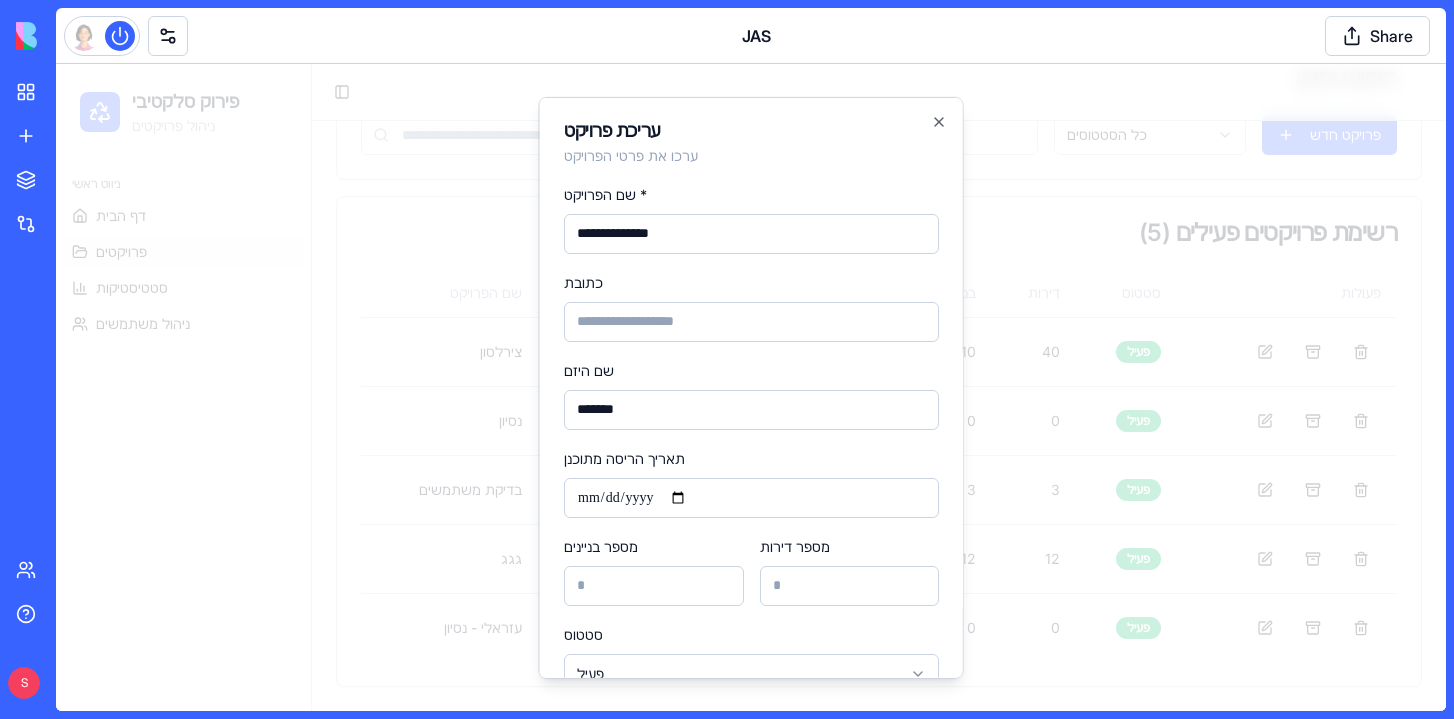 click on "**********" at bounding box center [751, 233] 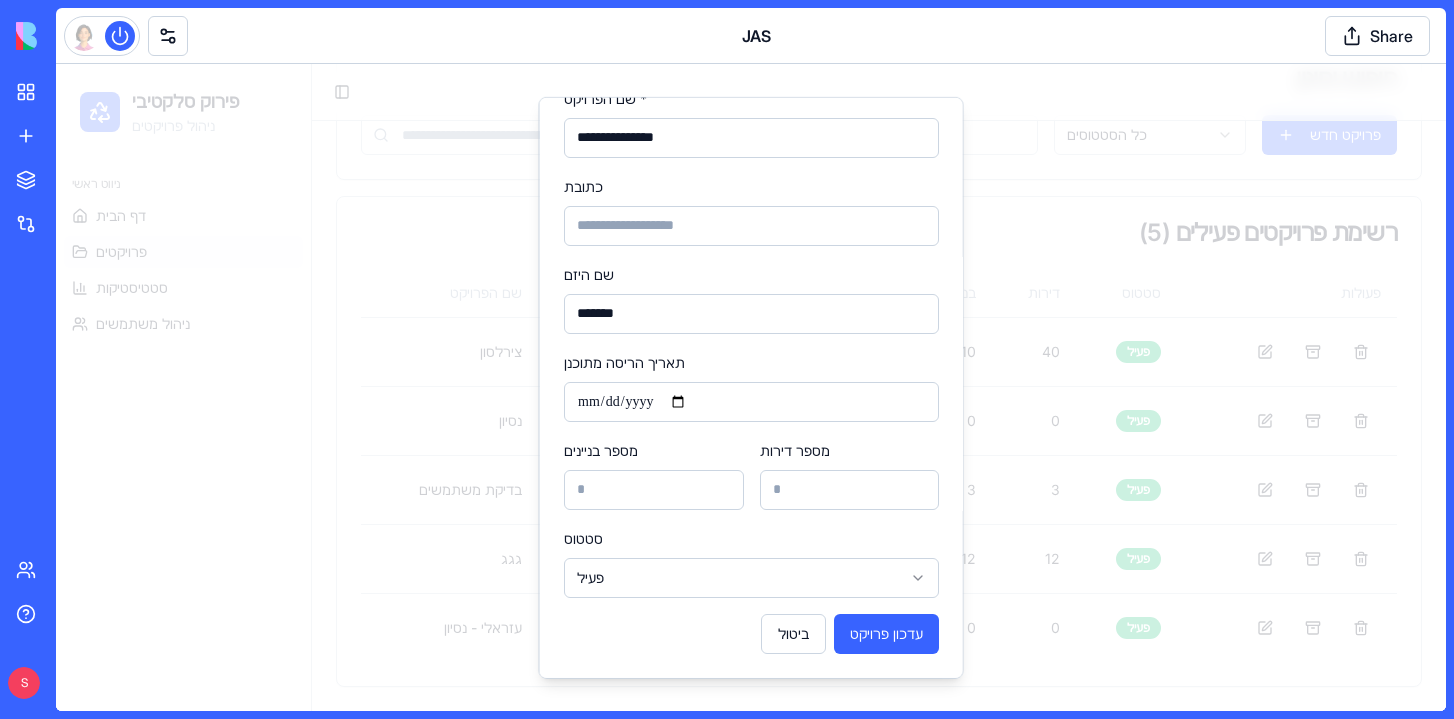scroll, scrollTop: 96, scrollLeft: 0, axis: vertical 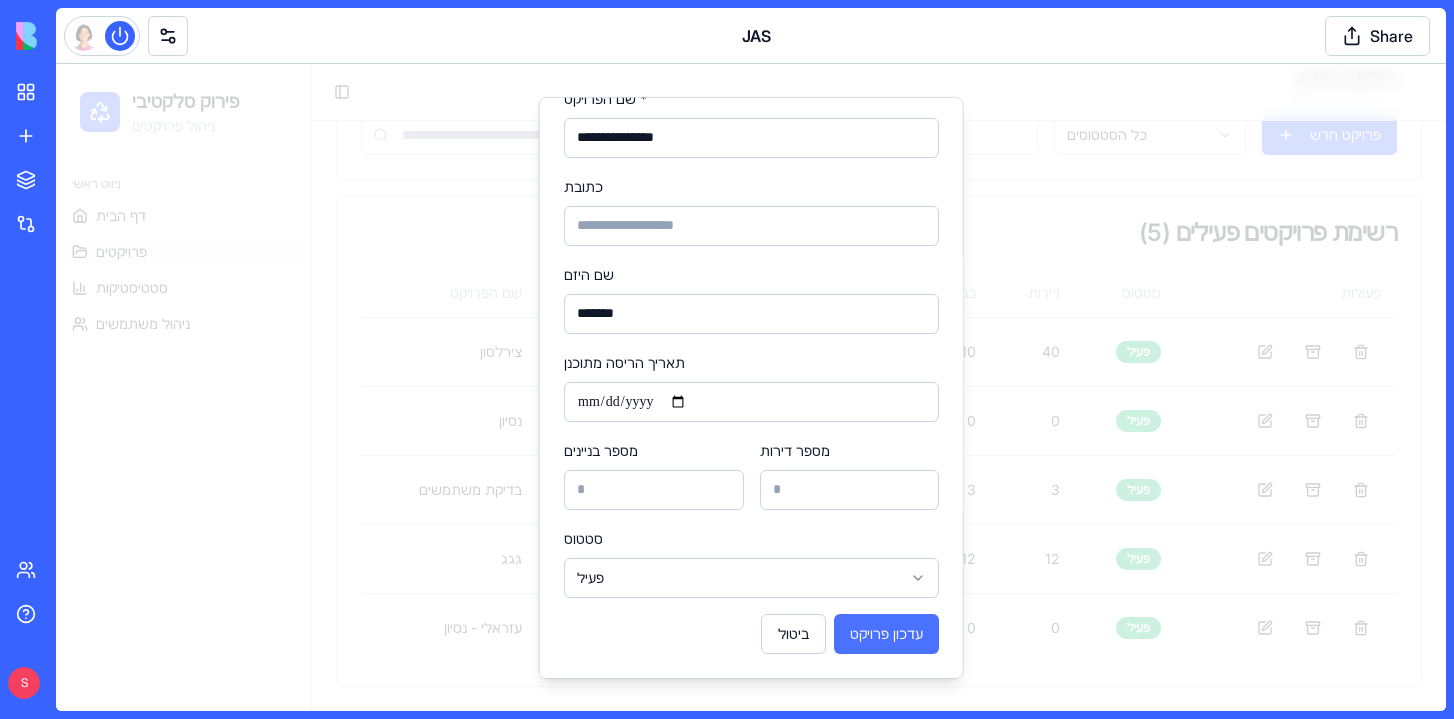 type on "**********" 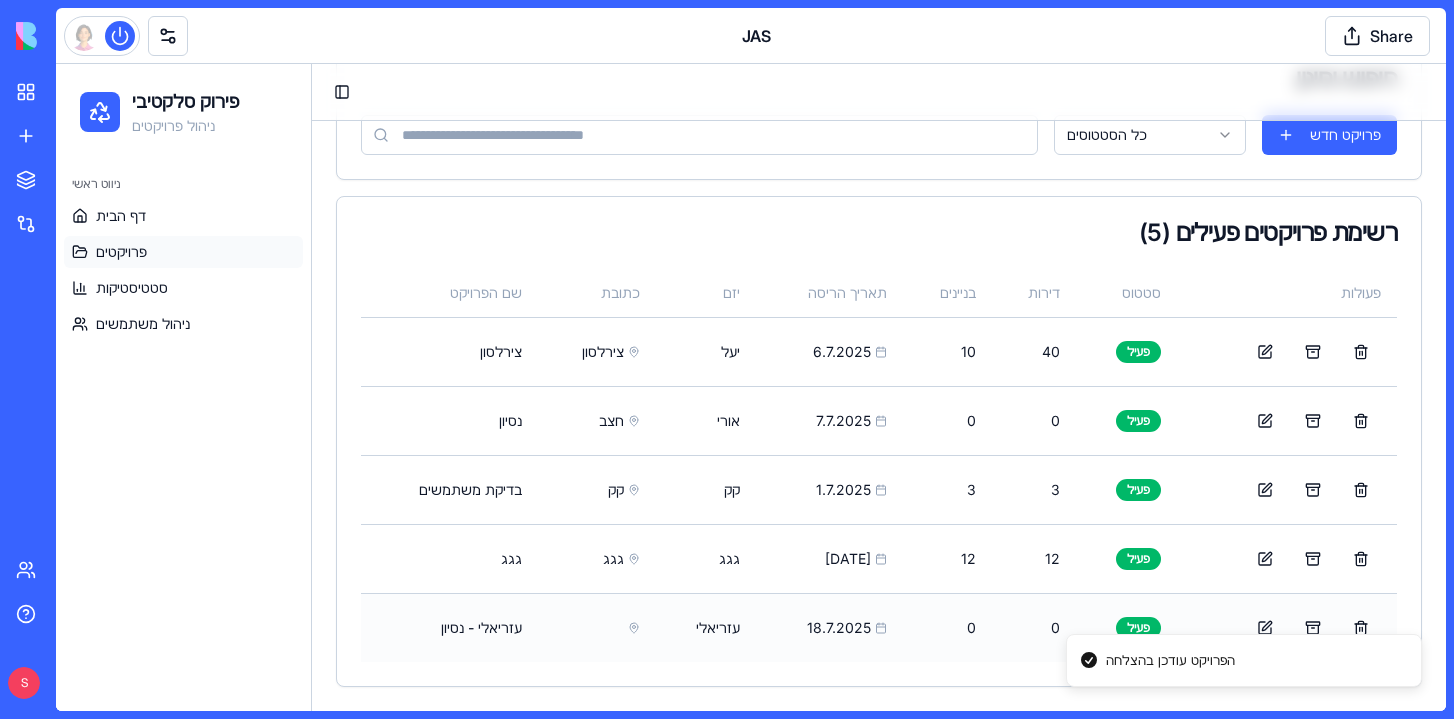 click at bounding box center [597, 627] 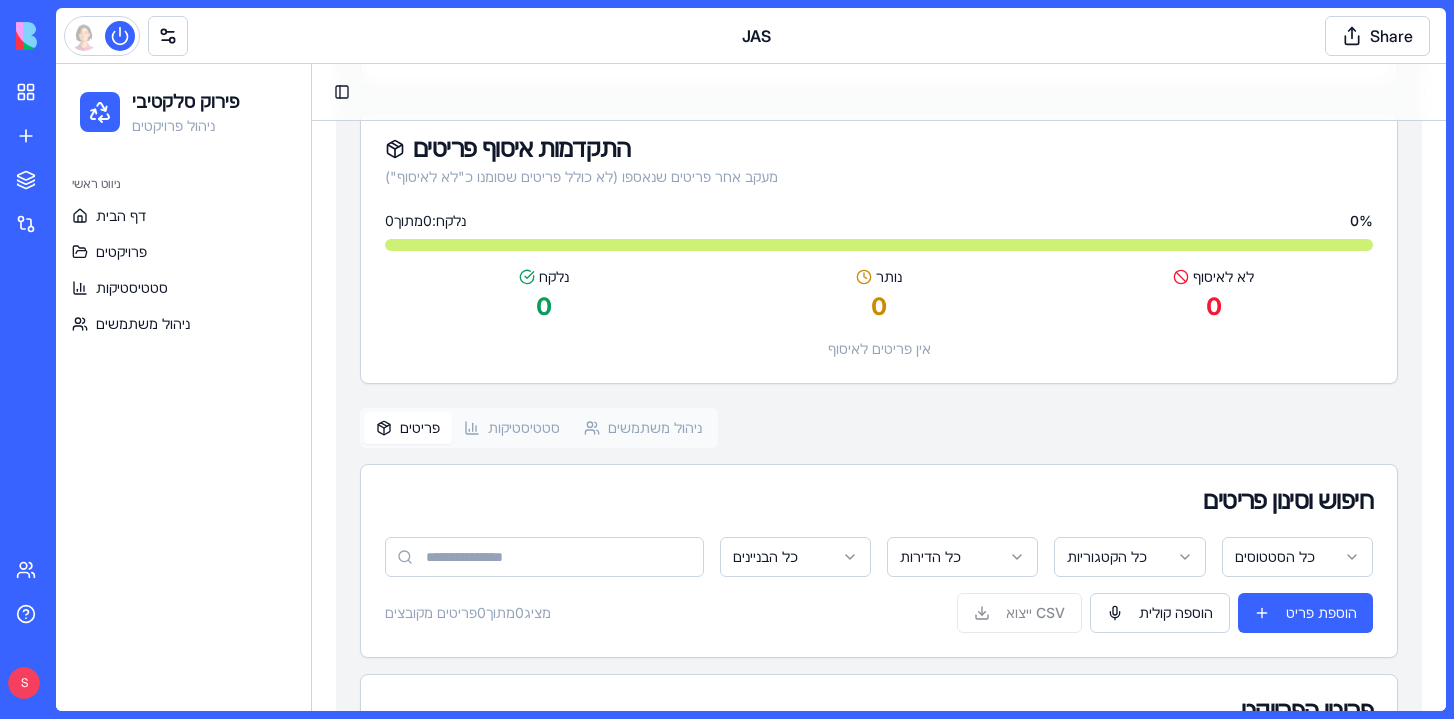 click on "ניהול משתמשים" at bounding box center (643, 428) 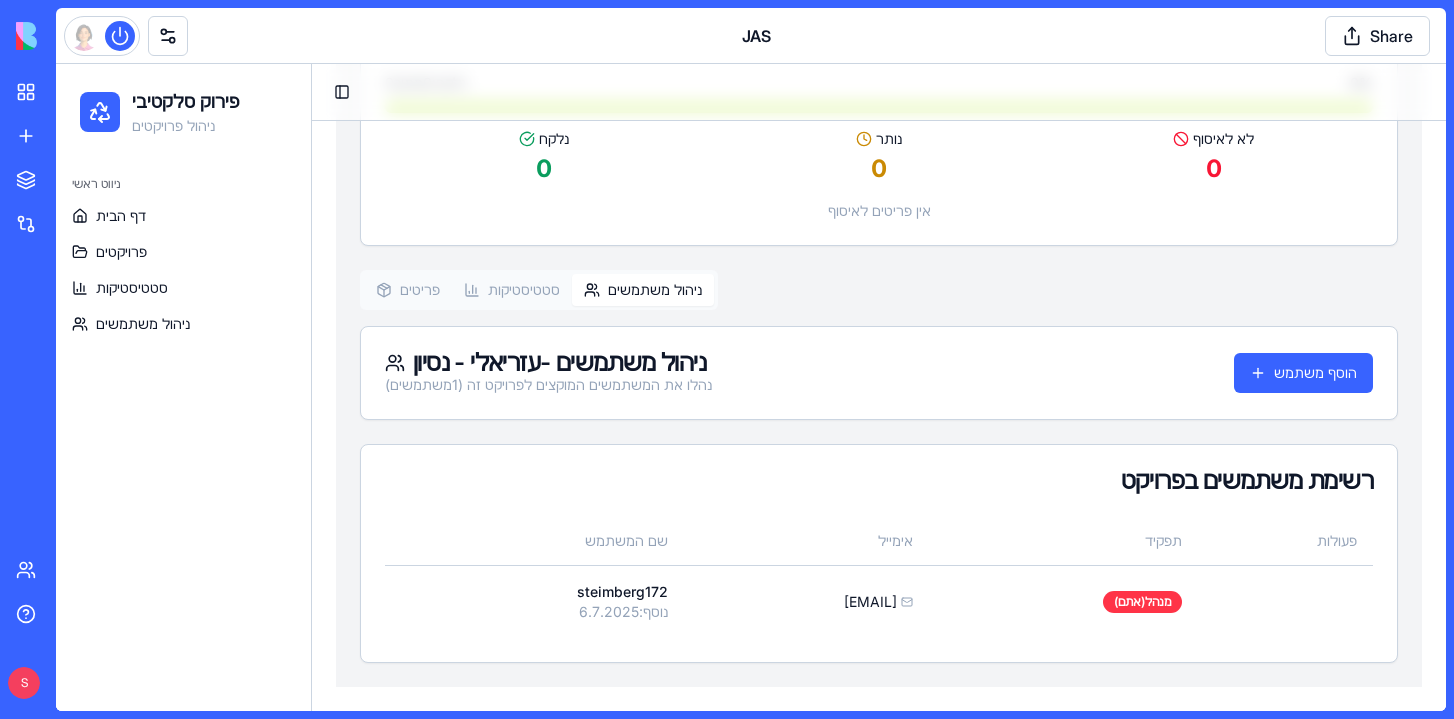 scroll, scrollTop: 445, scrollLeft: 0, axis: vertical 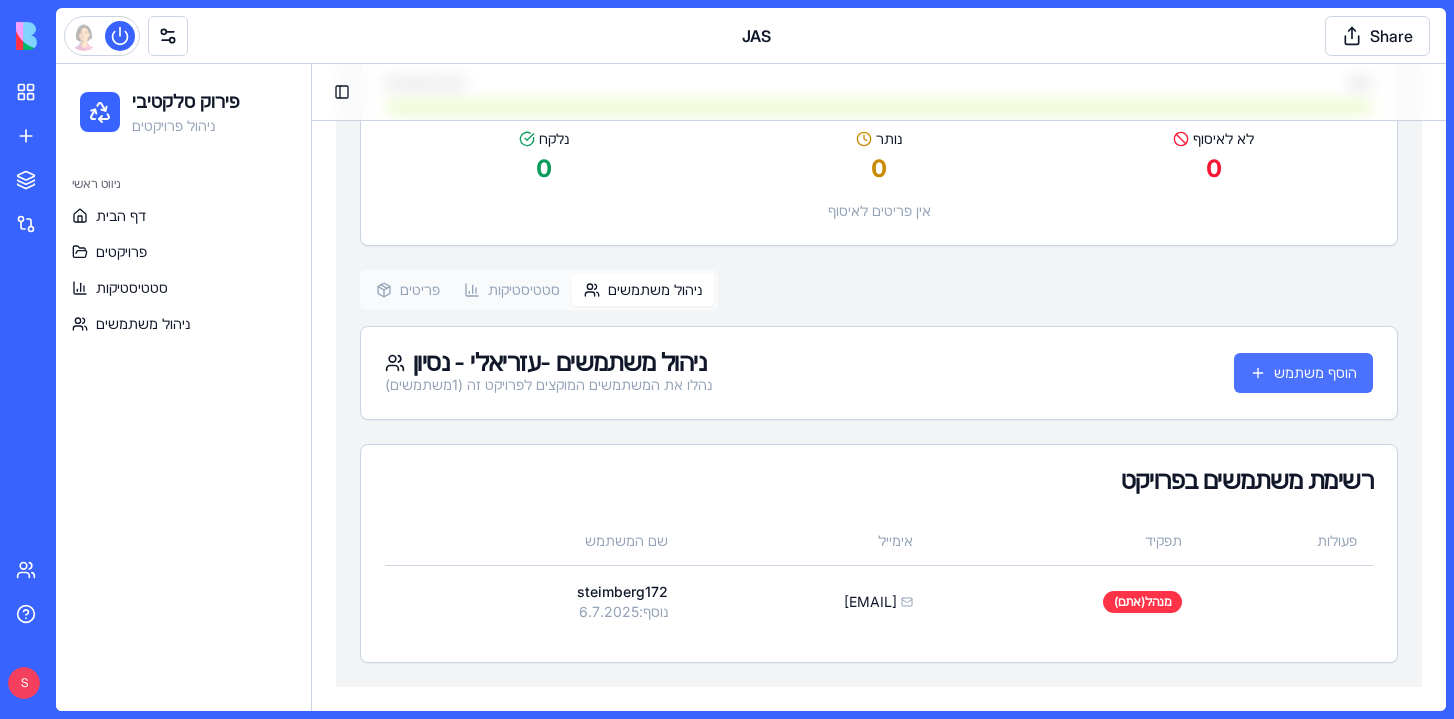 click on "הוסף משתמש" at bounding box center (1303, 373) 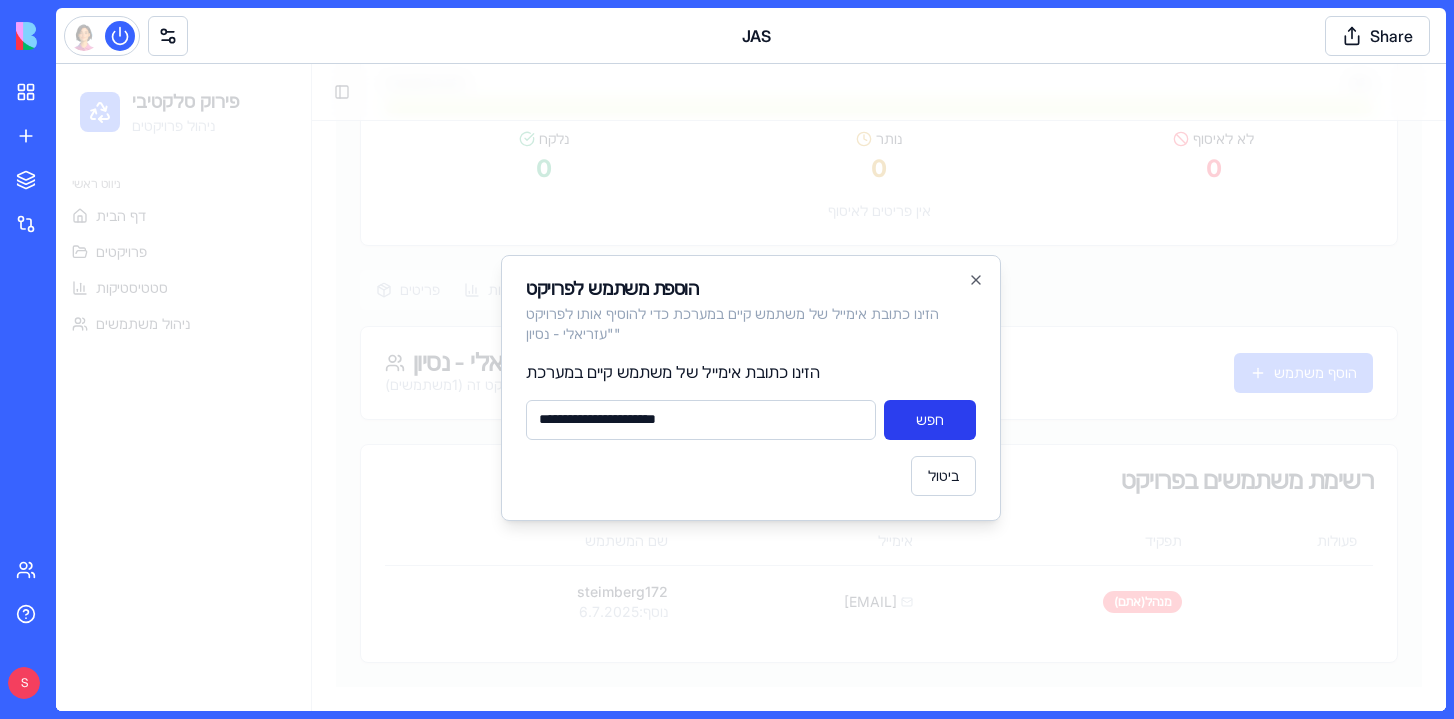 type on "**********" 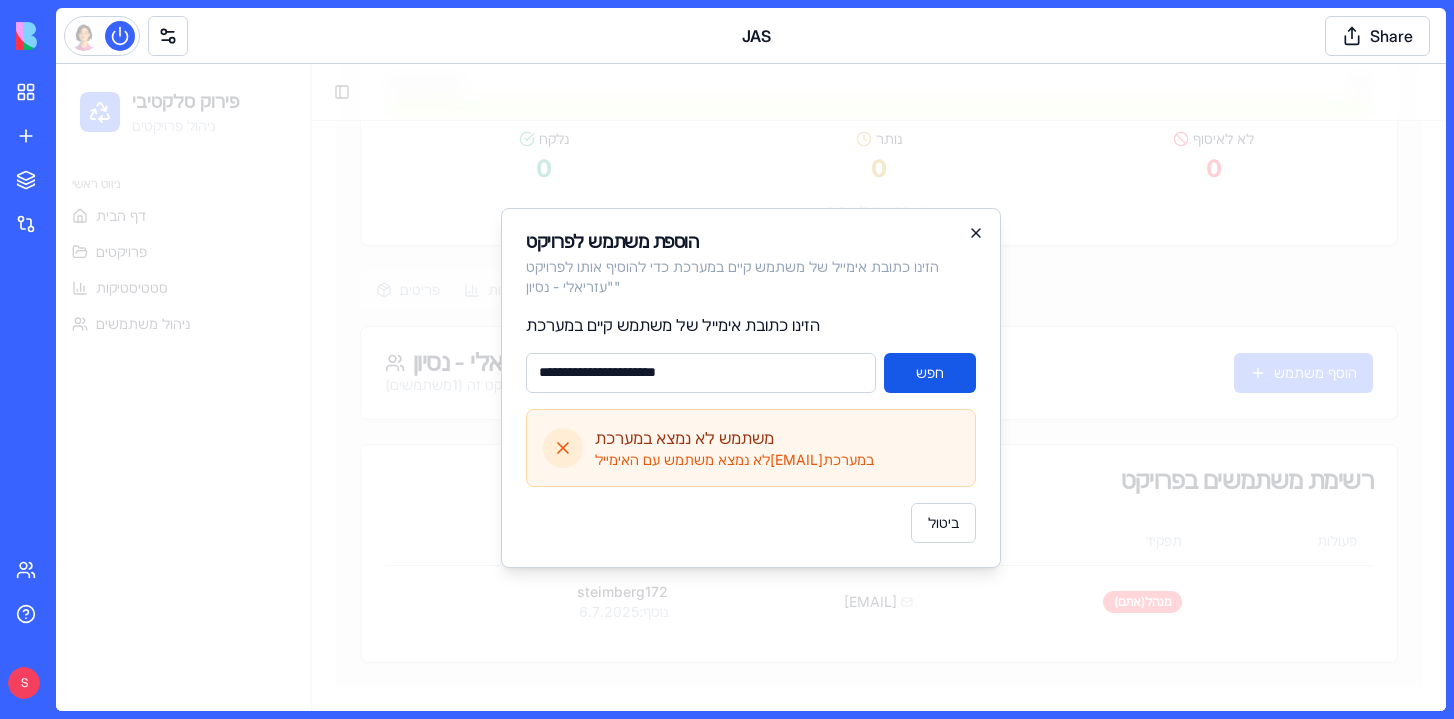 click 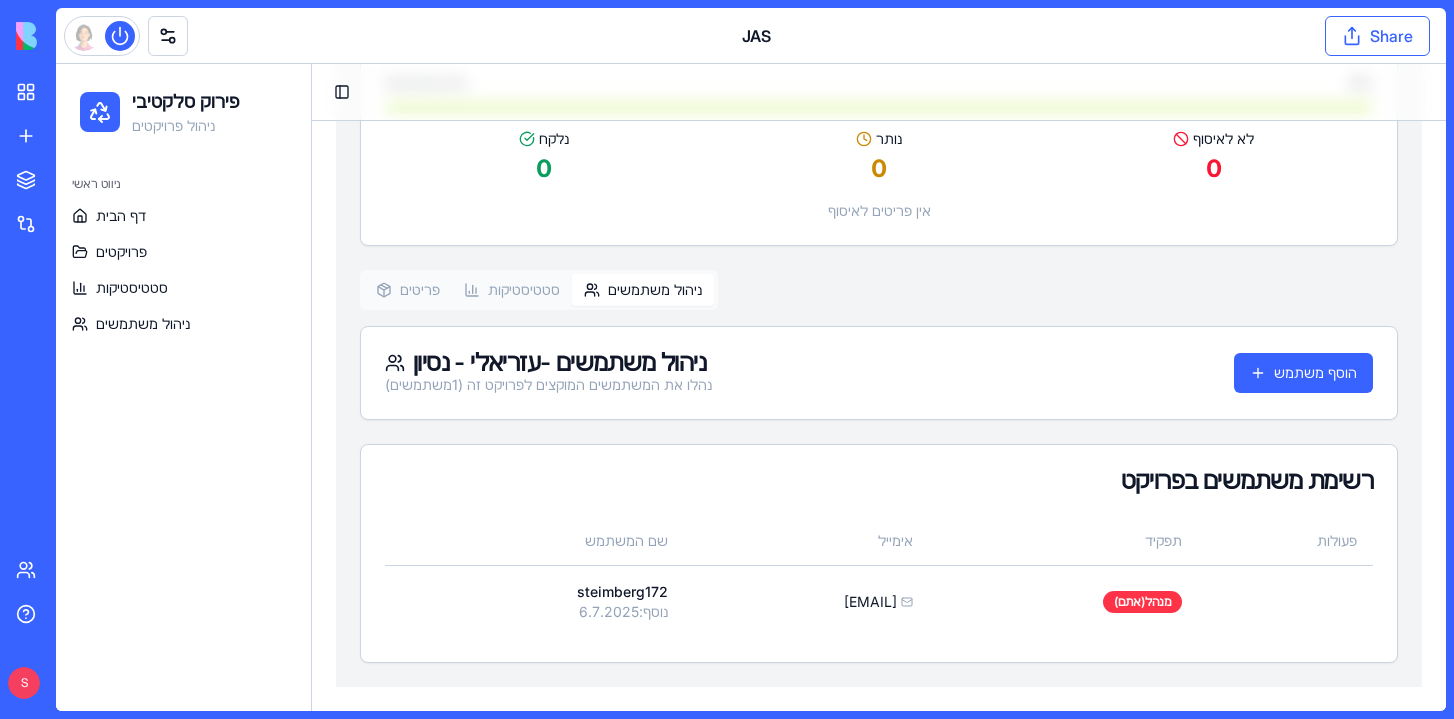 click on "Share" at bounding box center (1377, 36) 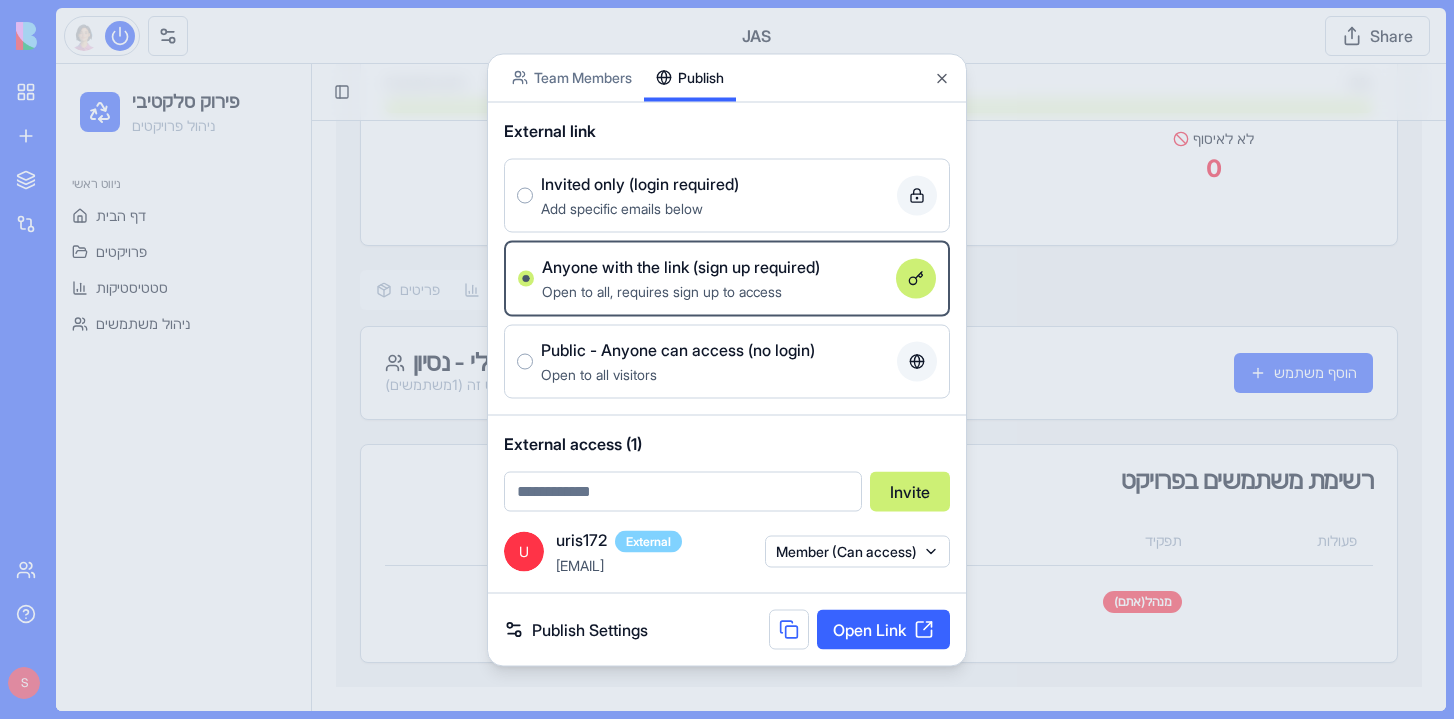 click on "BETA My workspace New app
To pick up a draggable item, press the space bar.
While dragging, use the arrow keys to move the item.
Press space again to drop the item in its new position, or press escape to cancel.
Marketplace Integrations Recent JAS Social Media Content Generator TRY Blog Generation Pro TRY Team Help S JAS Share
Team Members Publish External link Invited only (login required) Add specific emails below Anyone with the link (sign up required) Open to all, requires sign up to access Public - Anyone can access (no login) Open to all visitors External access (1) Invite U uris172 External uris172@gmail.com Member (Can access) Publish Settings Open Link Close" at bounding box center (727, 359) 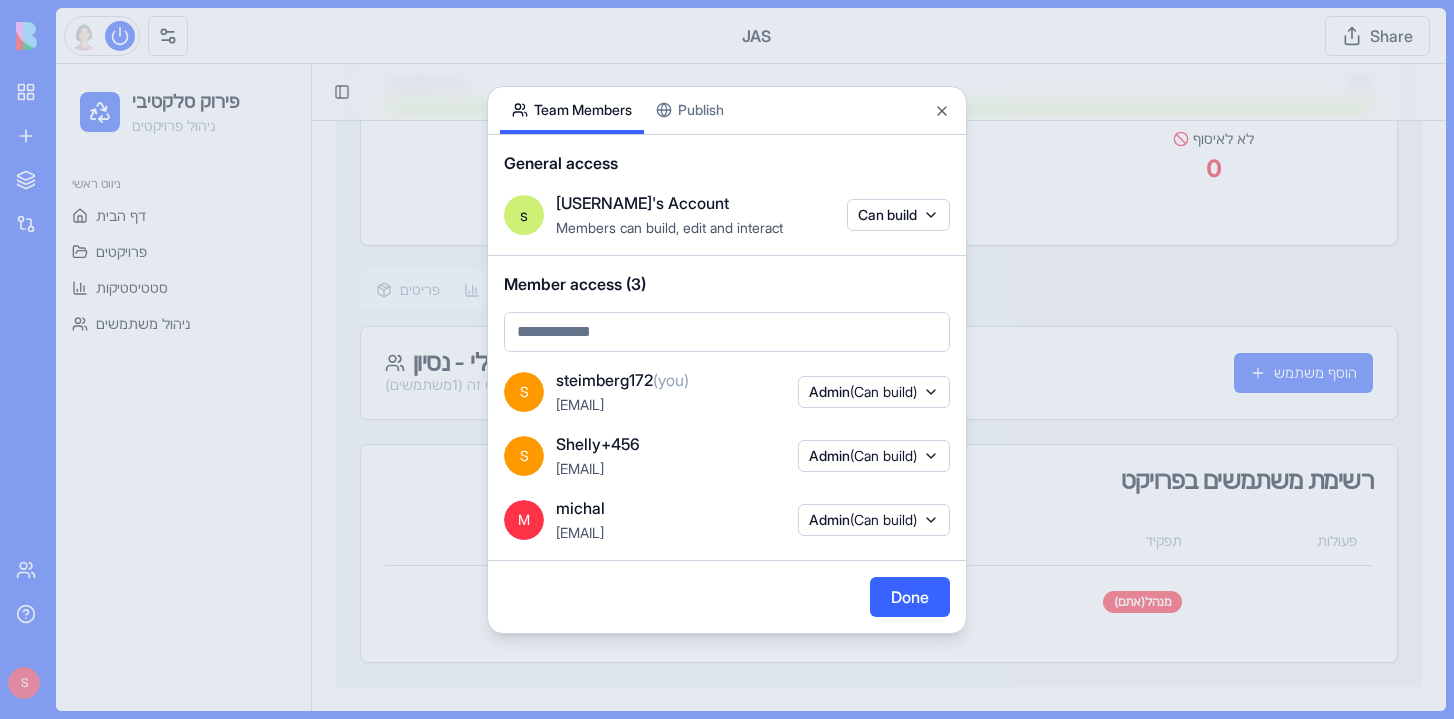 click on "Team Members Publish General access s steimberg172's Account Members can build, edit and interact Can build Member access (3) S steimberg172  (you) steimberg172@[EXAMPLE.COM] Admin  (Can build) S shelly+456 shelly+456@[EXAMPLE.COM] Admin  (Can build) M michal michal@[EXAMPLE.COM] Admin  (Can build) Done Close" at bounding box center (727, 360) 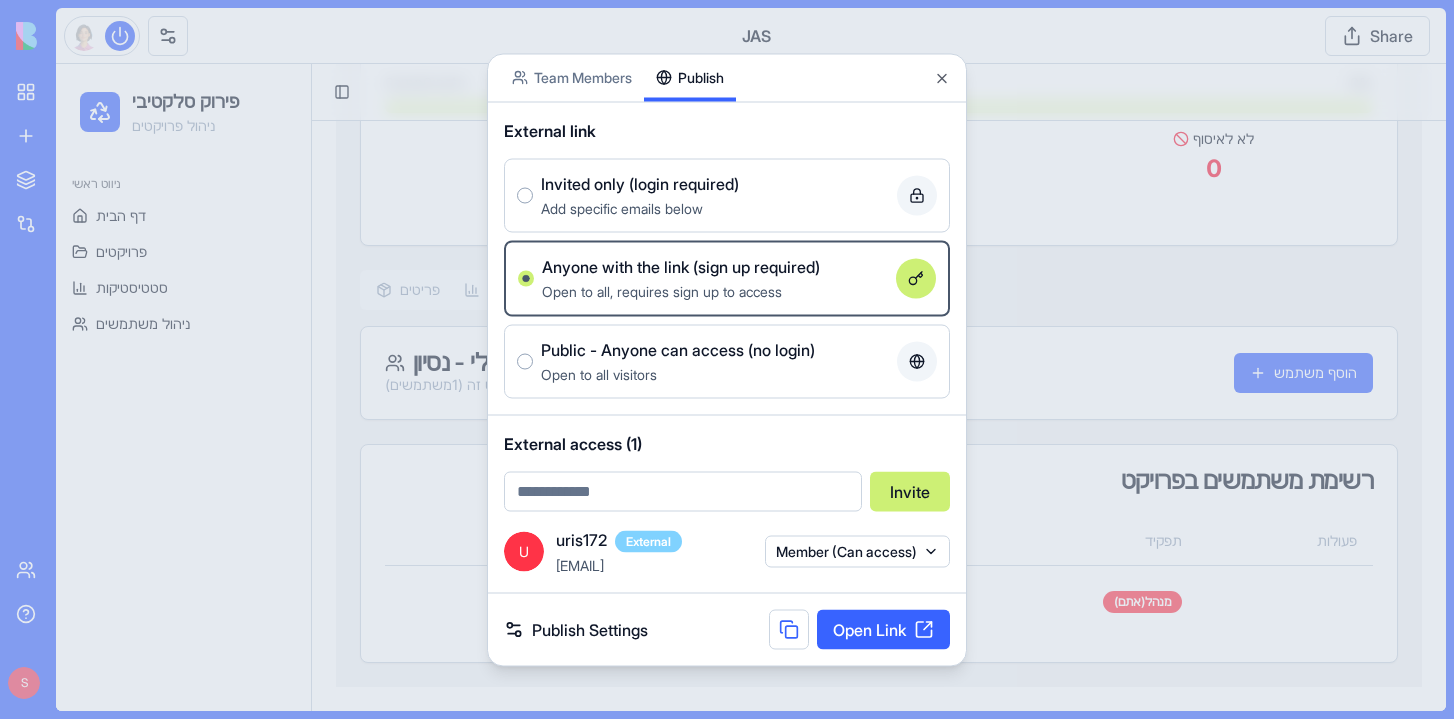 click at bounding box center (683, 491) 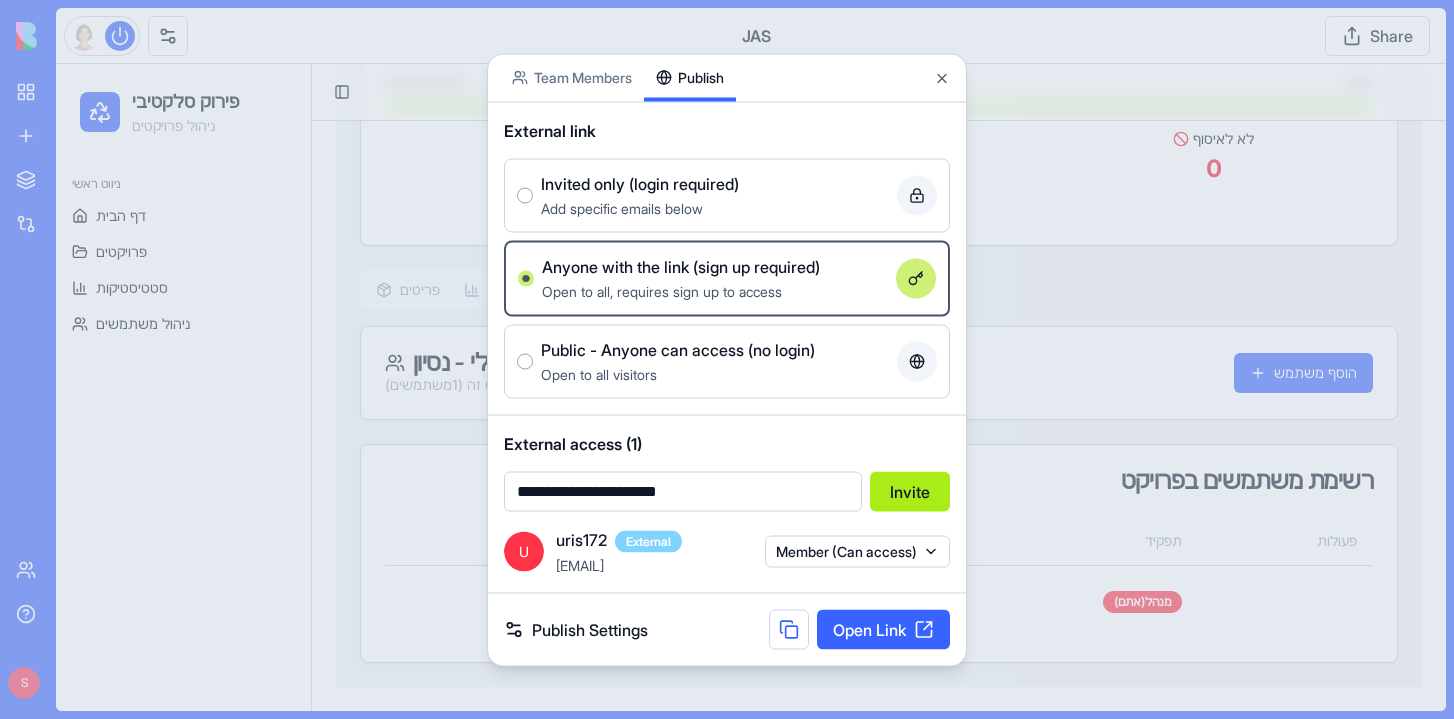 type on "**********" 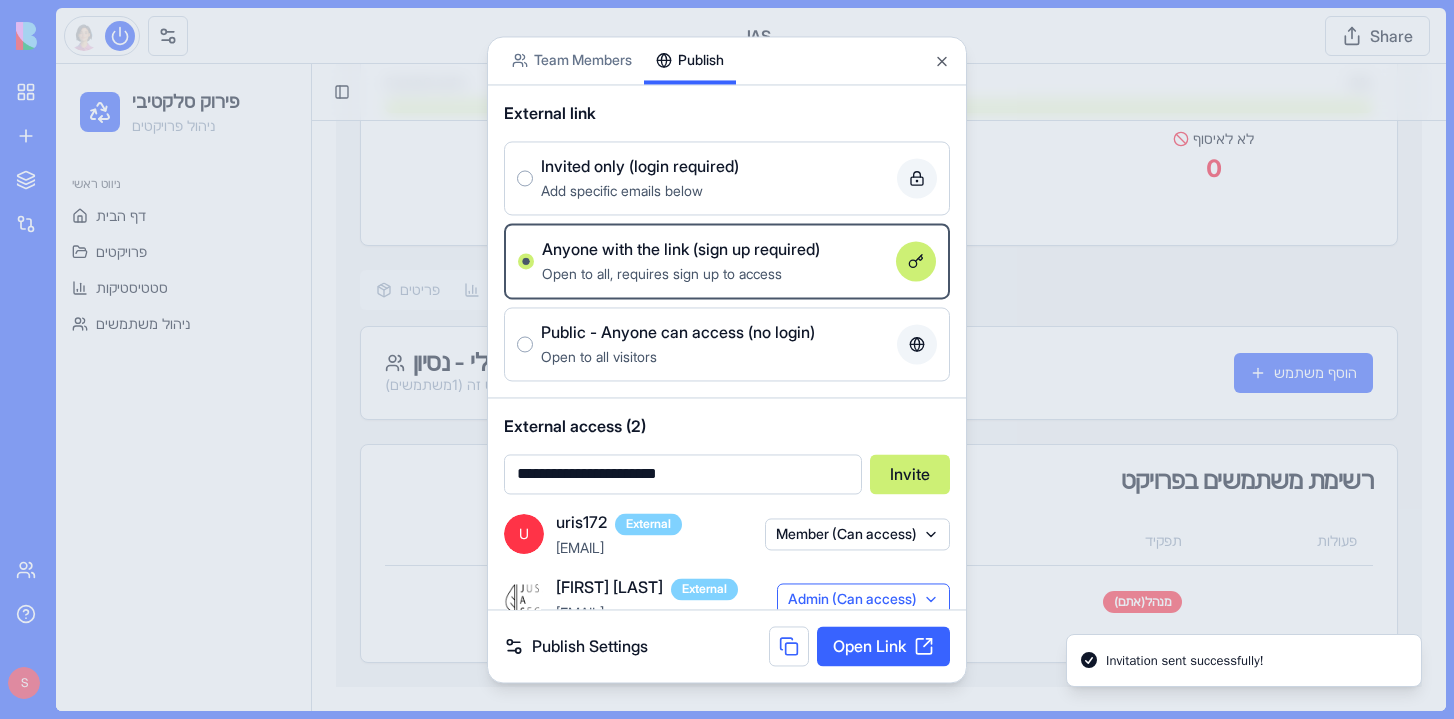 click on "Admin (Can access)" at bounding box center (863, 599) 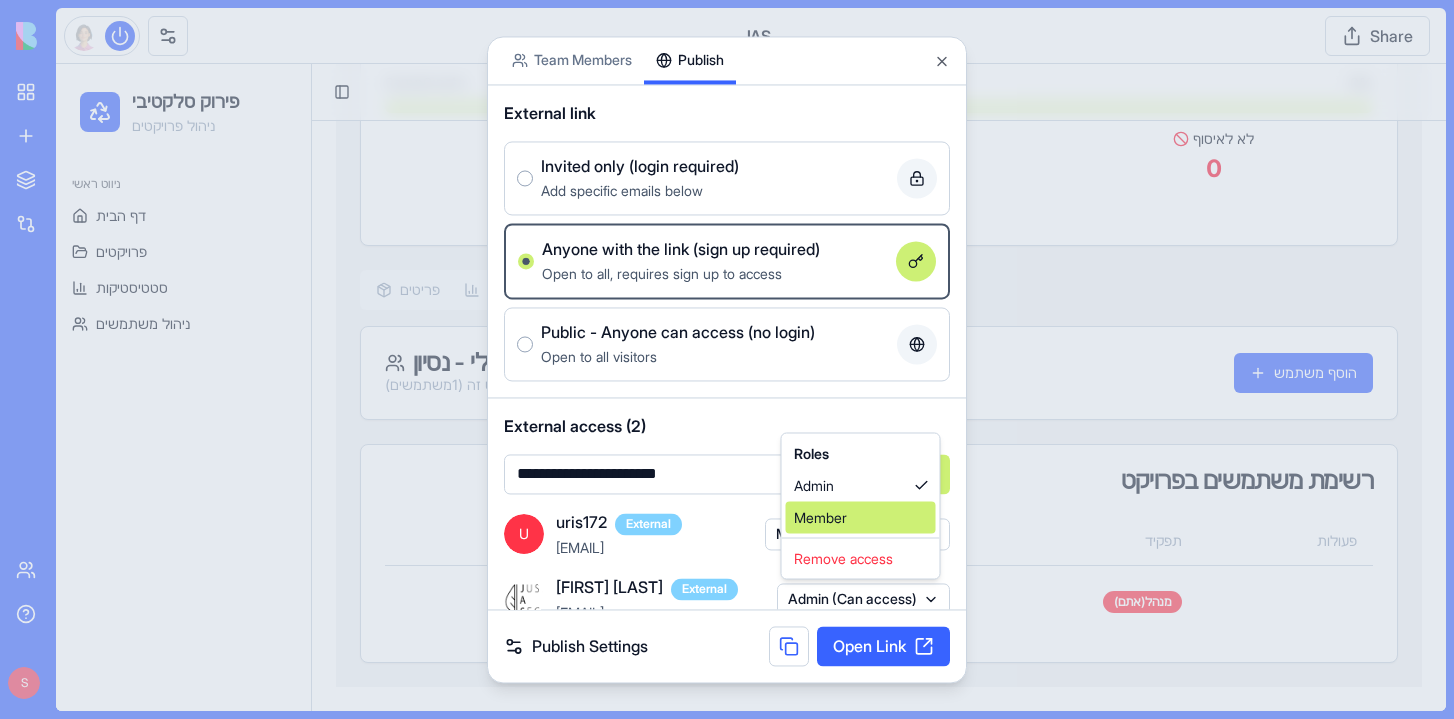 click on "Member" at bounding box center [861, 518] 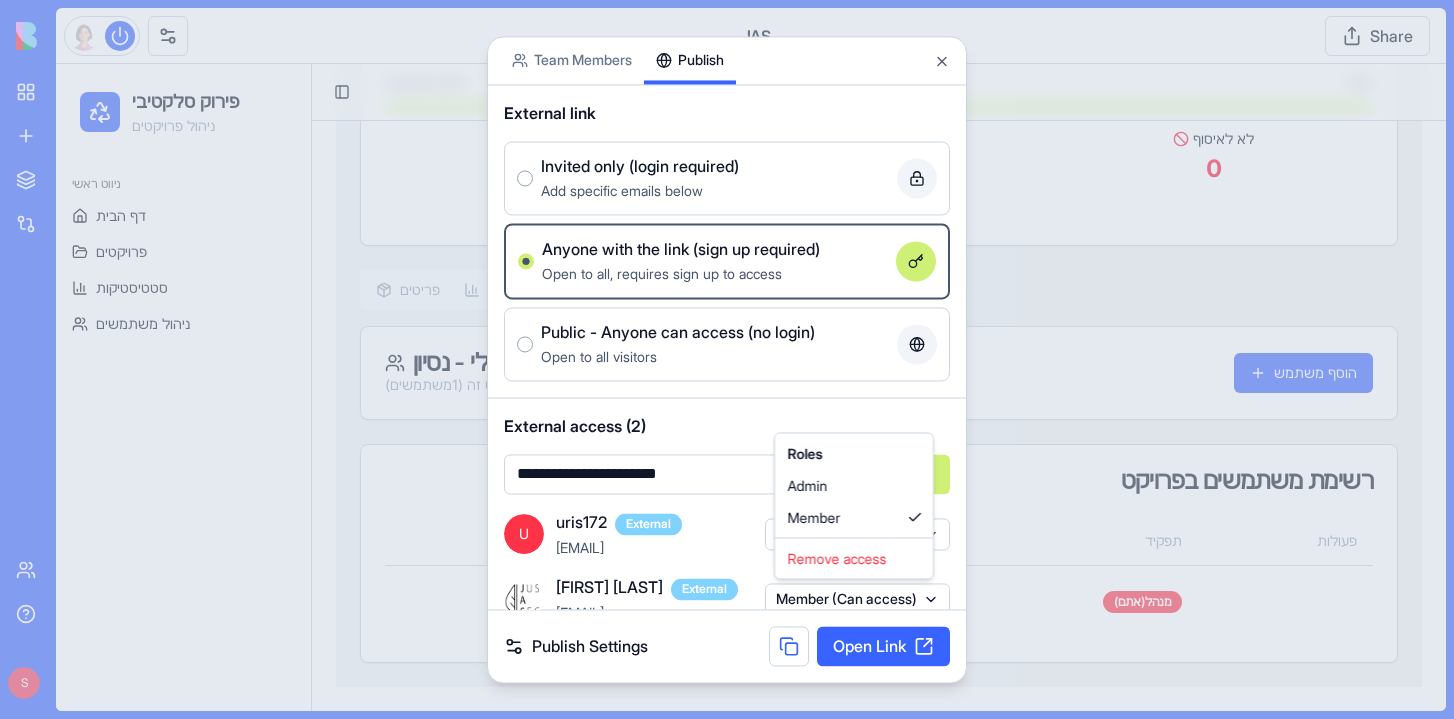 click at bounding box center [727, 359] 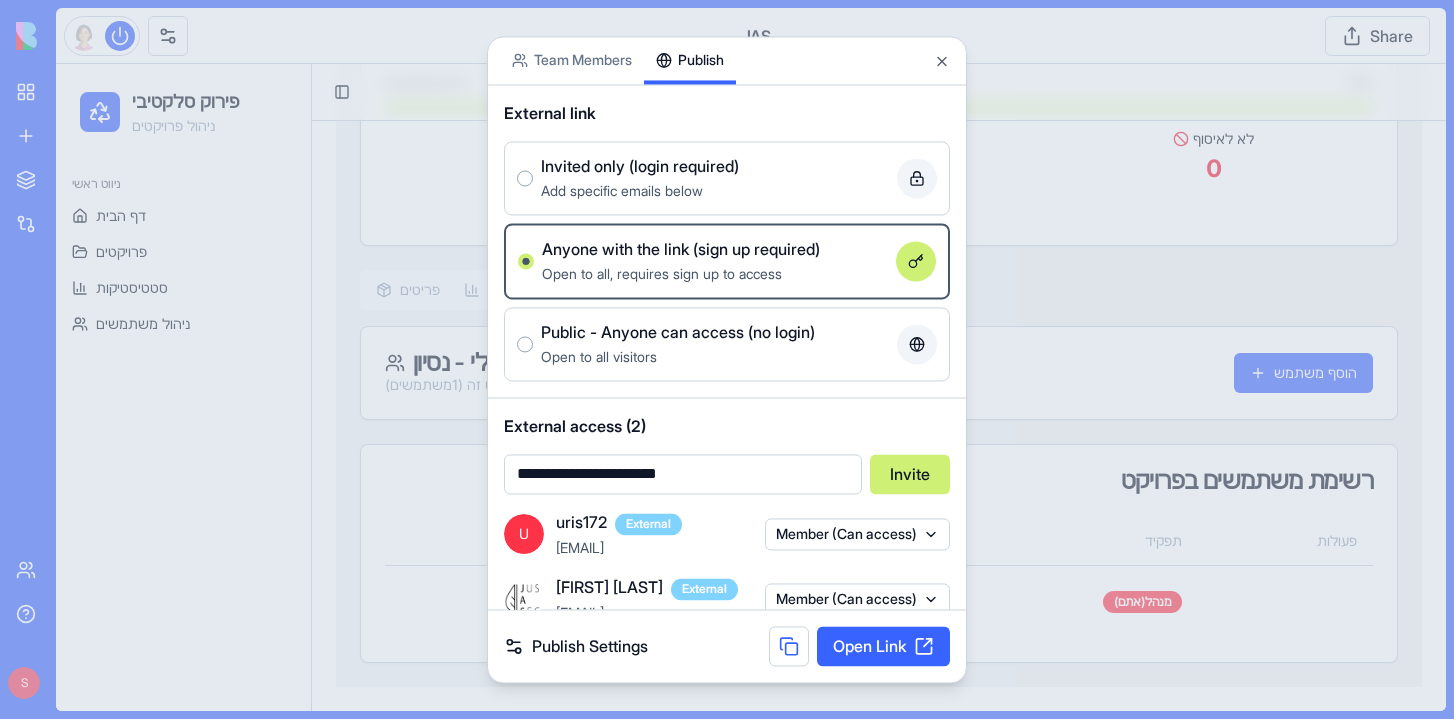 scroll, scrollTop: 6, scrollLeft: 0, axis: vertical 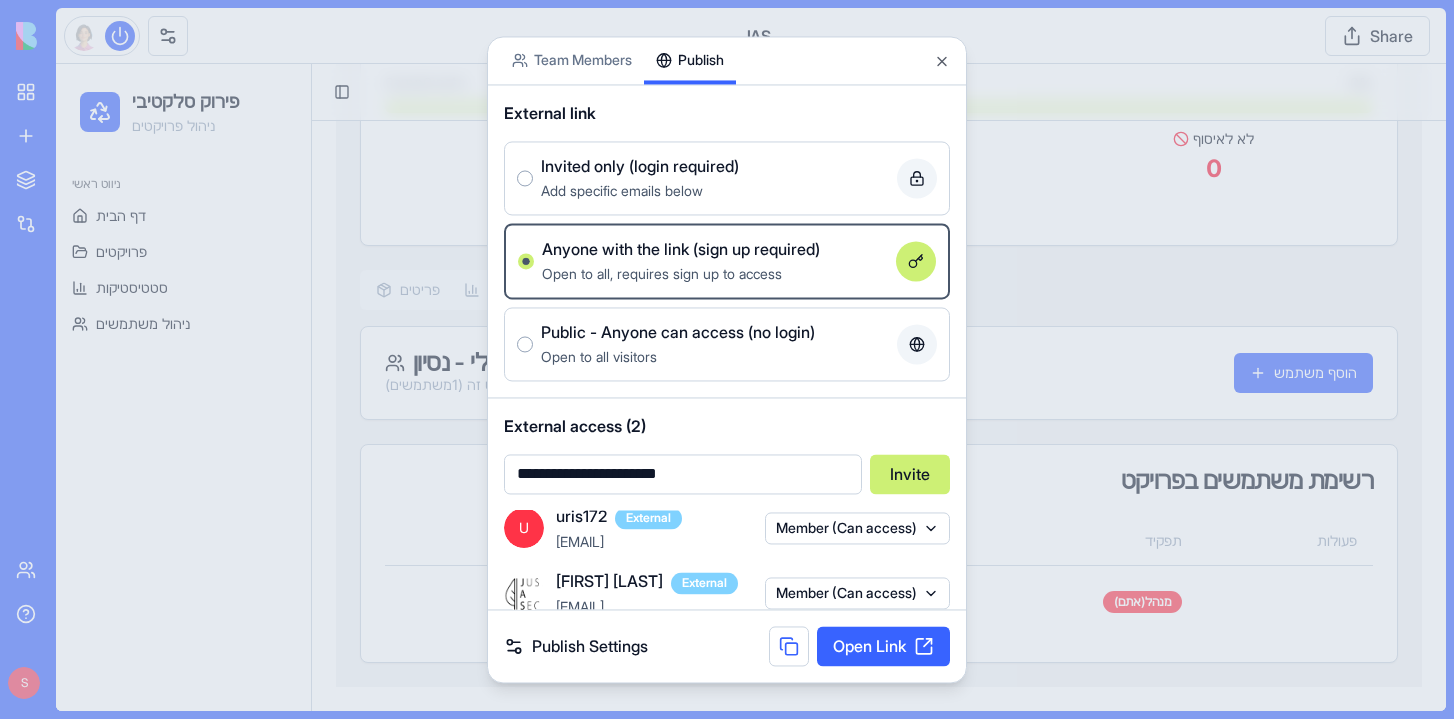 drag, startPoint x: 716, startPoint y: 468, endPoint x: 434, endPoint y: 457, distance: 282.21445 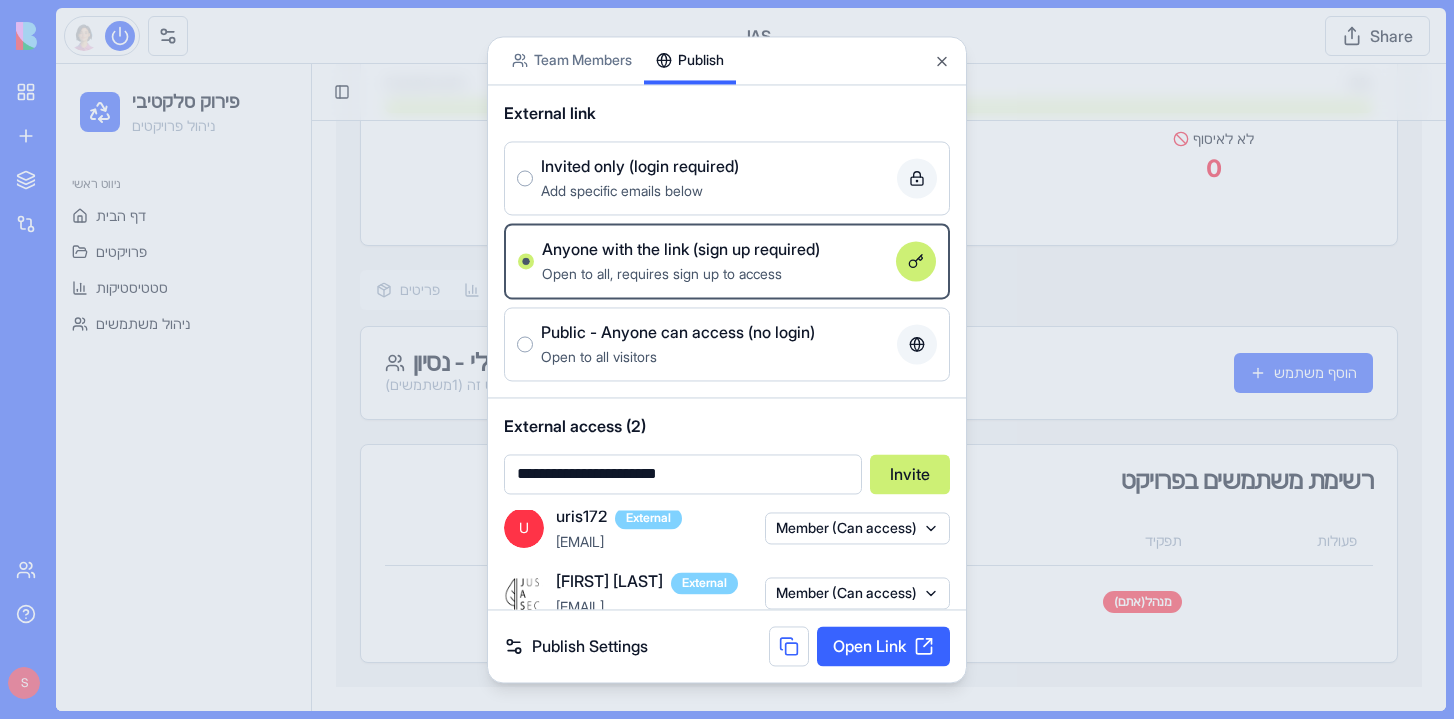 click at bounding box center (727, 359) 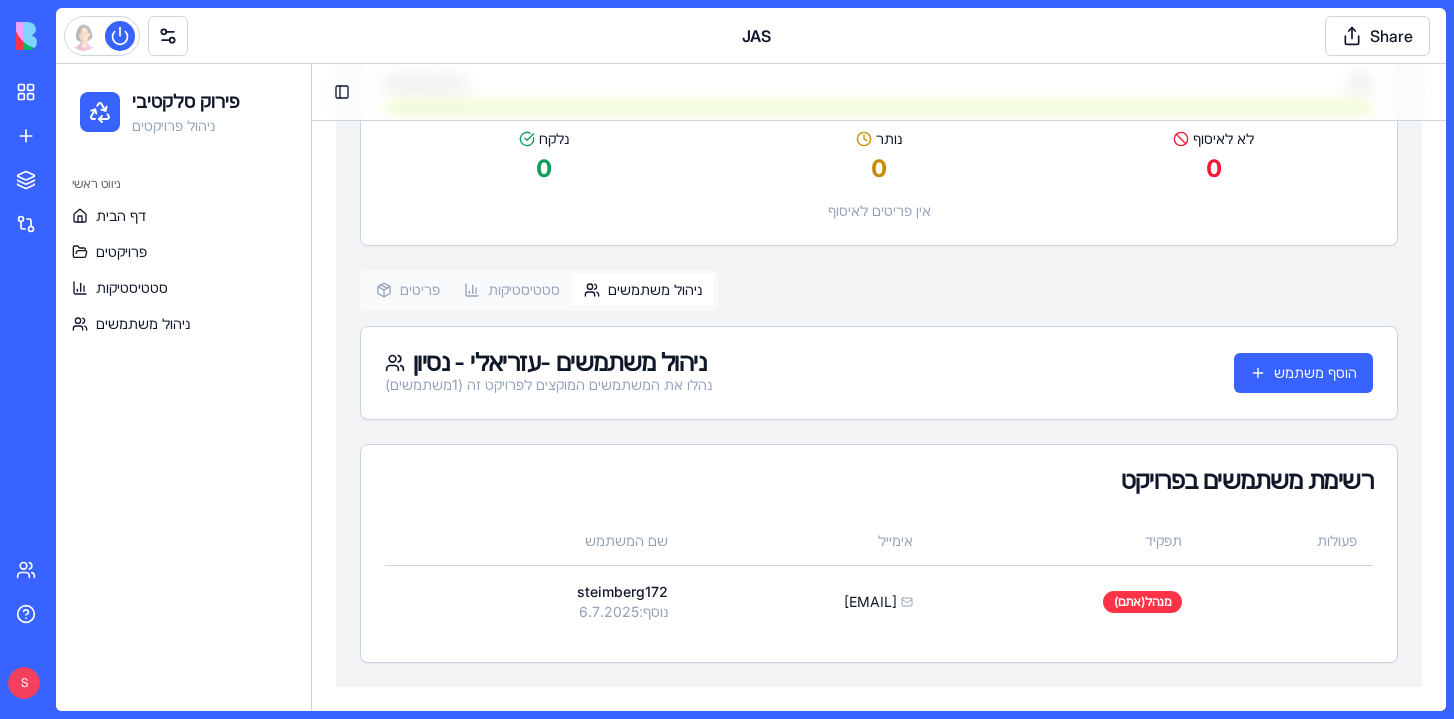scroll, scrollTop: 0, scrollLeft: 0, axis: both 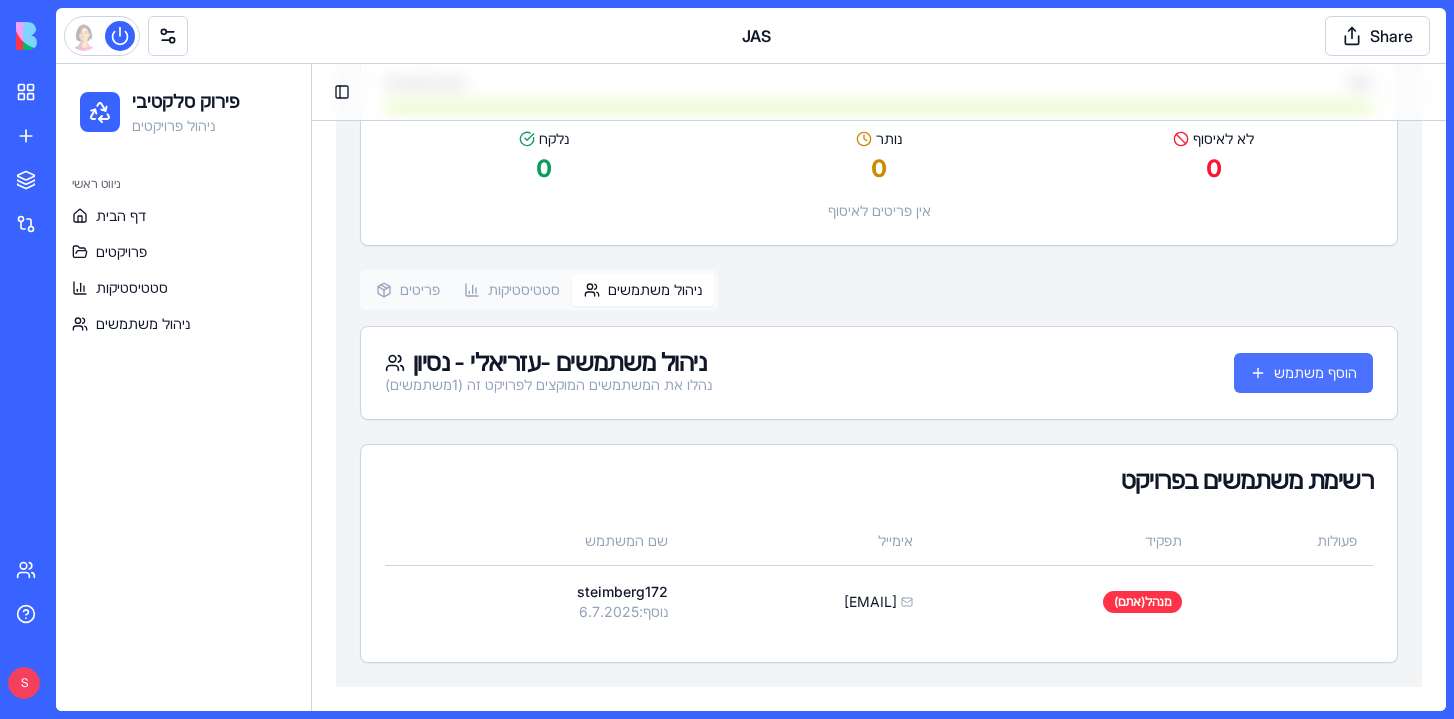 click on "הוסף משתמש" at bounding box center (1303, 373) 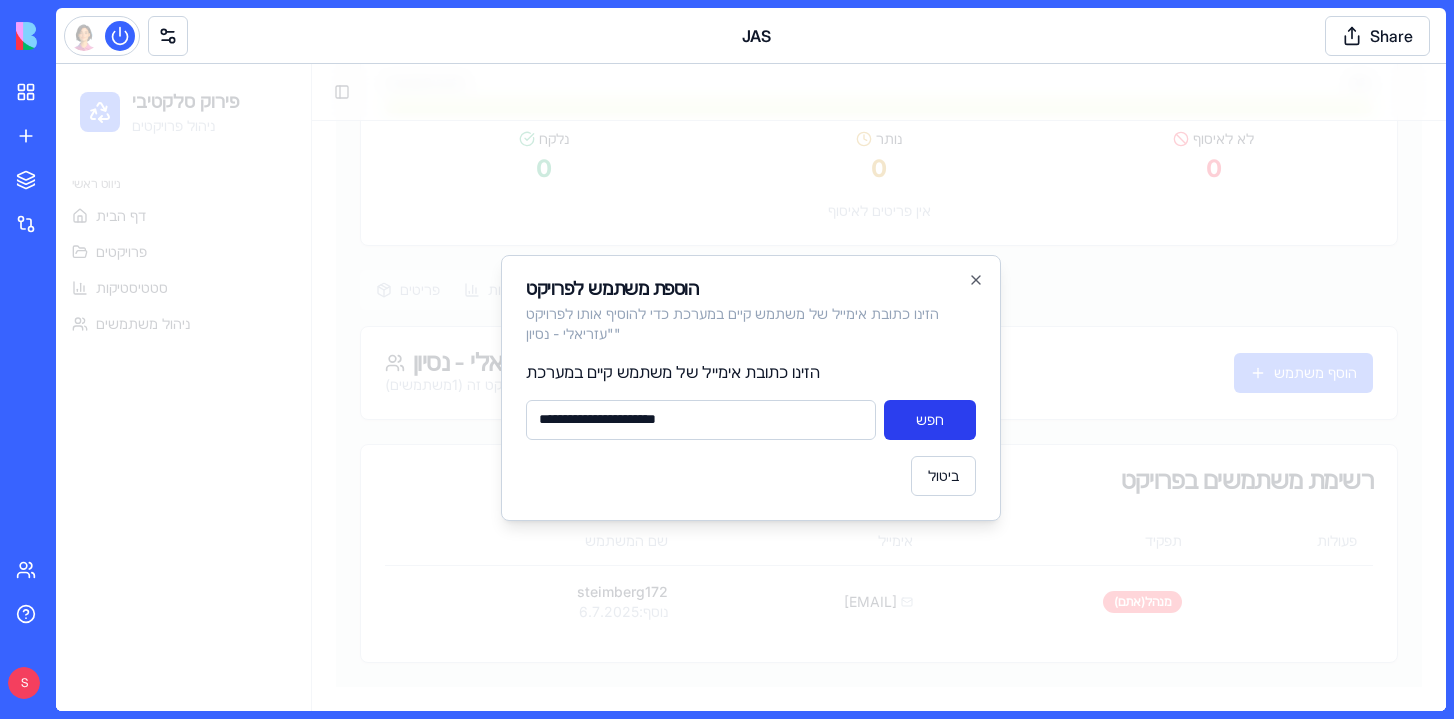type on "**********" 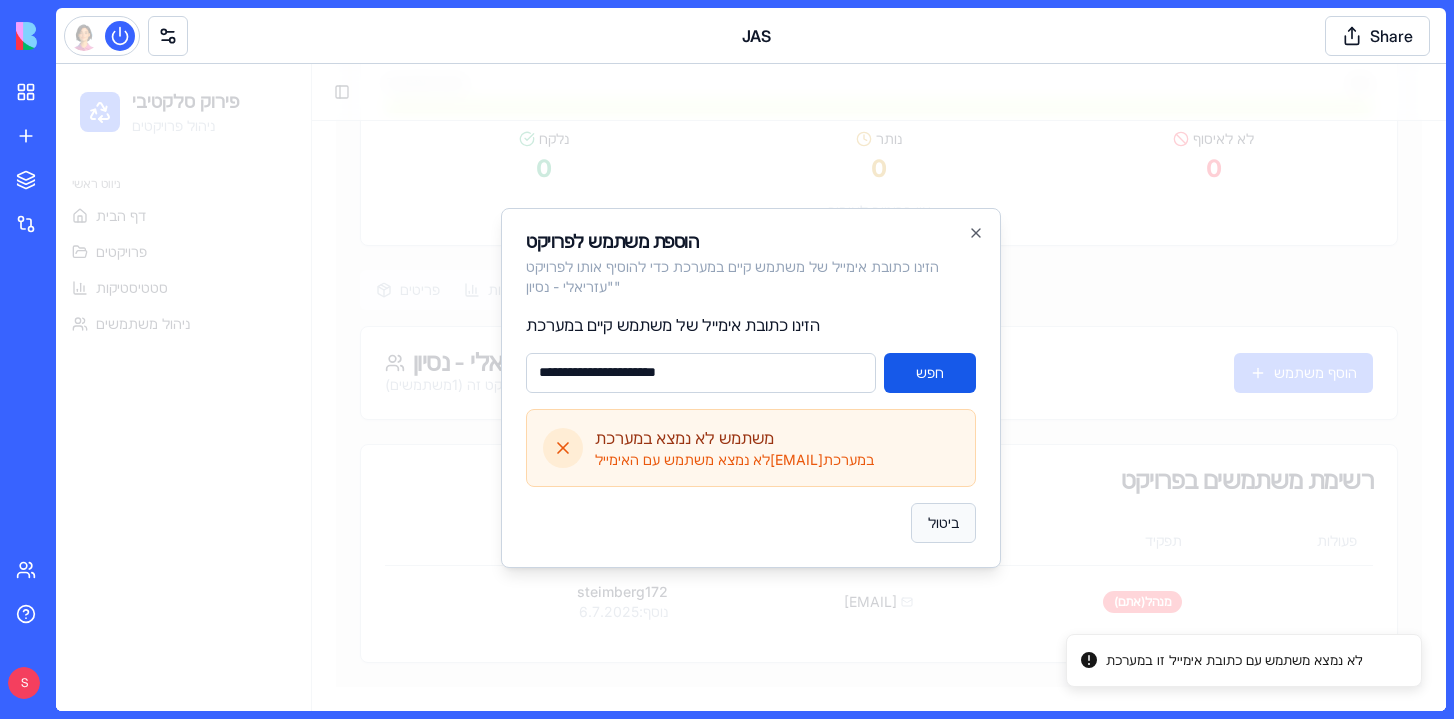 click on "ביטול" at bounding box center (943, 523) 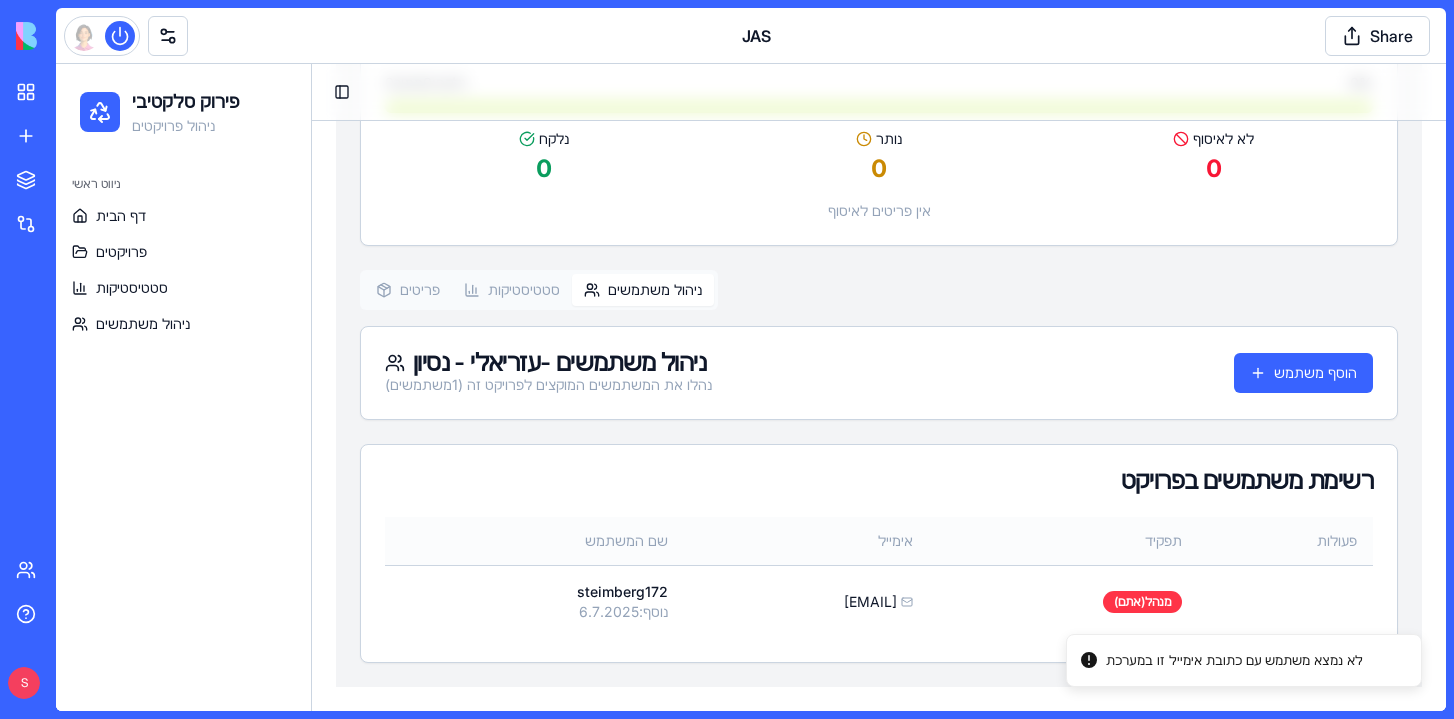 scroll, scrollTop: 0, scrollLeft: 0, axis: both 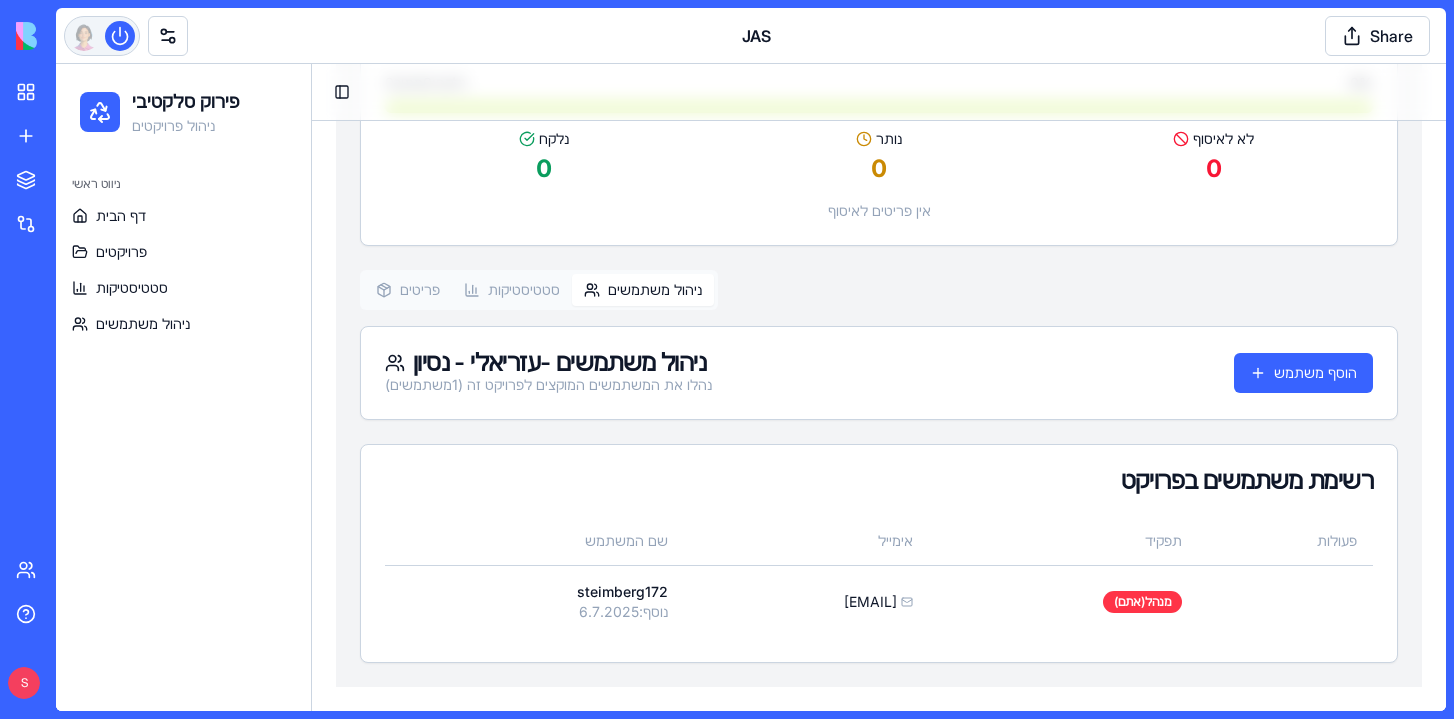 click at bounding box center (120, 36) 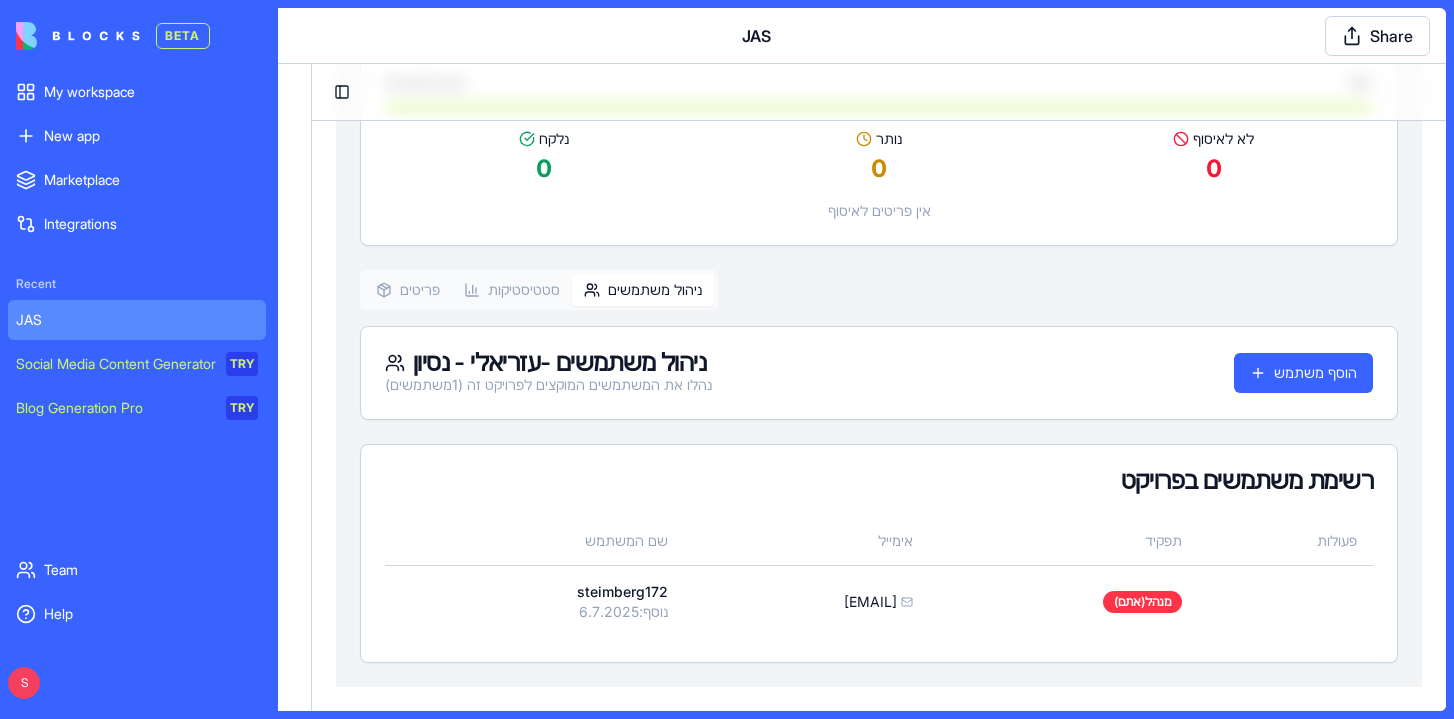 scroll, scrollTop: 90796, scrollLeft: 0, axis: vertical 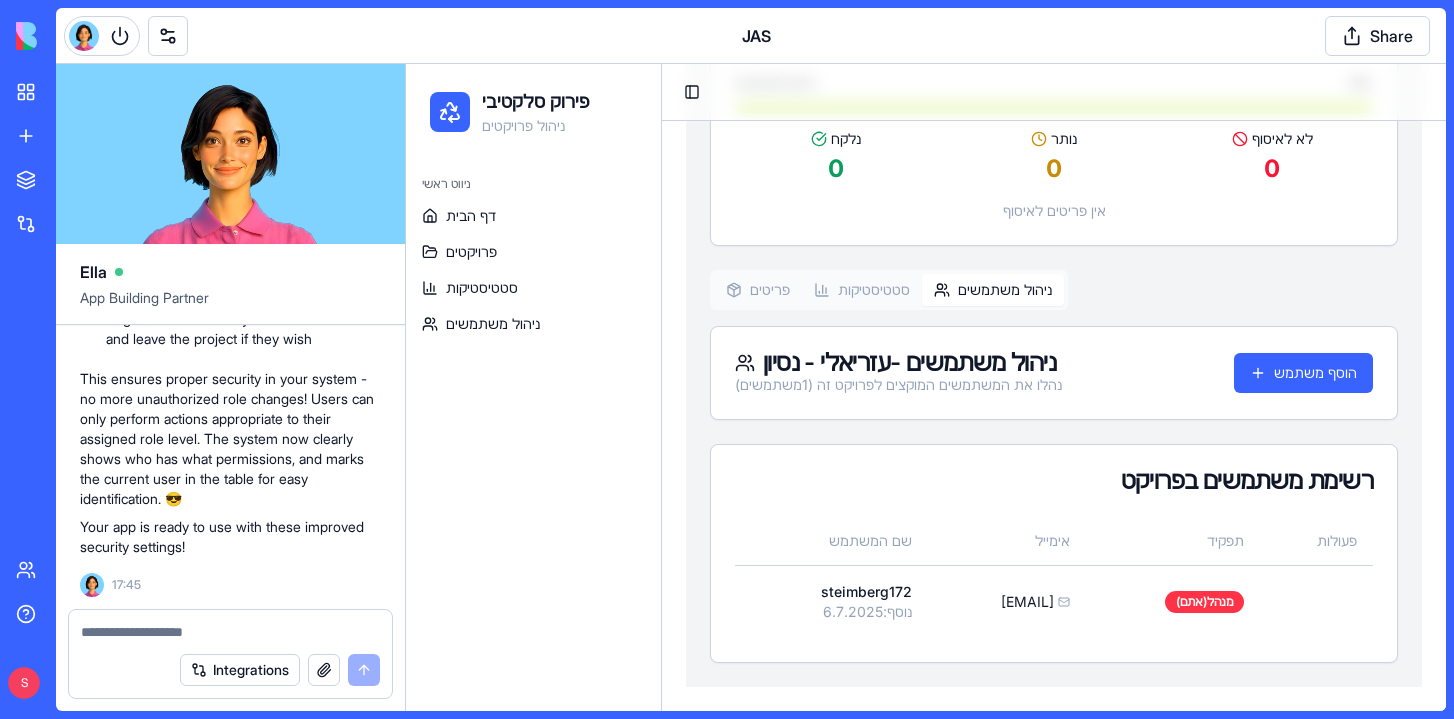 click at bounding box center [230, 632] 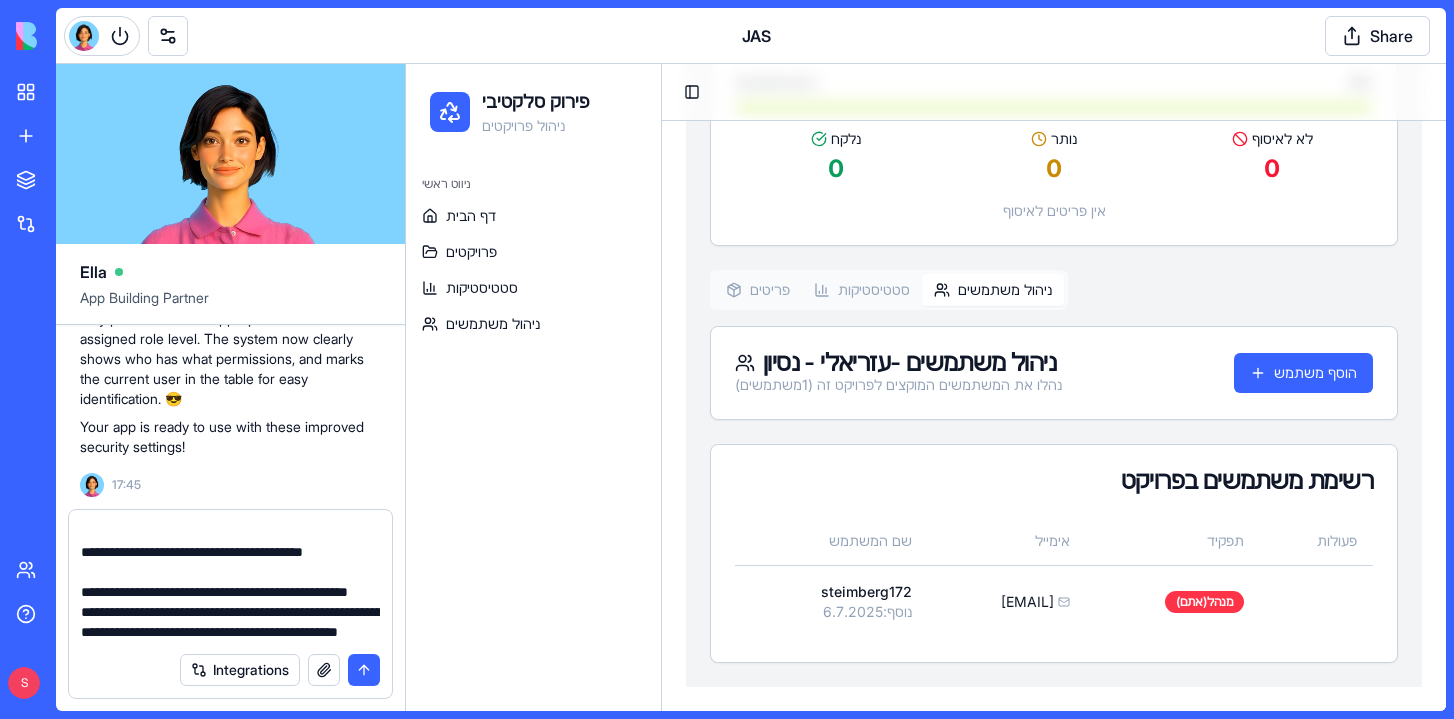 scroll, scrollTop: 98, scrollLeft: 0, axis: vertical 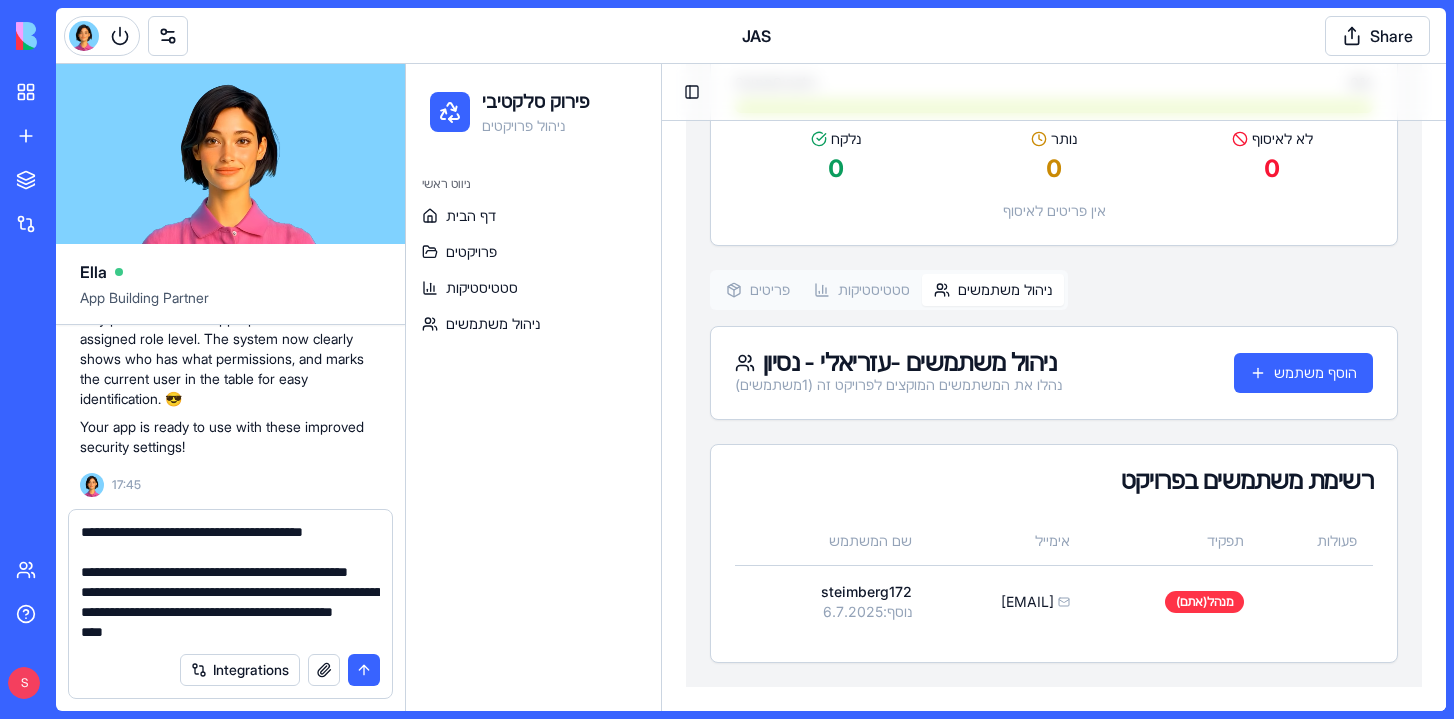type on "**********" 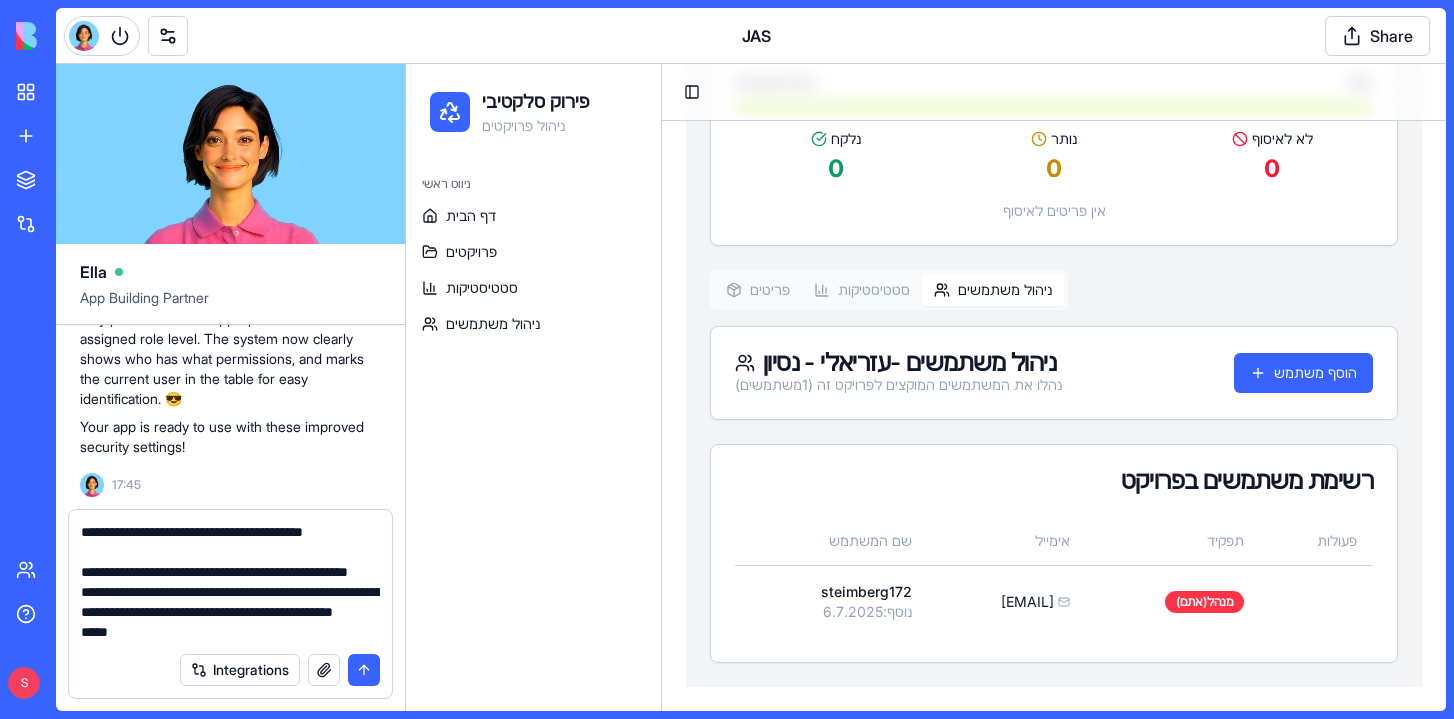 type 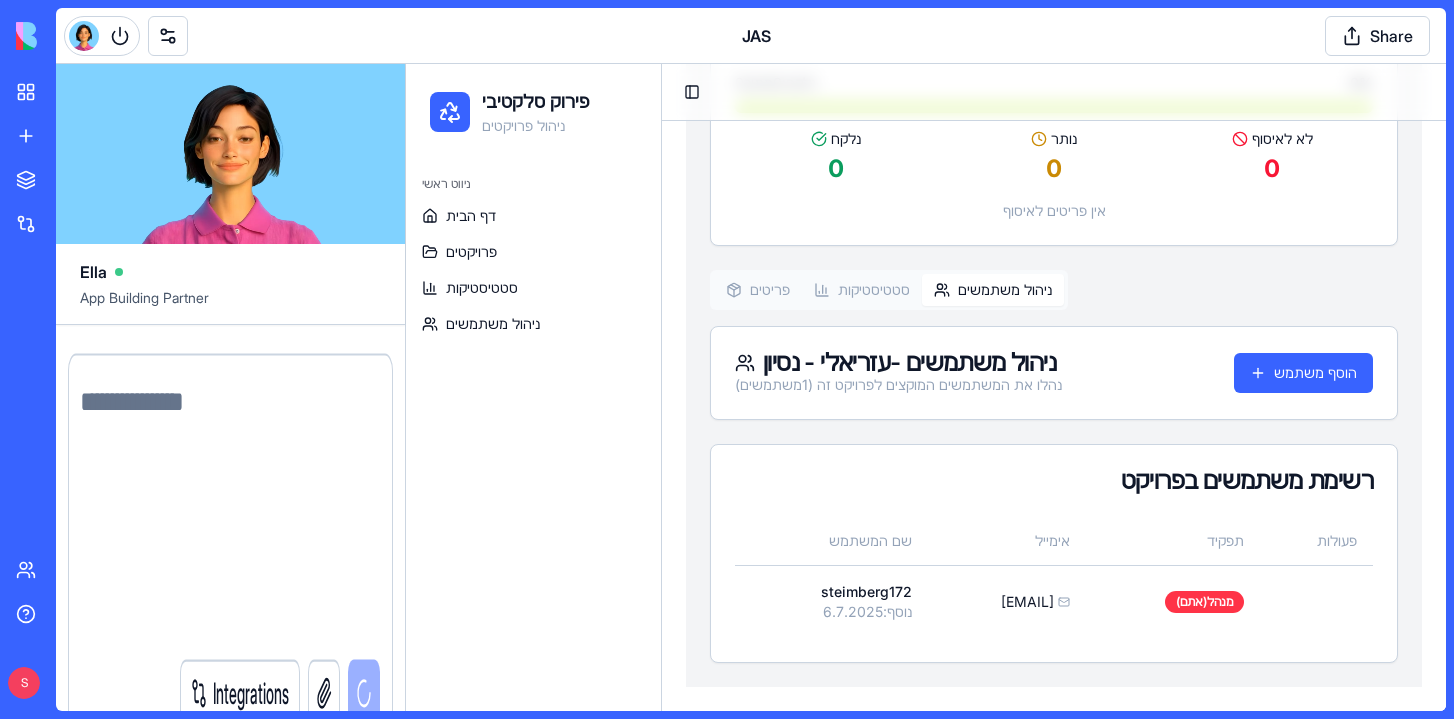 scroll, scrollTop: 0, scrollLeft: 0, axis: both 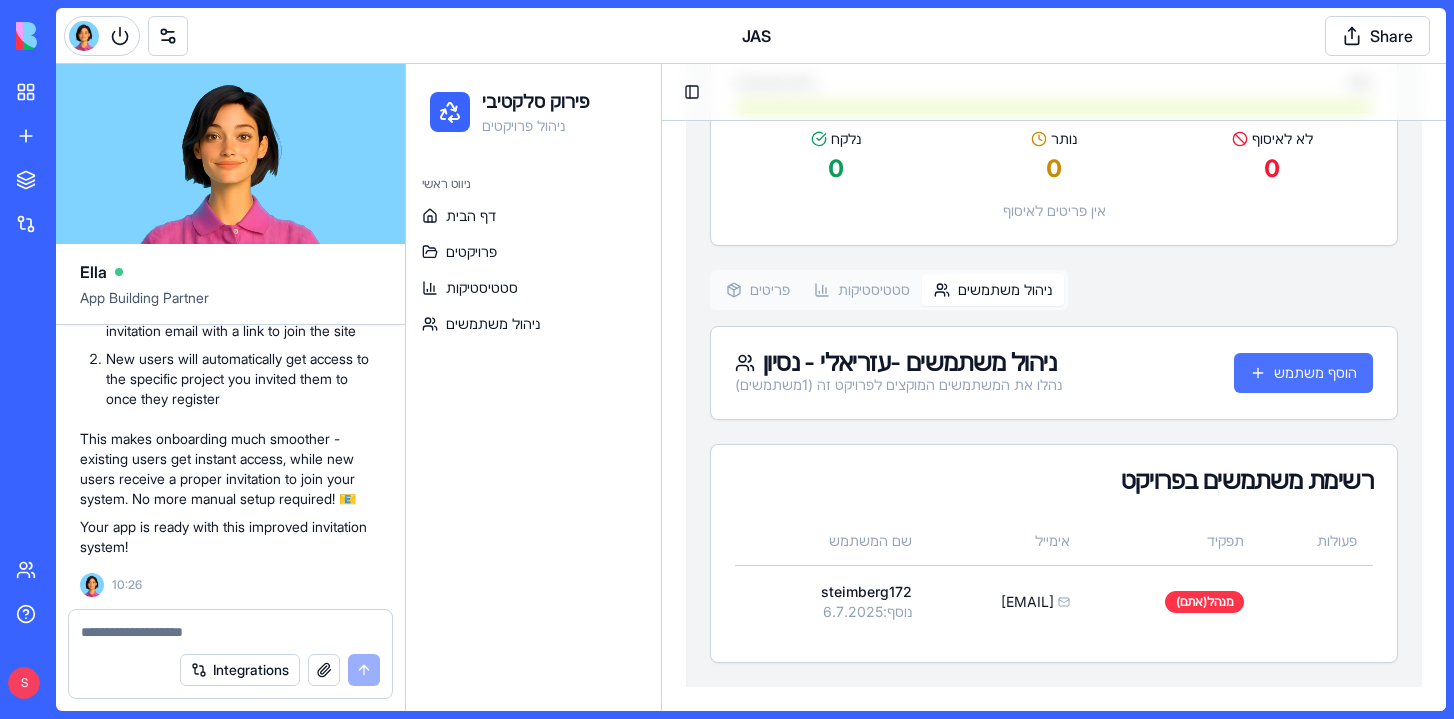 click on "הוסף משתמש" at bounding box center [1303, 373] 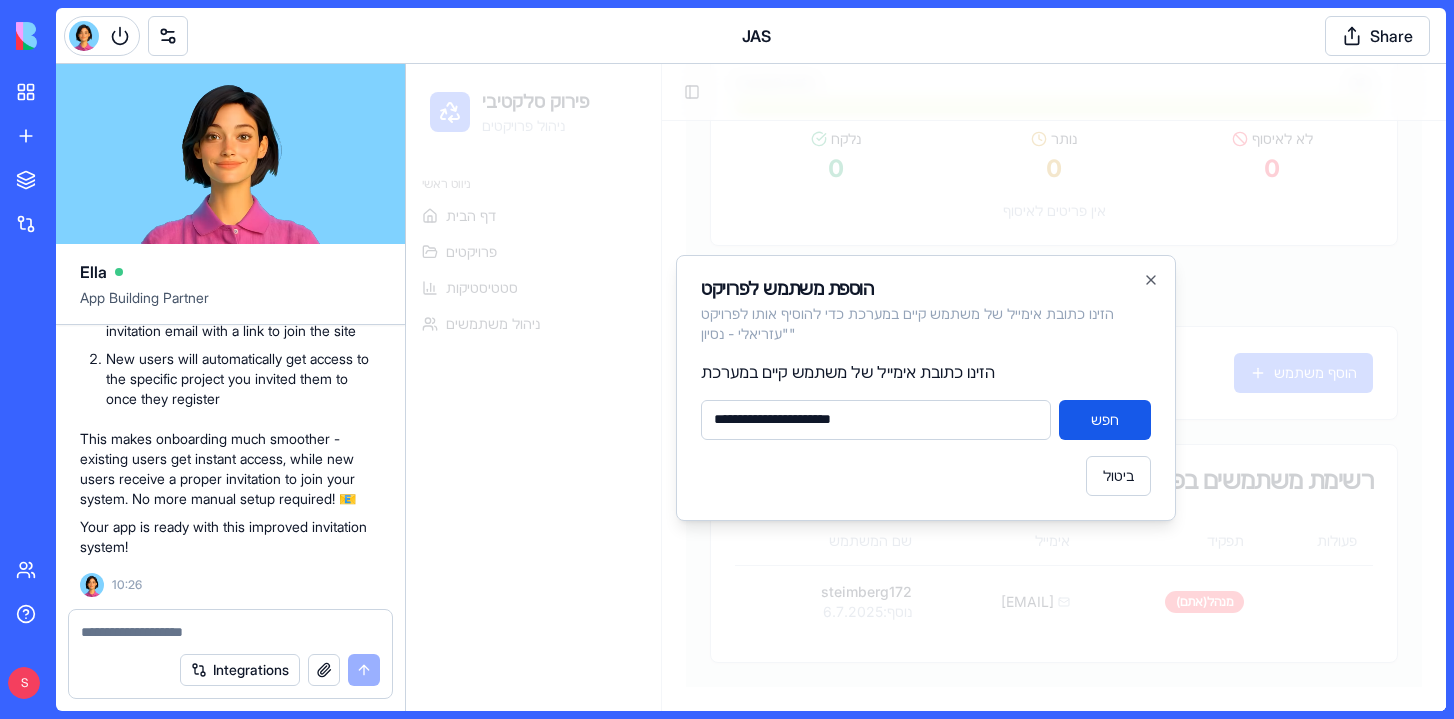 click on "**********" at bounding box center (876, 420) 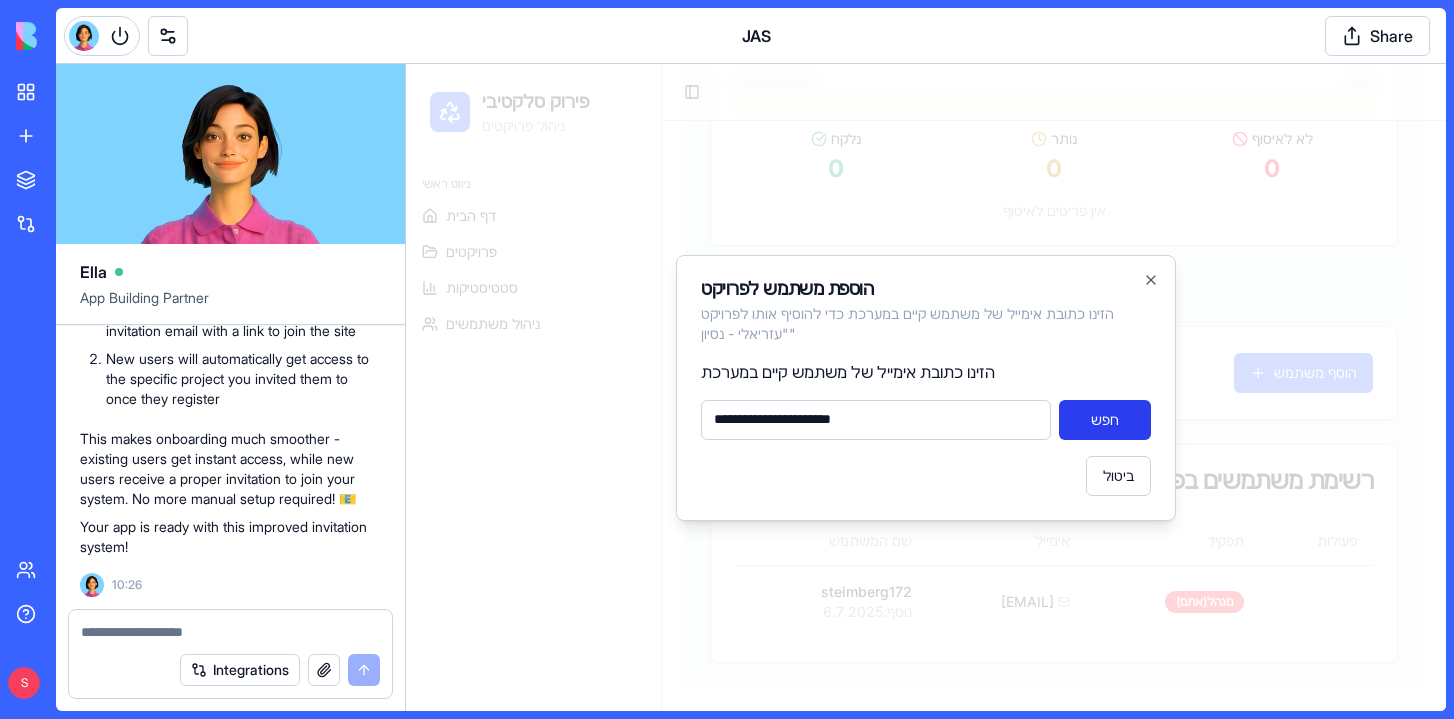 type on "**********" 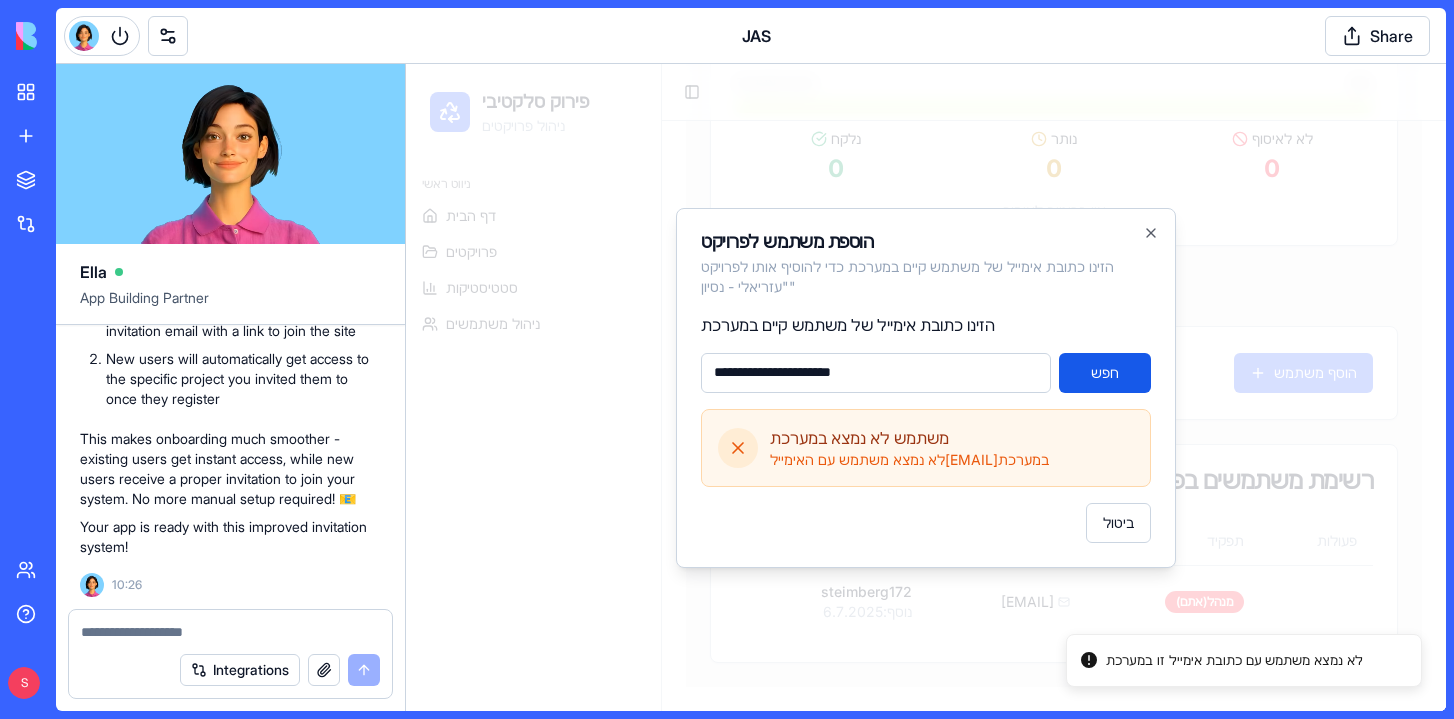 click on "הוספת משתמש לפרויקט" at bounding box center [926, 242] 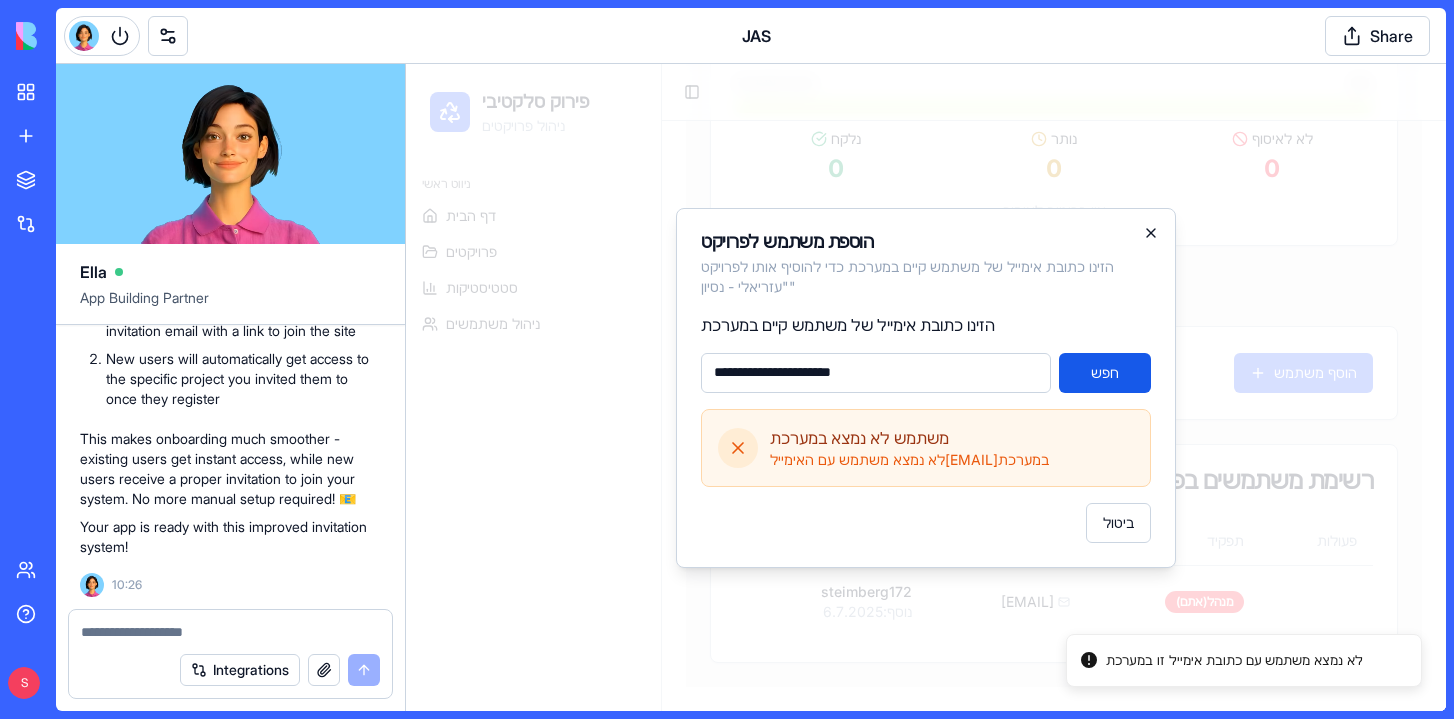 click 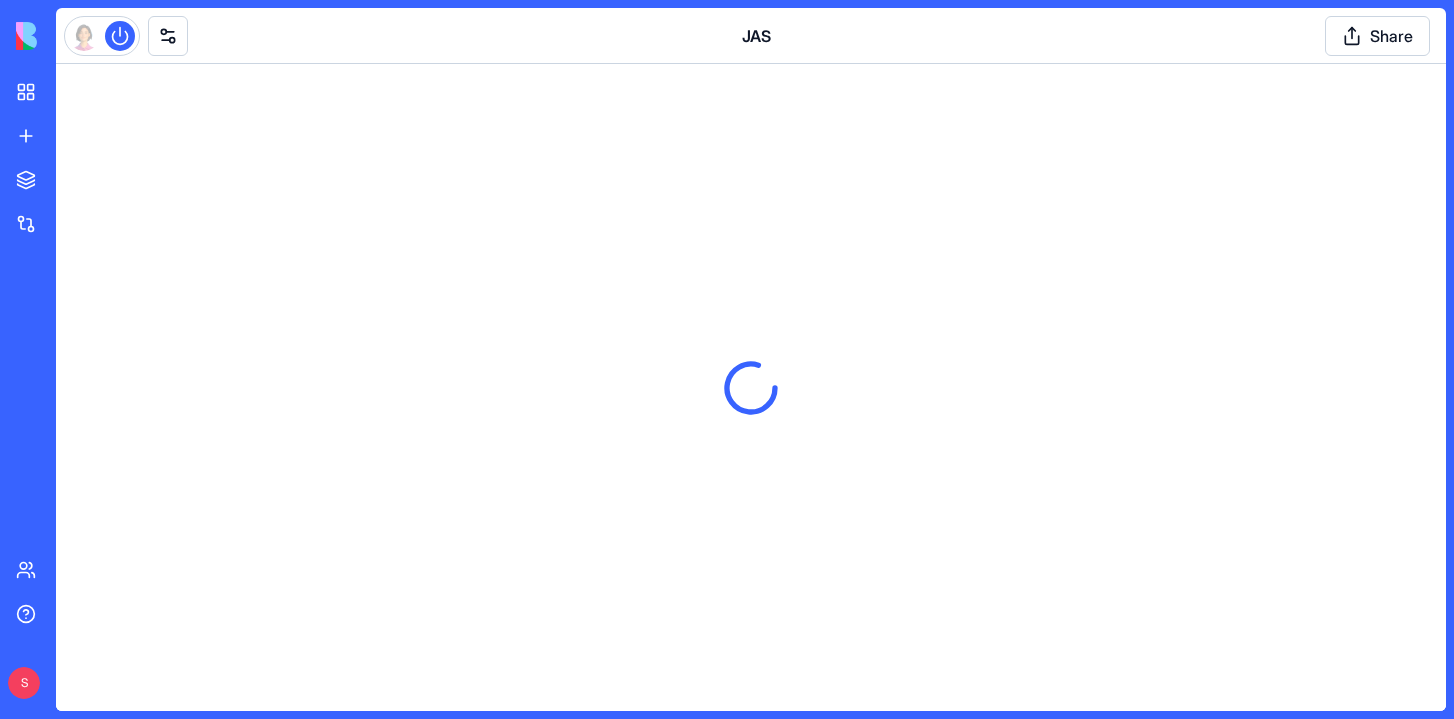 scroll, scrollTop: 0, scrollLeft: 0, axis: both 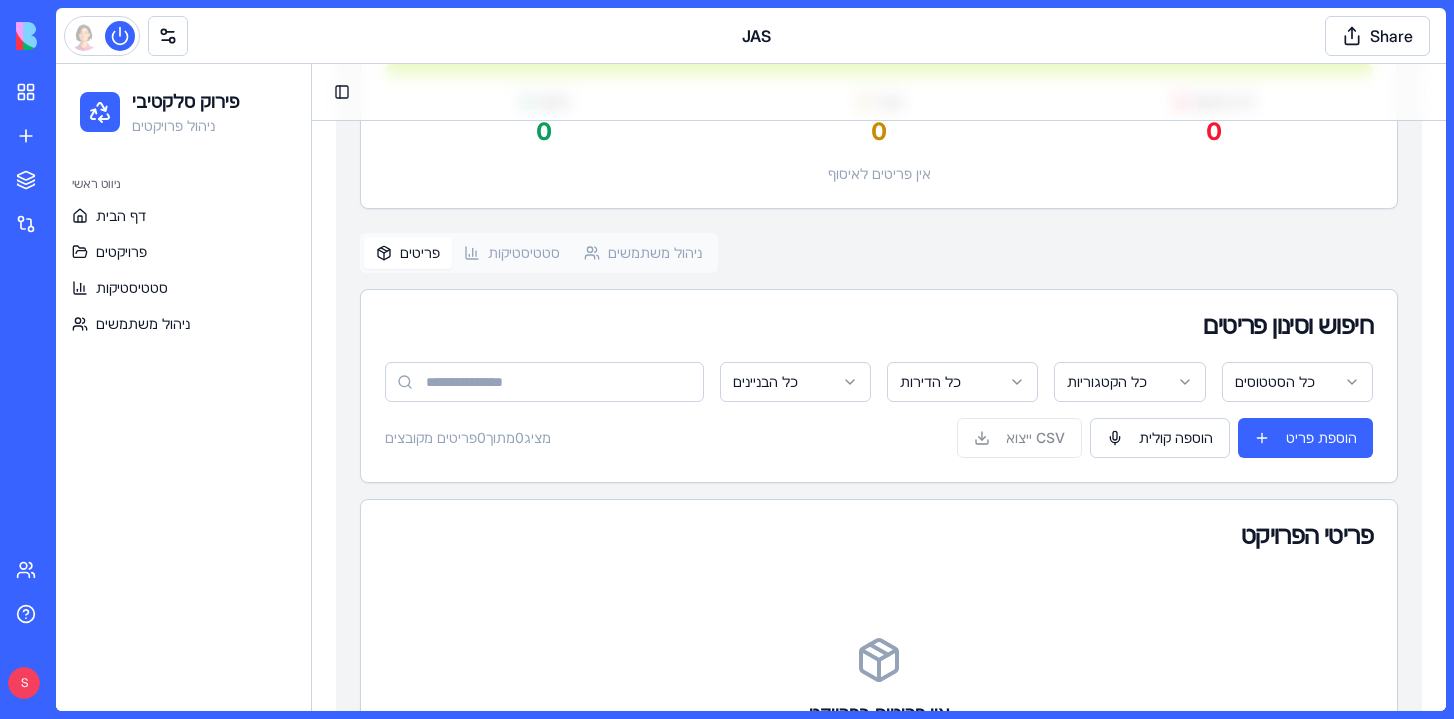 click on "פריטים סטטיסטיקות ניהול משתמשים" at bounding box center (539, 253) 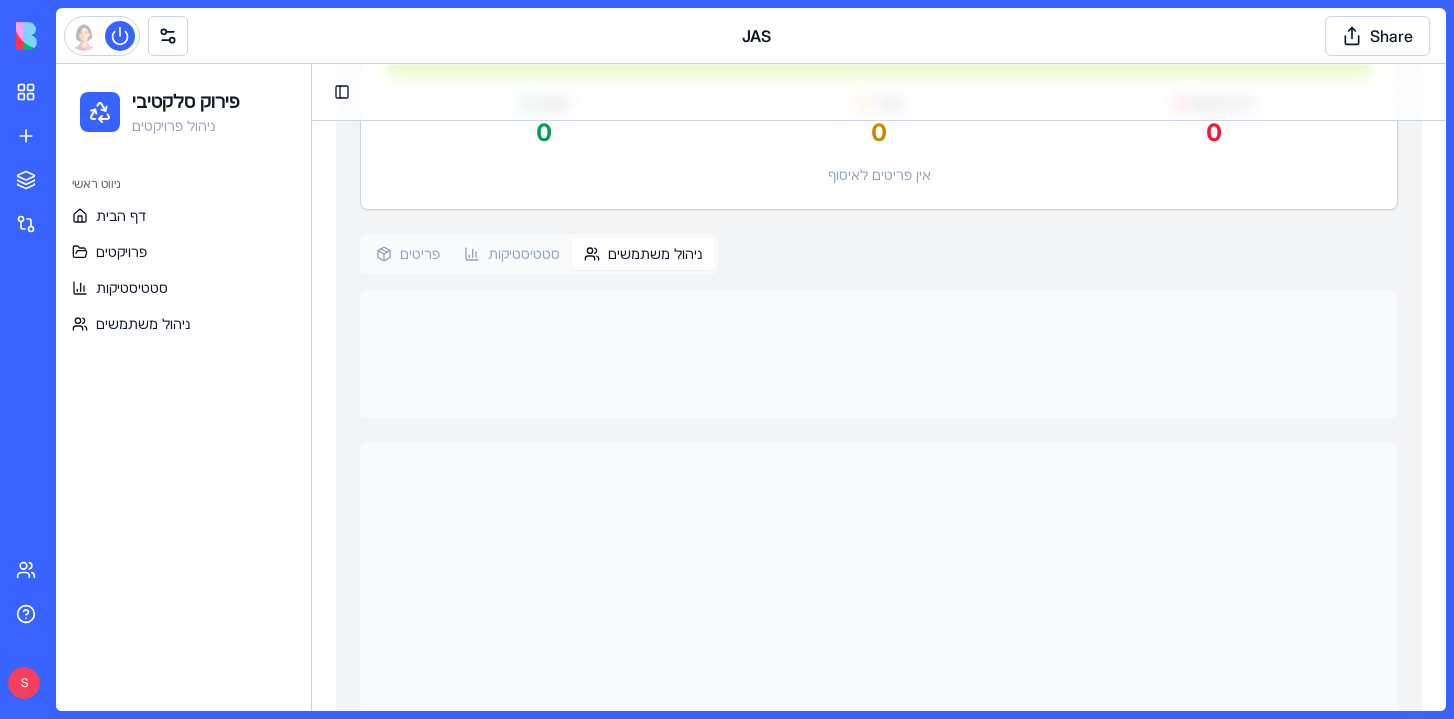 click on "ניהול משתמשים" at bounding box center (643, 254) 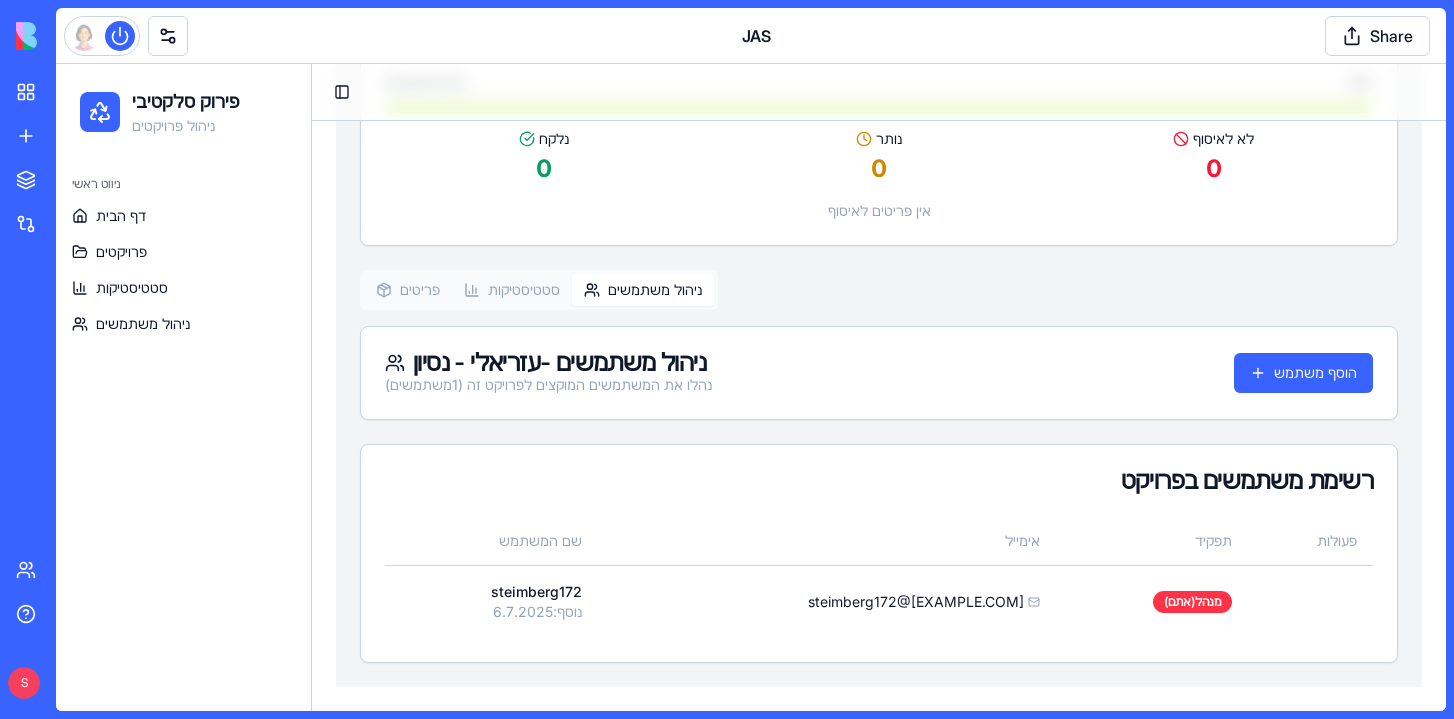 scroll, scrollTop: 644, scrollLeft: 0, axis: vertical 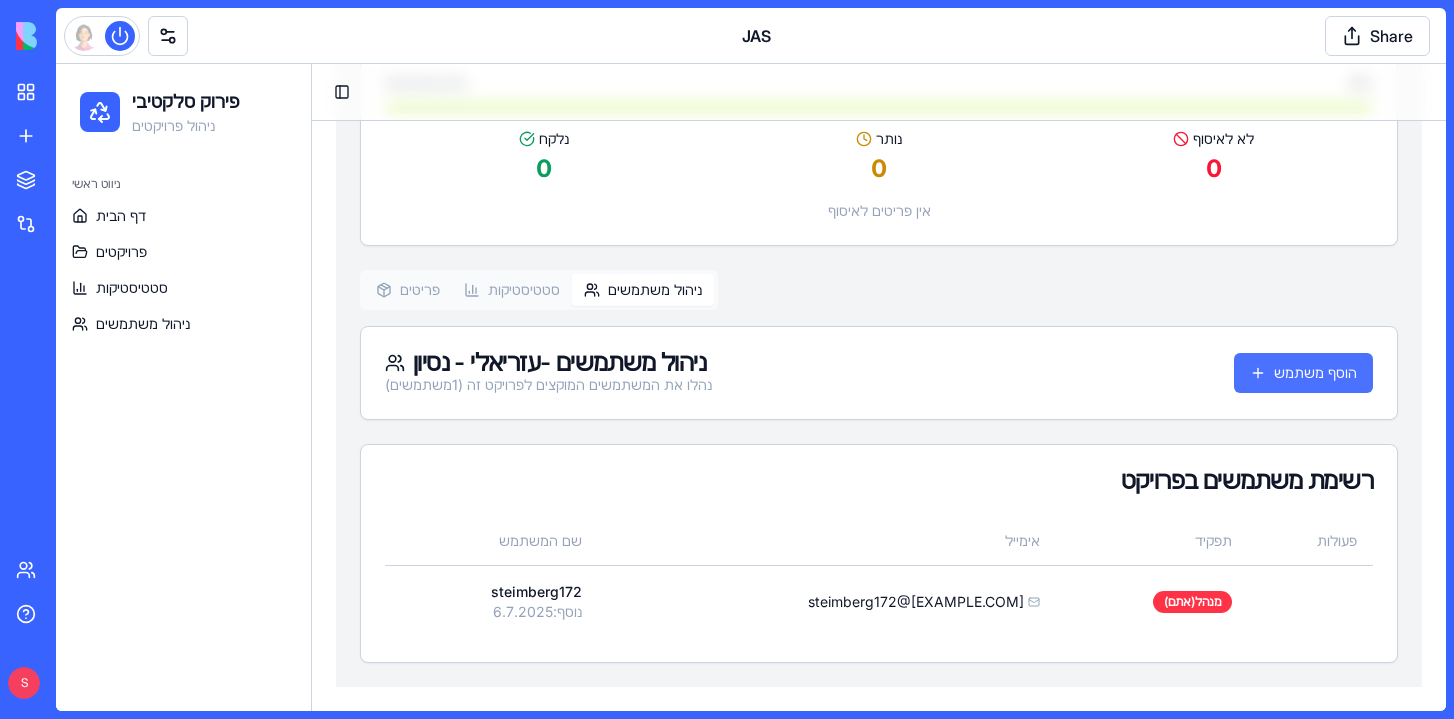 click on "הוסף משתמש" at bounding box center [1303, 373] 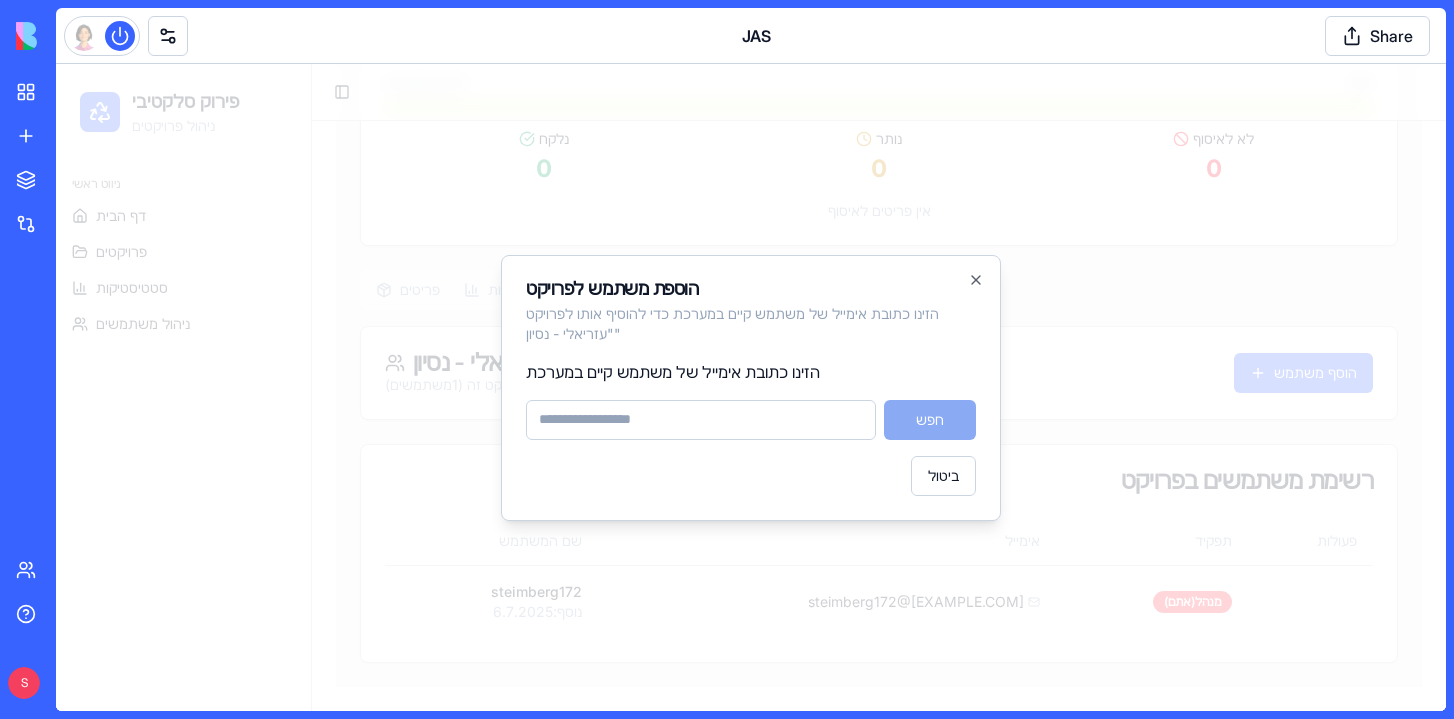 scroll, scrollTop: 445, scrollLeft: 0, axis: vertical 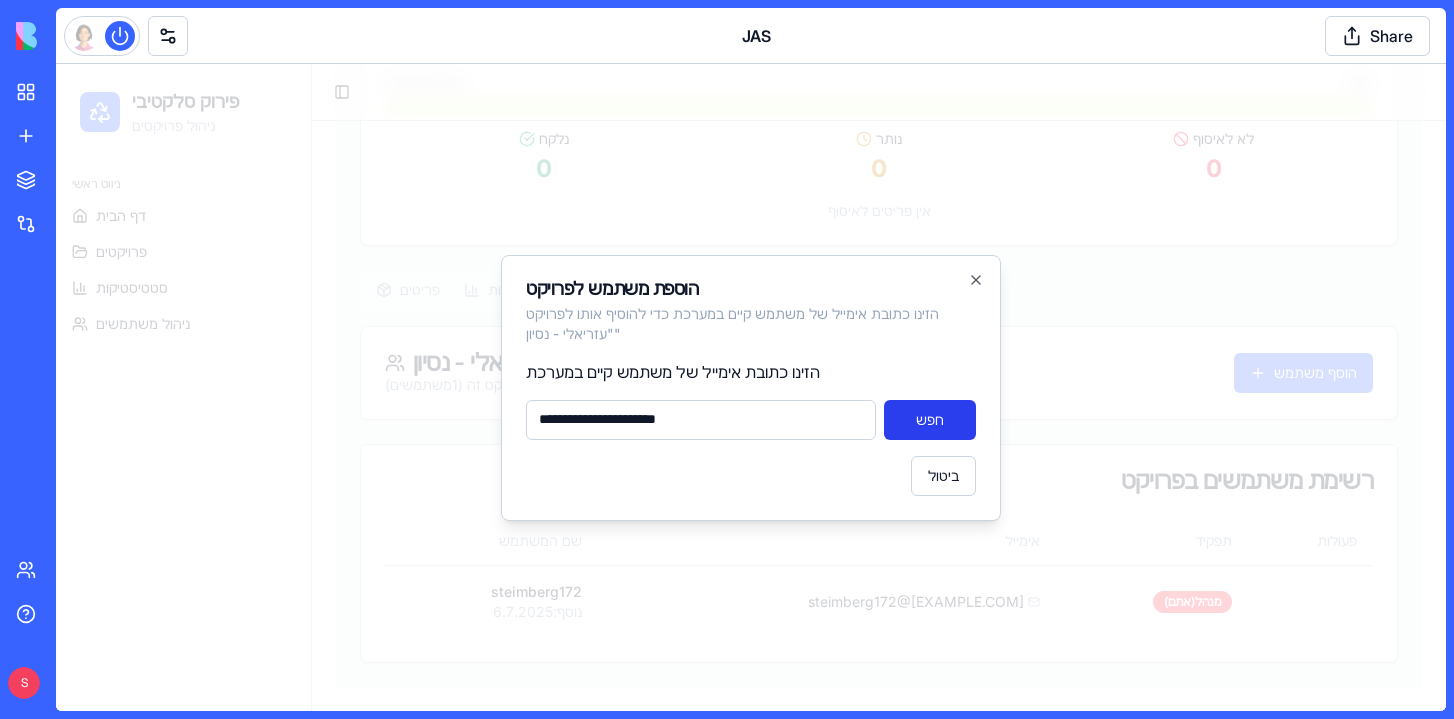 type on "**********" 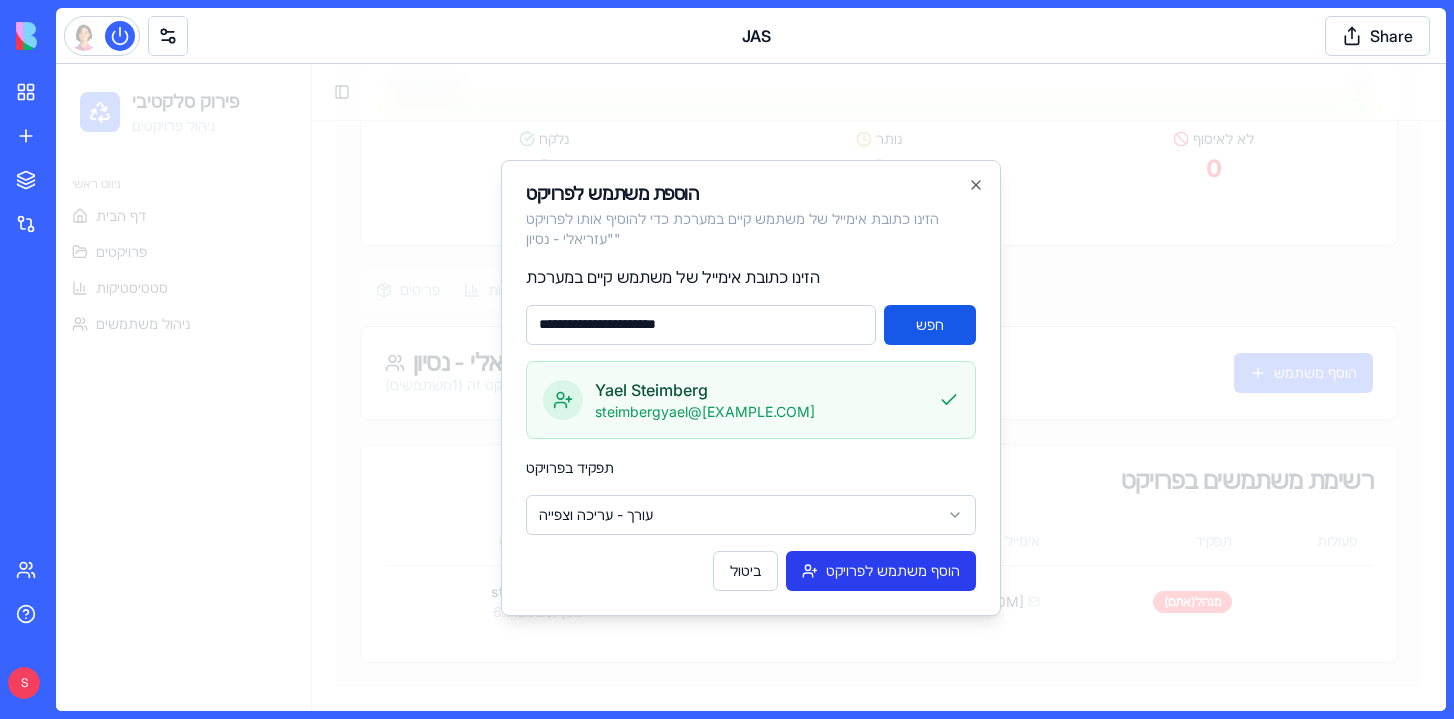 click on "הוסף משתמש לפרויקט" at bounding box center (881, 571) 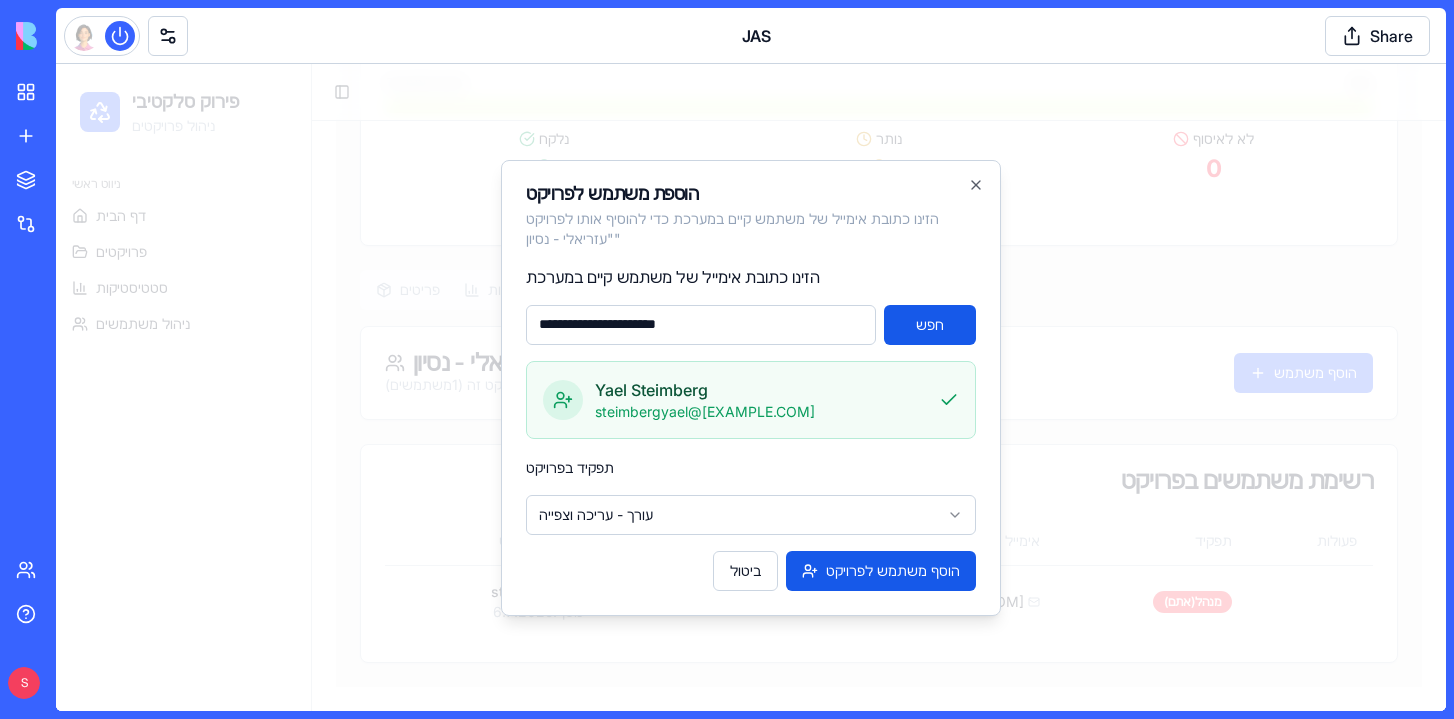 type 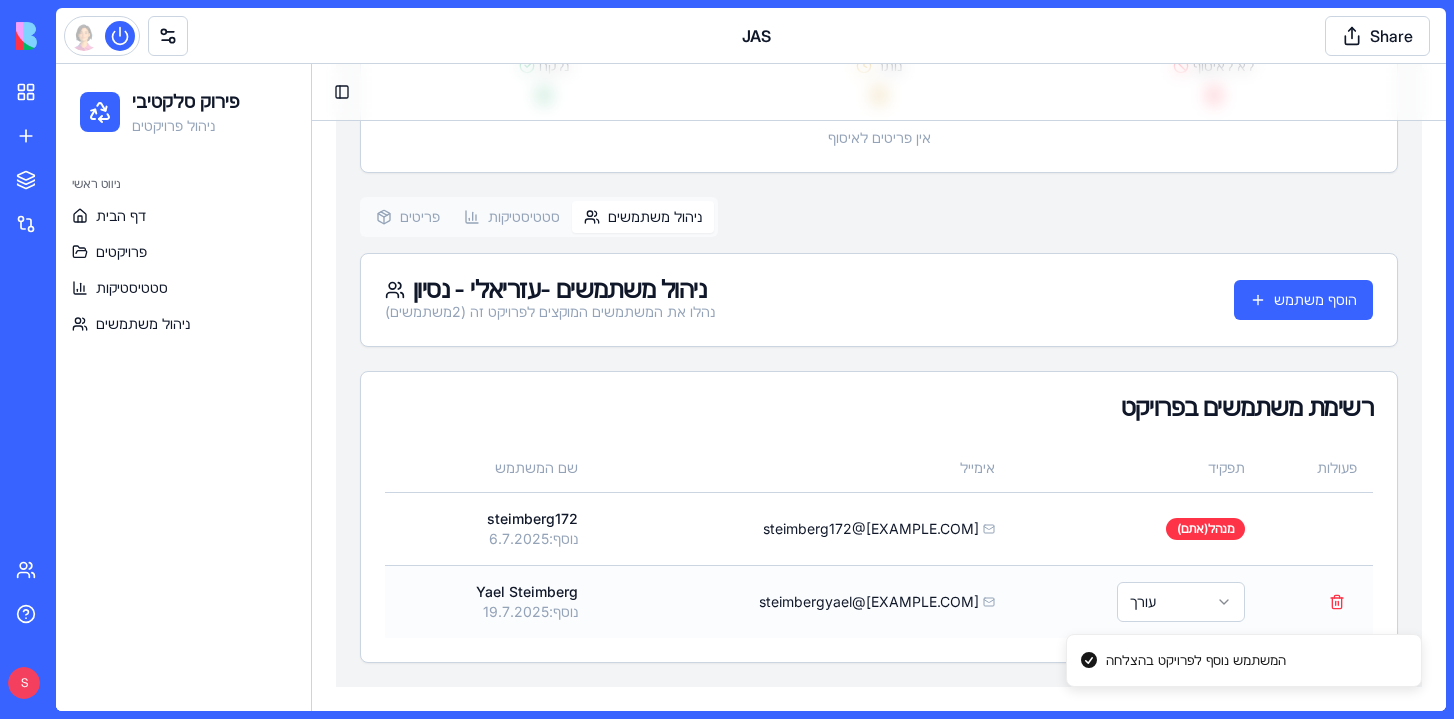 scroll, scrollTop: 518, scrollLeft: 0, axis: vertical 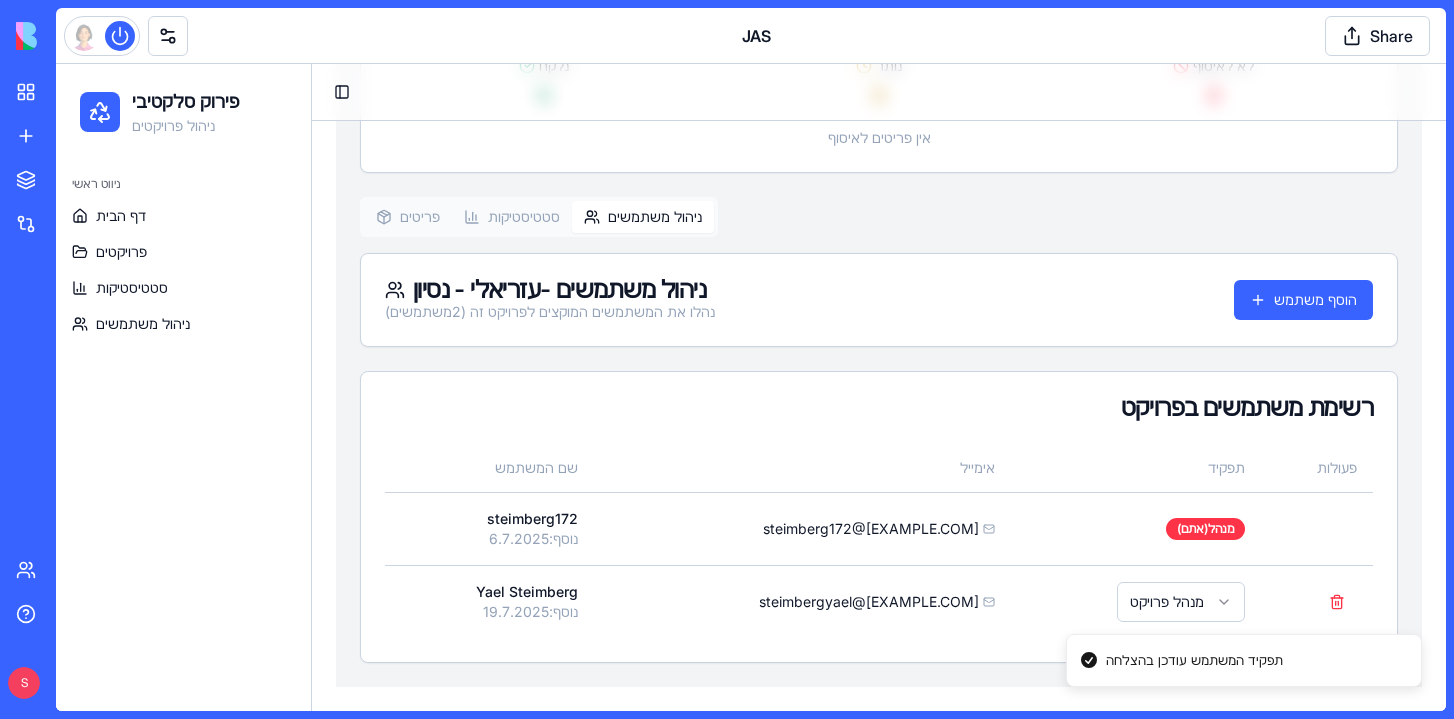click on "רשימת משתמשים בפרויקט" at bounding box center (879, 408) 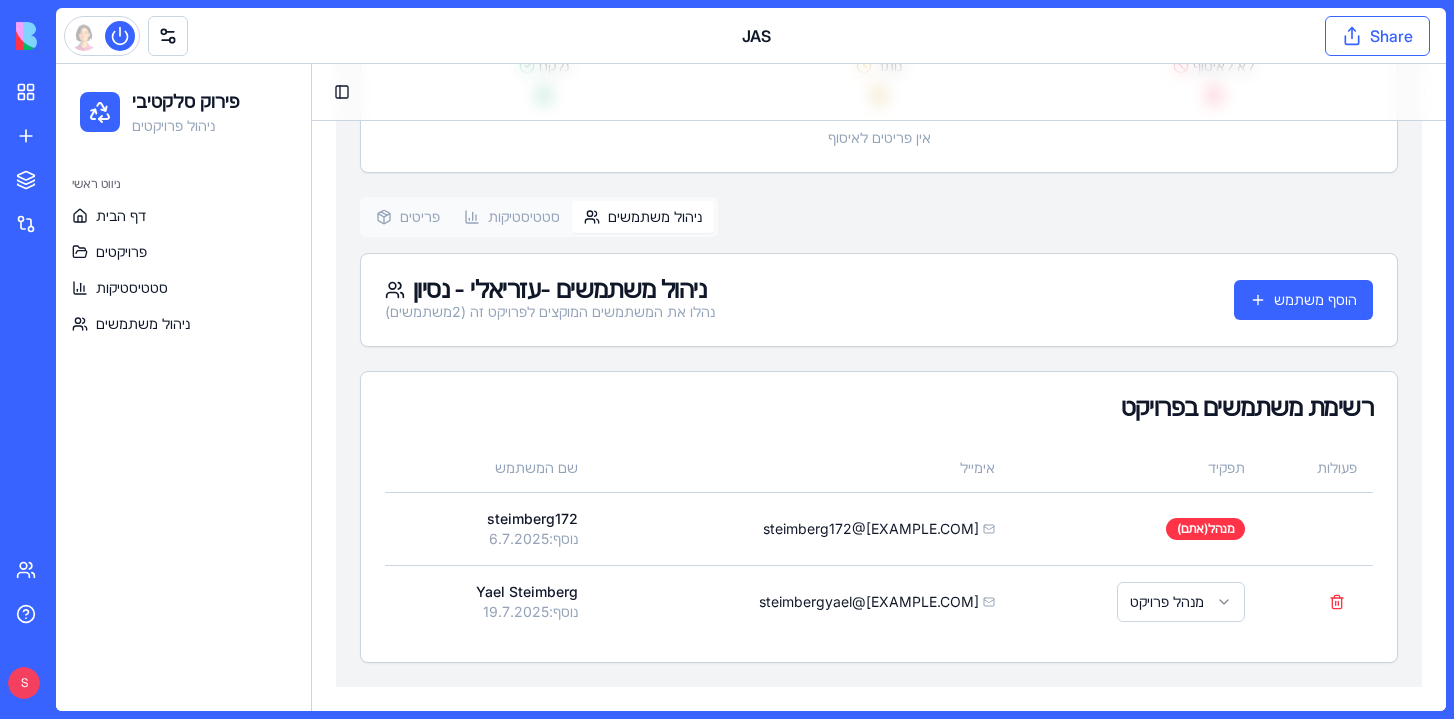 click on "Share" at bounding box center (1377, 36) 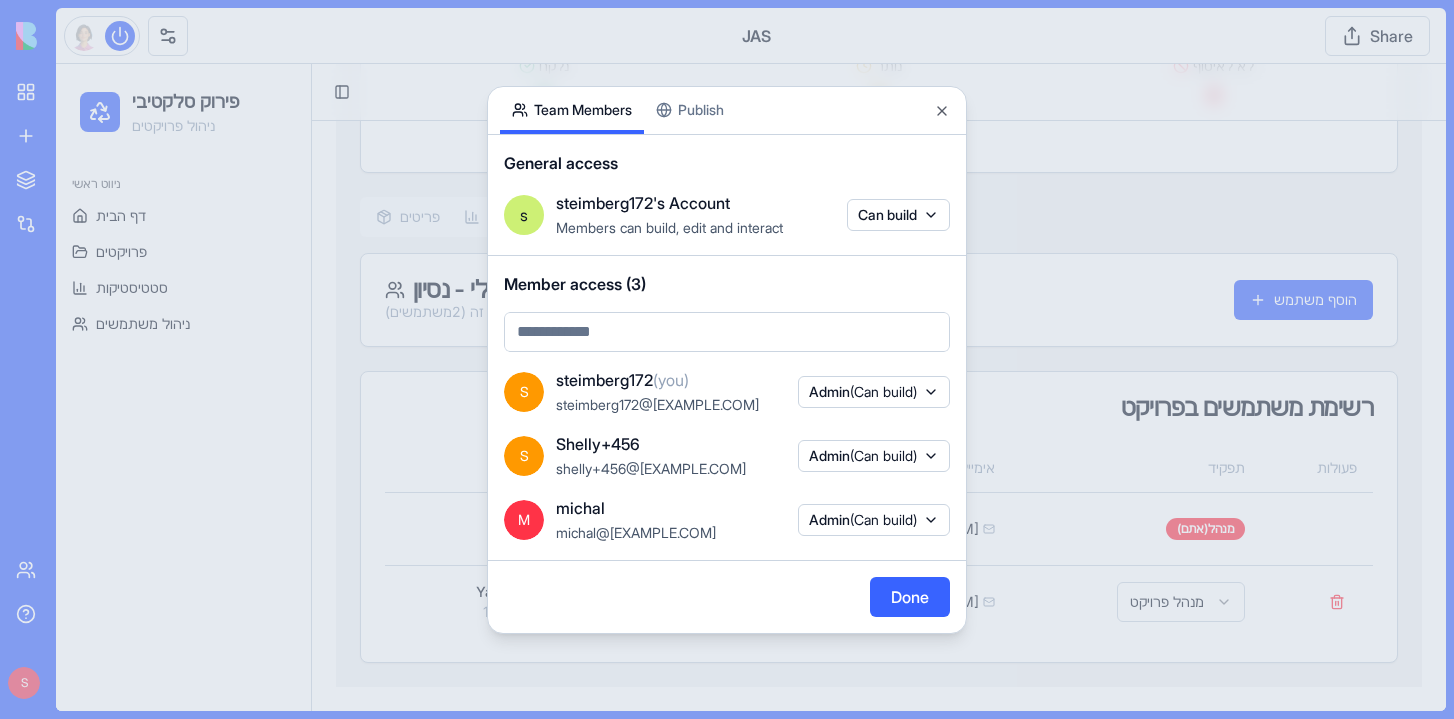 click on "Team Members Publish General access s steimberg172's Account Members can build, edit and interact Can build Member access (3) S steimberg172  (you) steimberg172@[EXAMPLE.COM] Admin  (Can build) S shelly+456 shelly+456@[EXAMPLE.COM] Admin  (Can build) M michal michal@[EXAMPLE.COM] Admin  (Can build) Done Close" at bounding box center (727, 360) 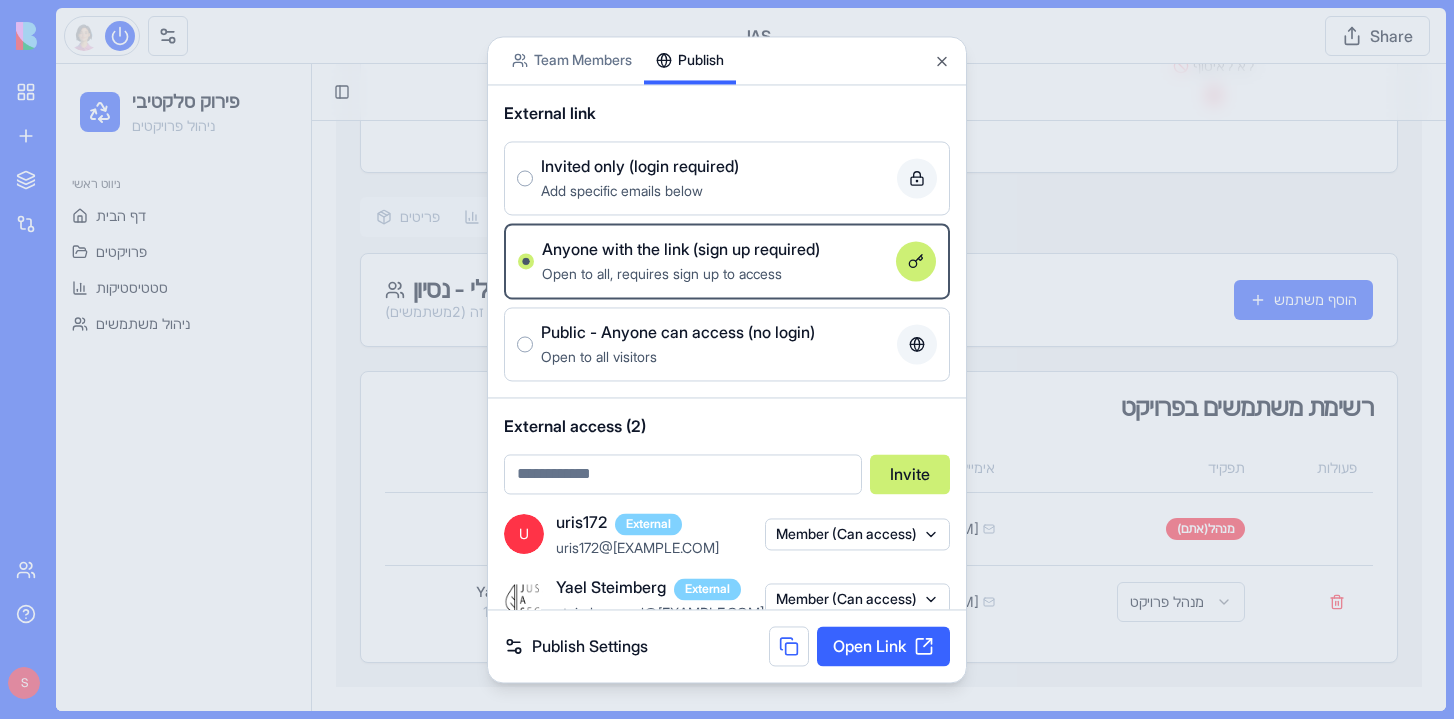 scroll, scrollTop: 0, scrollLeft: 0, axis: both 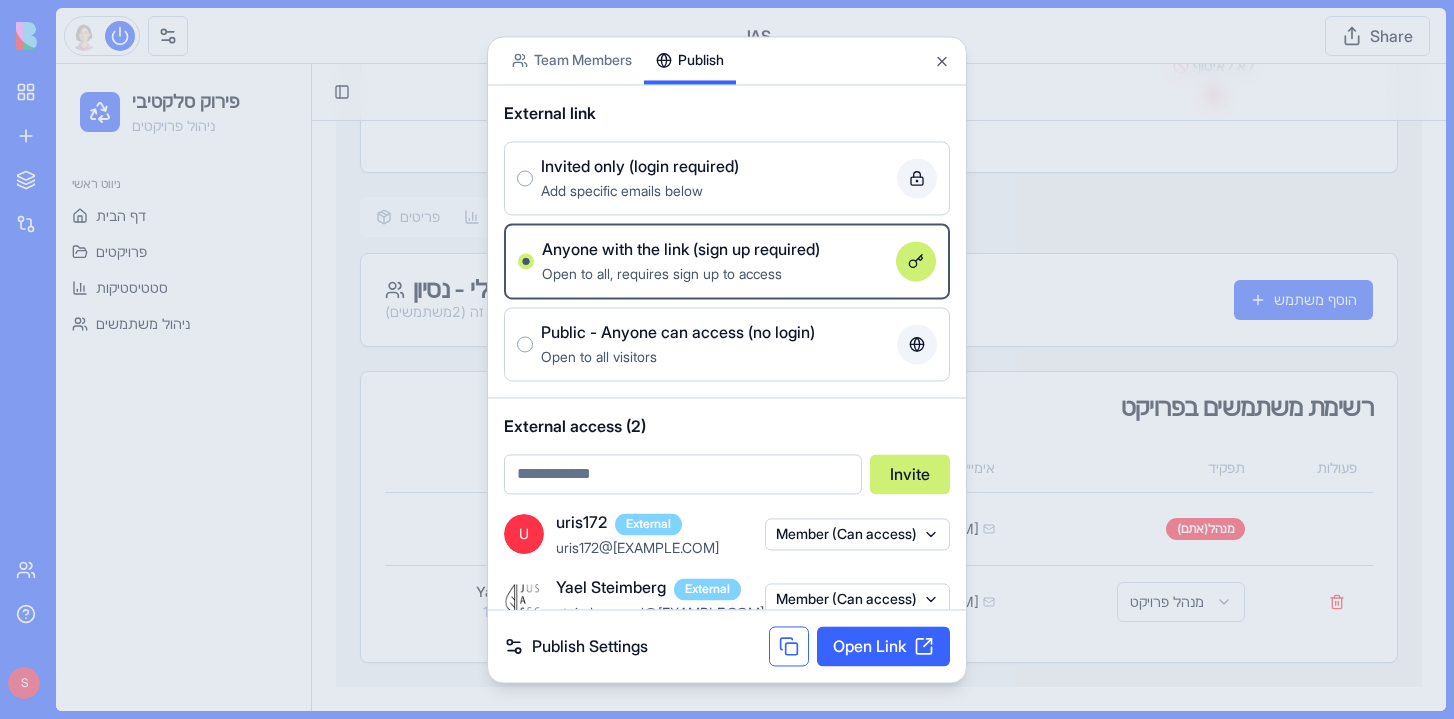 click at bounding box center (789, 646) 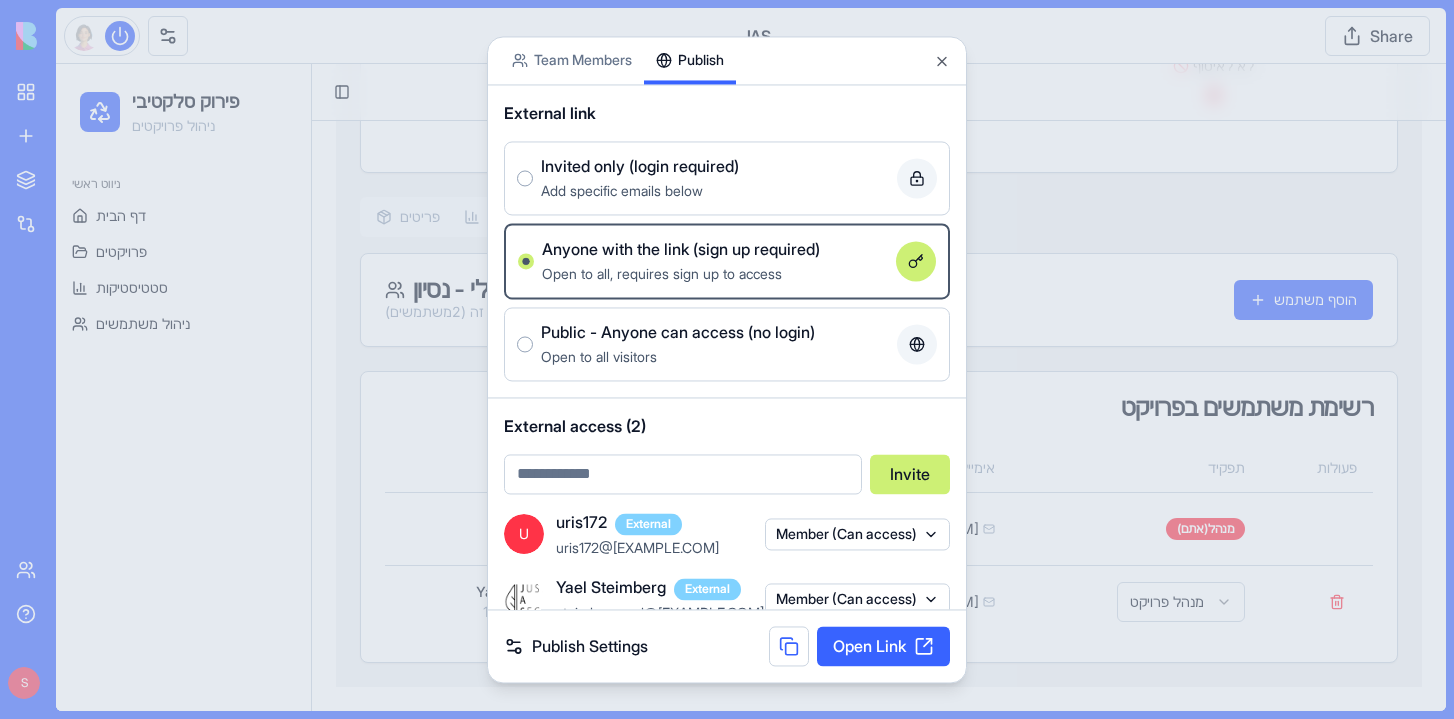 click on "Team Members Publish" at bounding box center [727, 61] 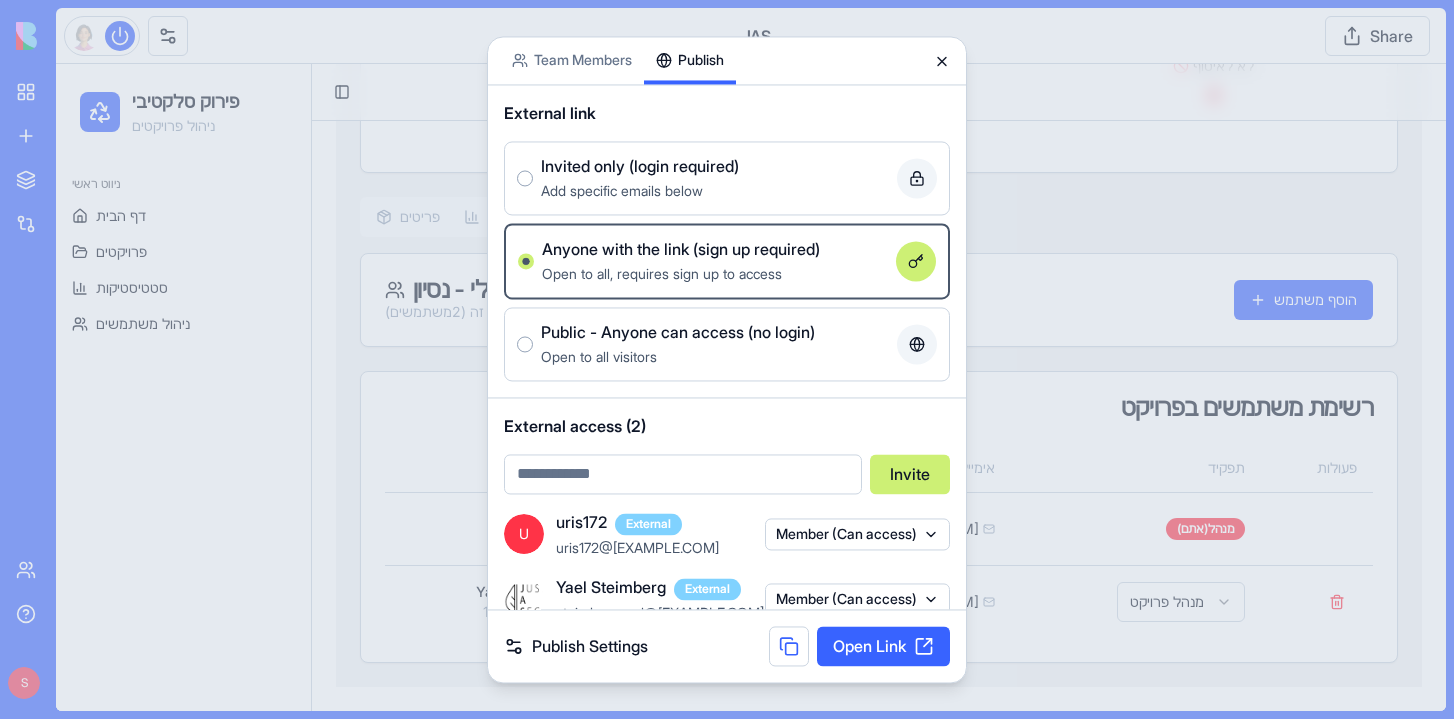click 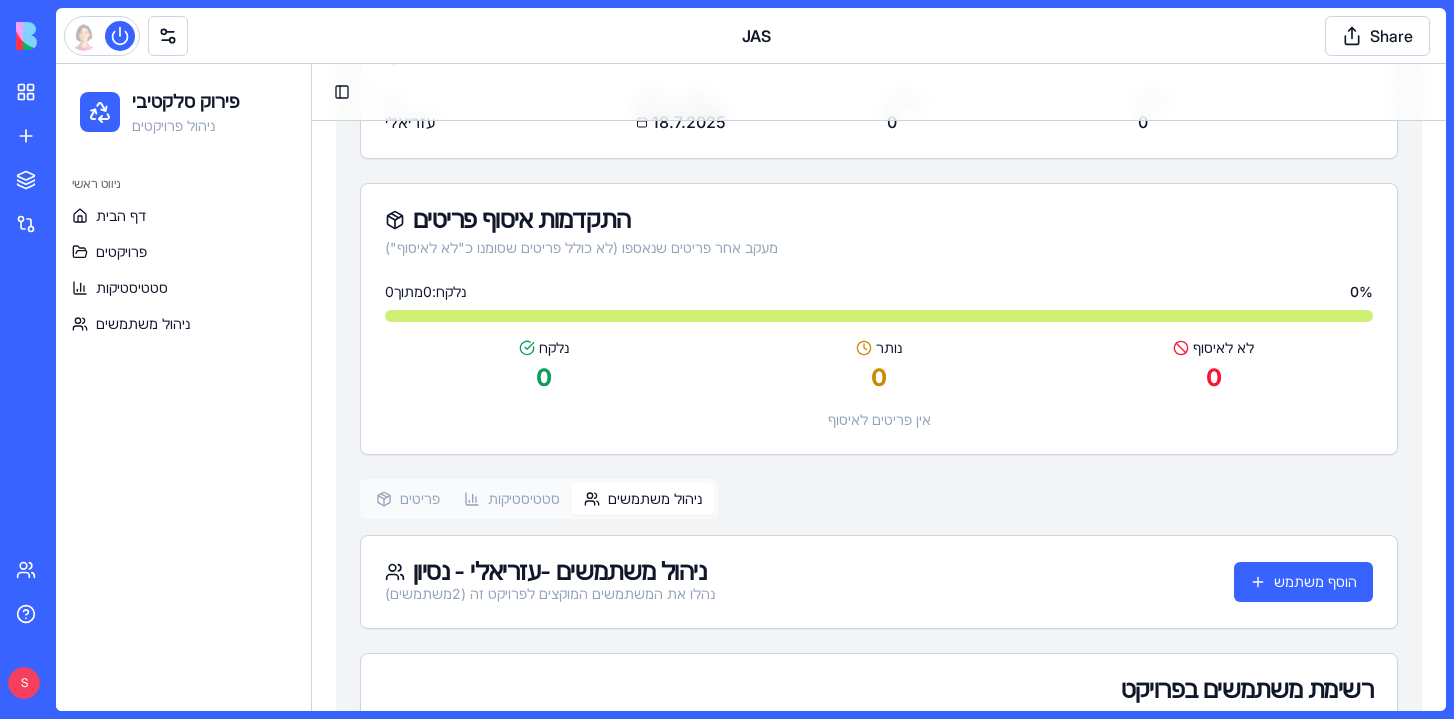 scroll, scrollTop: 98, scrollLeft: 0, axis: vertical 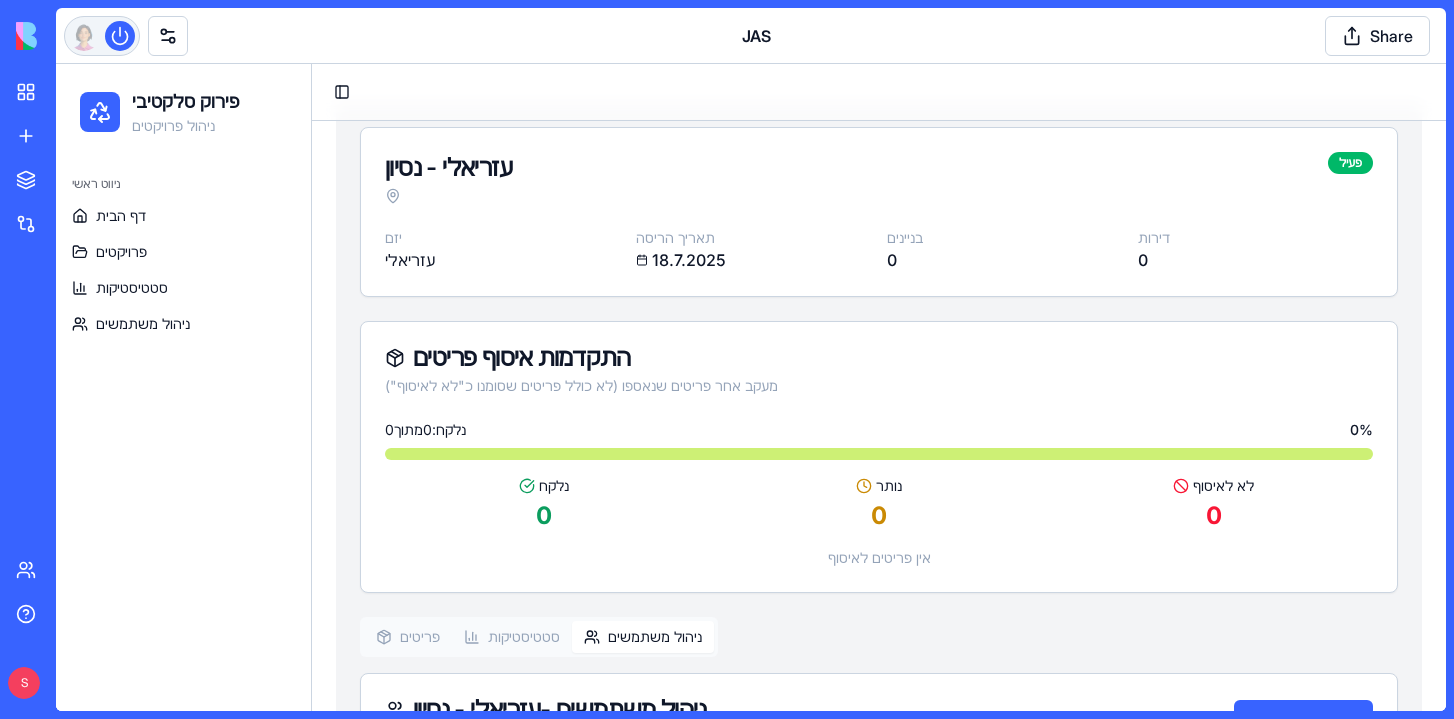 click at bounding box center (102, 36) 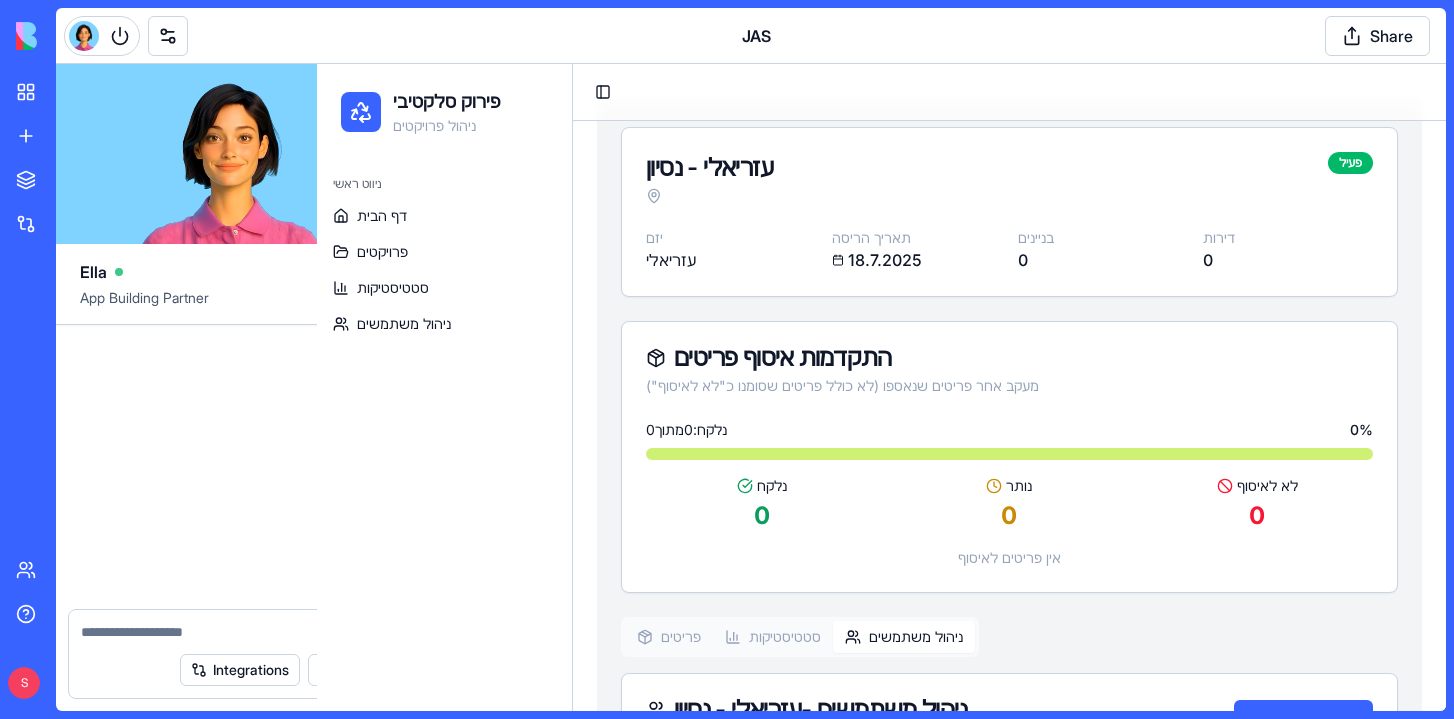 scroll, scrollTop: 91596, scrollLeft: 0, axis: vertical 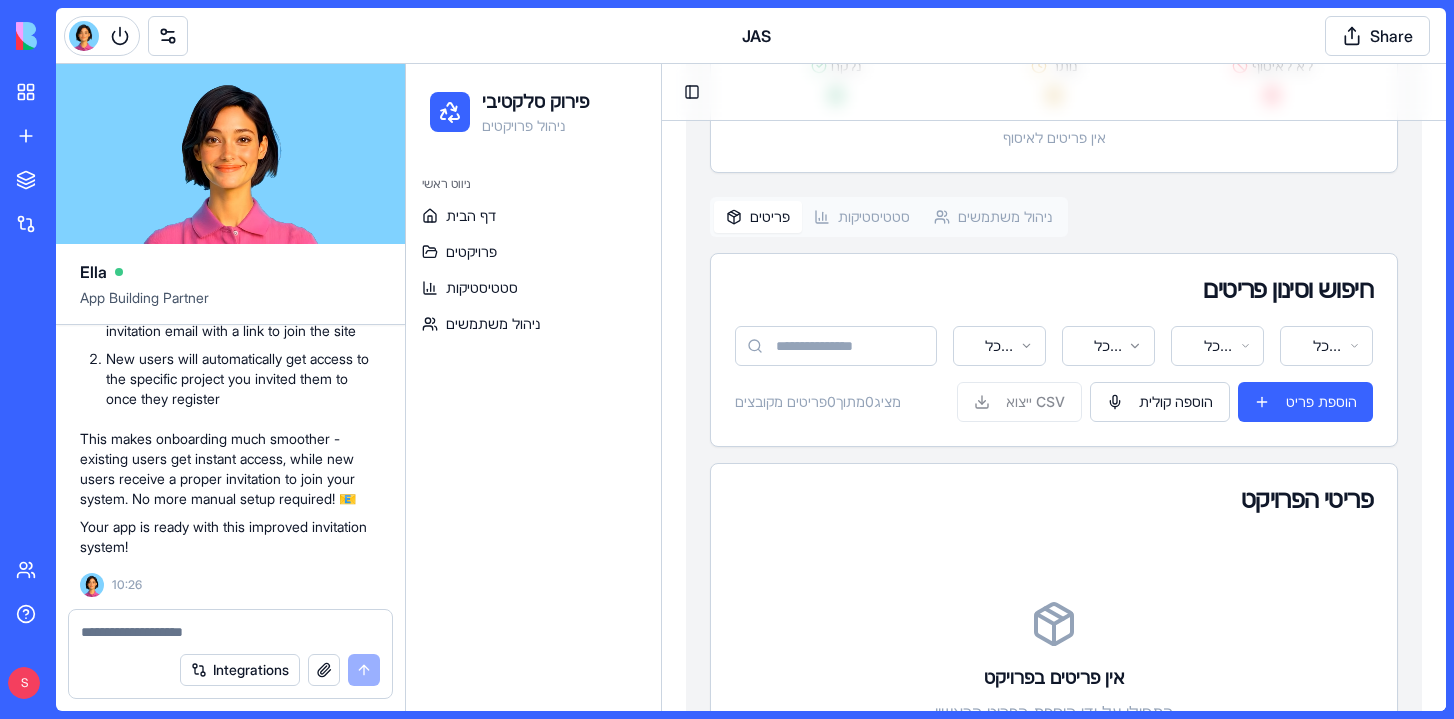 click on "פריטים" at bounding box center [758, 217] 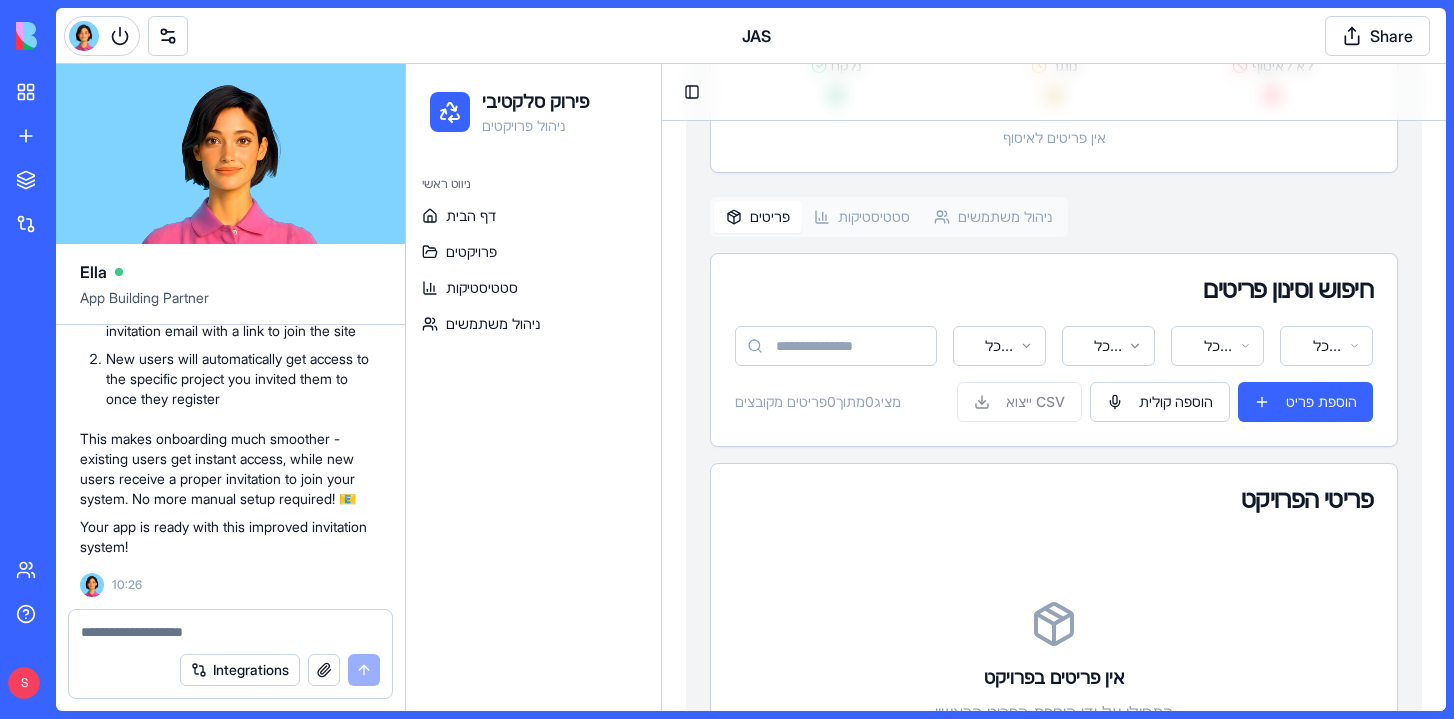 click on "פירוק סלקטיבי ניהול פרויקטים ניווט ראשי דף הבית פרויקטים סטטיסטיקות ניהול משתמשים Toggle Sidebar עזריאלי - נסיון פעיל יזם עזריאלי תאריך הריסה 18.7.2025 בניינים 0 דירות 0 התקדמות איסוף פריטים מעקב אחר פריטים שנאספו (לא כולל פריטים שסומנו כ"לא לאיסוף") נלקח:  0  מתוך  0 0 % נלקח 0 נותר 0 לא לאיסוף 0 אין פריטים לאיסוף פריטים סטטיסטיקות ניהול משתמשים חיפוש וסינון פריטים כל הבניינים כל הדירות כל הקטגוריות כל הסטטוסים מציג  0  מתוך  0  פריטים מקובצים ייצוא CSV הוספה קולית הוספת פריט פריטי הפרויקט אין פריטים בפרויקט התחילו על ידי הוספת הפריט הראשון הוספה קולית הוספת פריט ראשון" at bounding box center [926, 231] 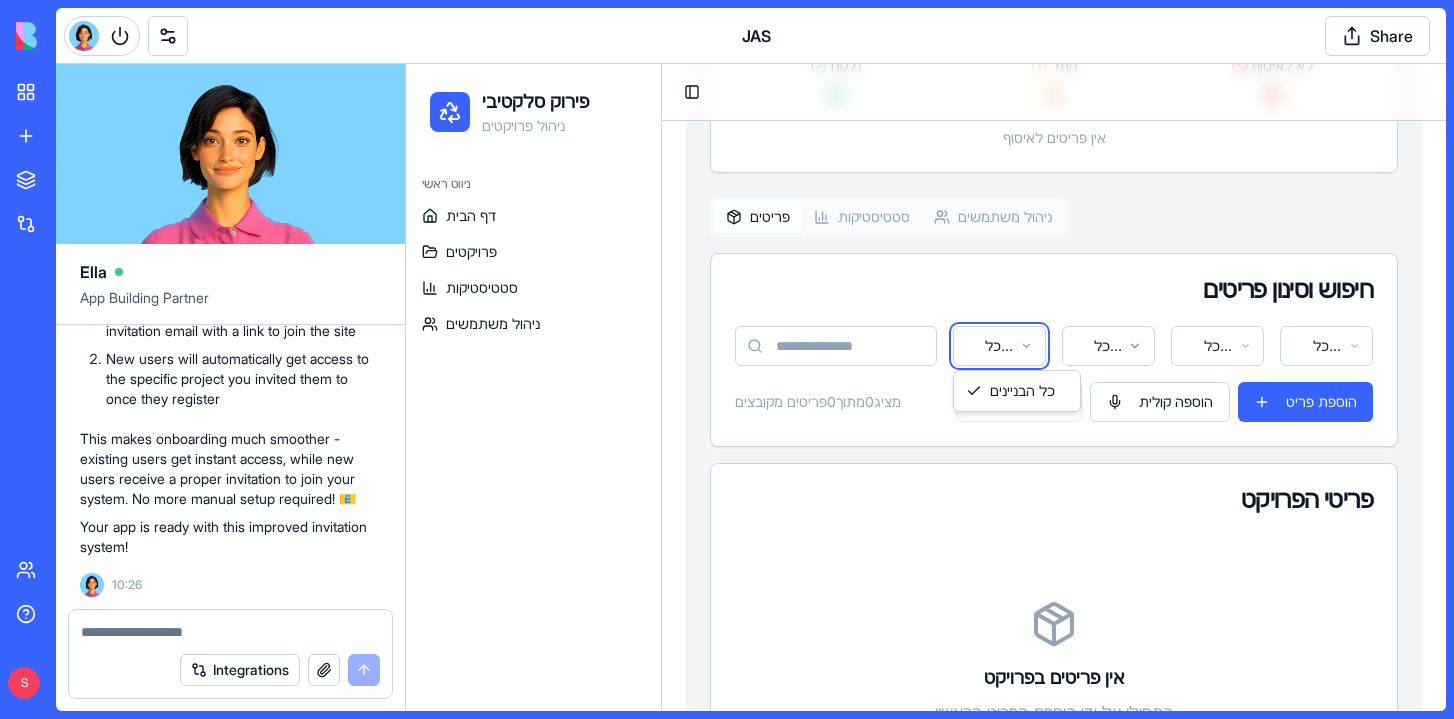 click on "פירוק סלקטיבי ניהול פרויקטים ניווט ראשי דף הבית פרויקטים סטטיסטיקות ניהול משתמשים Toggle Sidebar עזריאלי - נסיון פעיל יזם עזריאלי תאריך הריסה 18.7.2025 בניינים 0 דירות 0 התקדמות איסוף פריטים מעקב אחר פריטים שנאספו (לא כולל פריטים שסומנו כ"לא לאיסוף") נלקח:  0  מתוך  0 0 % נלקח 0 נותר 0 לא לאיסוף 0 אין פריטים לאיסוף פריטים סטטיסטיקות ניהול משתמשים חיפוש וסינון פריטים כל הבניינים כל הדירות כל הקטגוריות כל הסטטוסים מציג  0  מתוך  0  פריטים מקובצים ייצוא CSV הוספה קולית הוספת פריט פריטי הפרויקט אין פריטים בפרויקט התחילו על ידי הוספת הפריט הראשון הוספה קולית הוספת פריט ראשון" at bounding box center (926, 231) 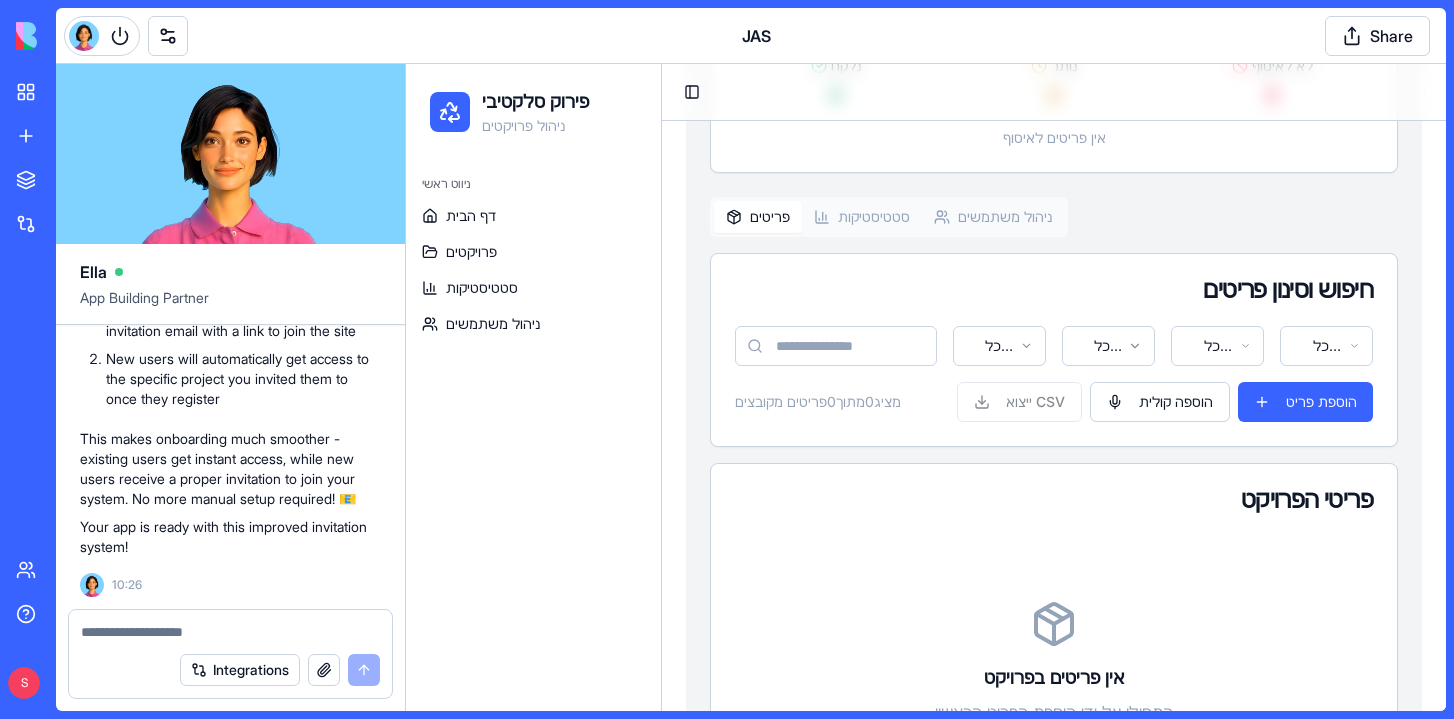 click on "פירוק סלקטיבי ניהול פרויקטים ניווט ראשי דף הבית פרויקטים סטטיסטיקות ניהול משתמשים Toggle Sidebar עזריאלי - נסיון פעיל יזם עזריאלי תאריך הריסה 18.7.2025 בניינים 0 דירות 0 התקדמות איסוף פריטים מעקב אחר פריטים שנאספו (לא כולל פריטים שסומנו כ"לא לאיסוף") נלקח:  0  מתוך  0 0 % נלקח 0 נותר 0 לא לאיסוף 0 אין פריטים לאיסוף פריטים סטטיסטיקות ניהול משתמשים חיפוש וסינון פריטים כל הבניינים כל הדירות כל הקטגוריות כל הסטטוסים מציג  0  מתוך  0  פריטים מקובצים ייצוא CSV הוספה קולית הוספת פריט פריטי הפרויקט אין פריטים בפרויקט התחילו על ידי הוספת הפריט הראשון הוספה קולית הוספת פריט ראשון" at bounding box center [926, 231] 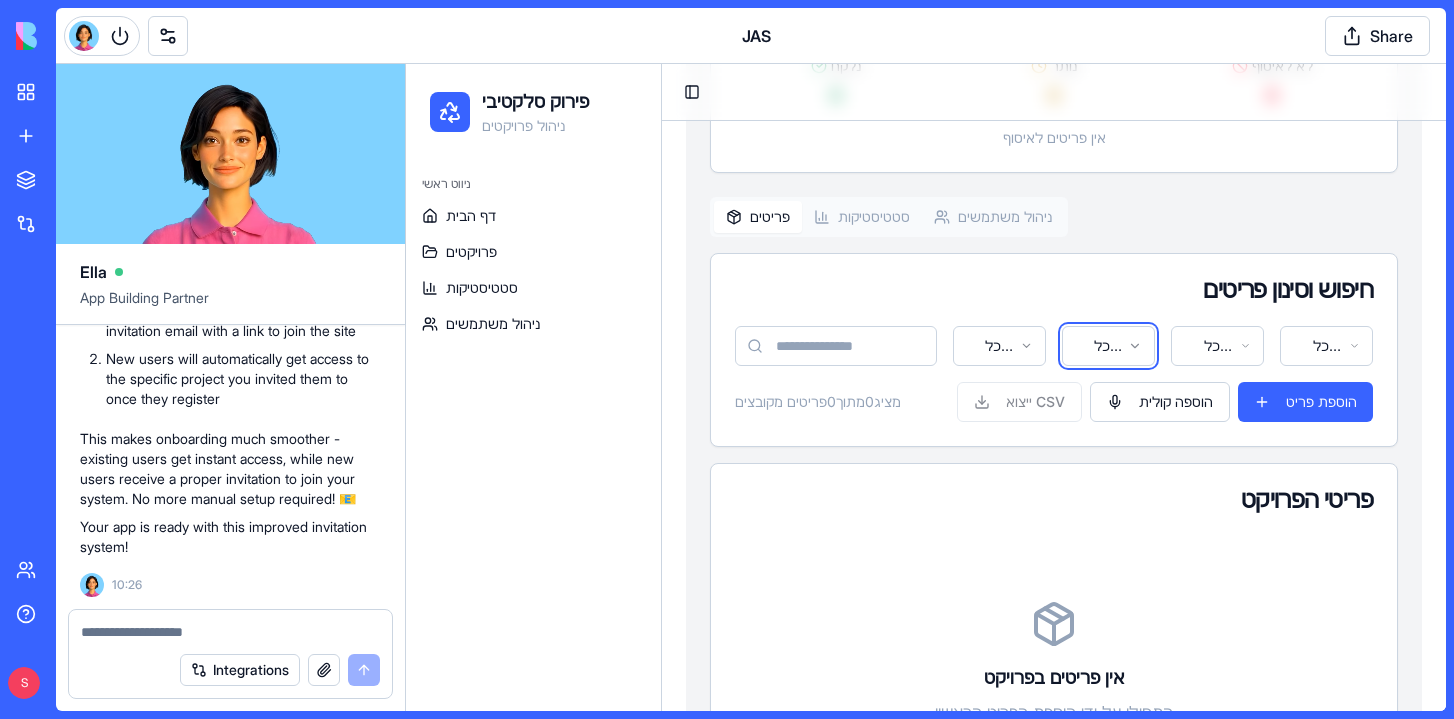 click on "פירוק סלקטיבי ניהול פרויקטים ניווט ראשי דף הבית פרויקטים סטטיסטיקות ניהול משתמשים Toggle Sidebar עזריאלי - נסיון פעיל יזם עזריאלי תאריך הריסה 18.7.2025 בניינים 0 דירות 0 התקדמות איסוף פריטים מעקב אחר פריטים שנאספו (לא כולל פריטים שסומנו כ"לא לאיסוף") נלקח:  0  מתוך  0 0 % נלקח 0 נותר 0 לא לאיסוף 0 אין פריטים לאיסוף פריטים סטטיסטיקות ניהול משתמשים חיפוש וסינון פריטים כל הבניינים כל הדירות כל הקטגוריות כל הסטטוסים מציג  0  מתוך  0  פריטים מקובצים ייצוא CSV הוספה קולית הוספת פריט פריטי הפרויקט אין פריטים בפרויקט התחילו על ידי הוספת הפריט הראשון הוספה קולית הוספת פריט ראשון" at bounding box center (926, 231) 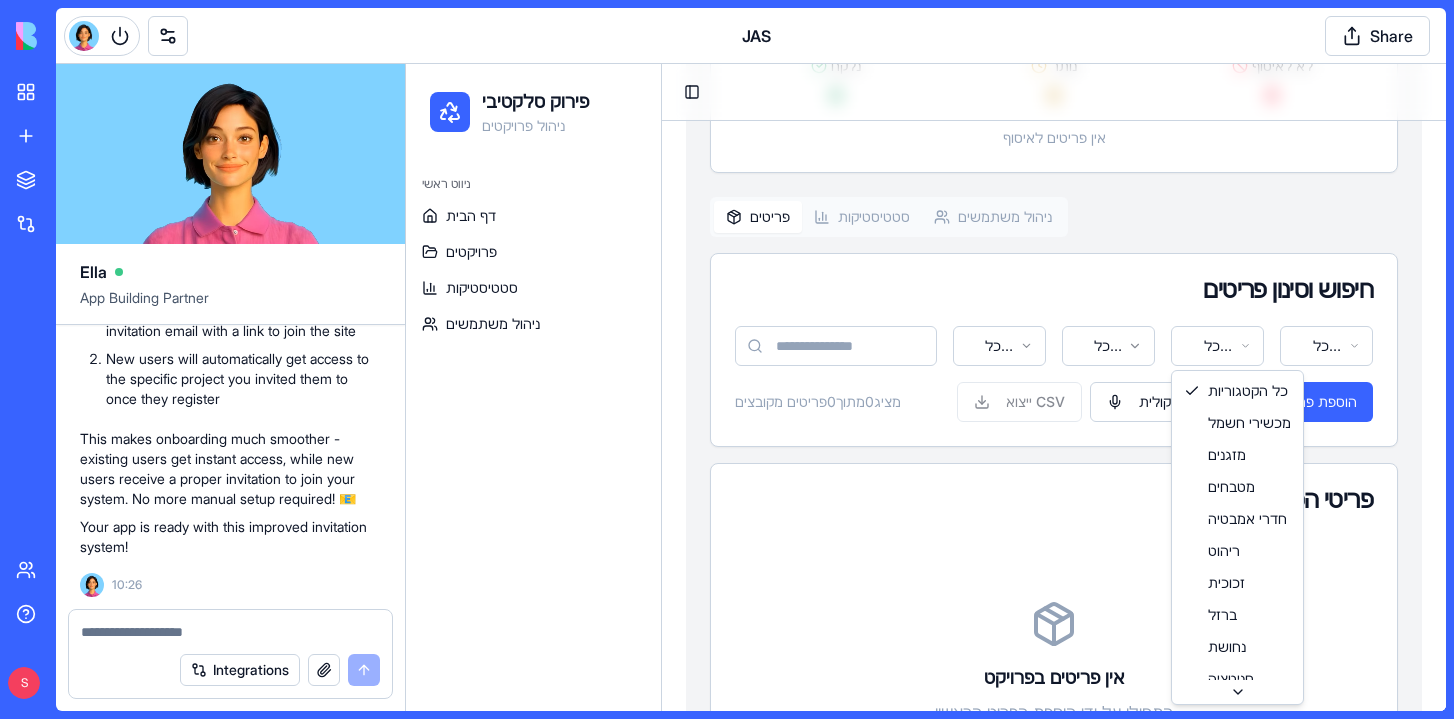 click on "פירוק סלקטיבי ניהול פרויקטים ניווט ראשי דף הבית פרויקטים סטטיסטיקות ניהול משתמשים Toggle Sidebar עזריאלי - נסיון פעיל יזם עזריאלי תאריך הריסה 18.7.2025 בניינים 0 דירות 0 התקדמות איסוף פריטים מעקב אחר פריטים שנאספו (לא כולל פריטים שסומנו כ"לא לאיסוף") נלקח:  0  מתוך  0 0 % נלקח 0 נותר 0 לא לאיסוף 0 אין פריטים לאיסוף פריטים סטטיסטיקות ניהול משתמשים חיפוש וסינון פריטים כל הבניינים כל הדירות כל הקטגוריות כל הסטטוסים מציג  0  מתוך  0  פריטים מקובצים ייצוא CSV הוספה קולית הוספת פריט פריטי הפרויקט אין פריטים בפרויקט התחילו על ידי הוספת הפריט הראשון הוספה קולית הוספת פריט ראשון" at bounding box center (926, 231) 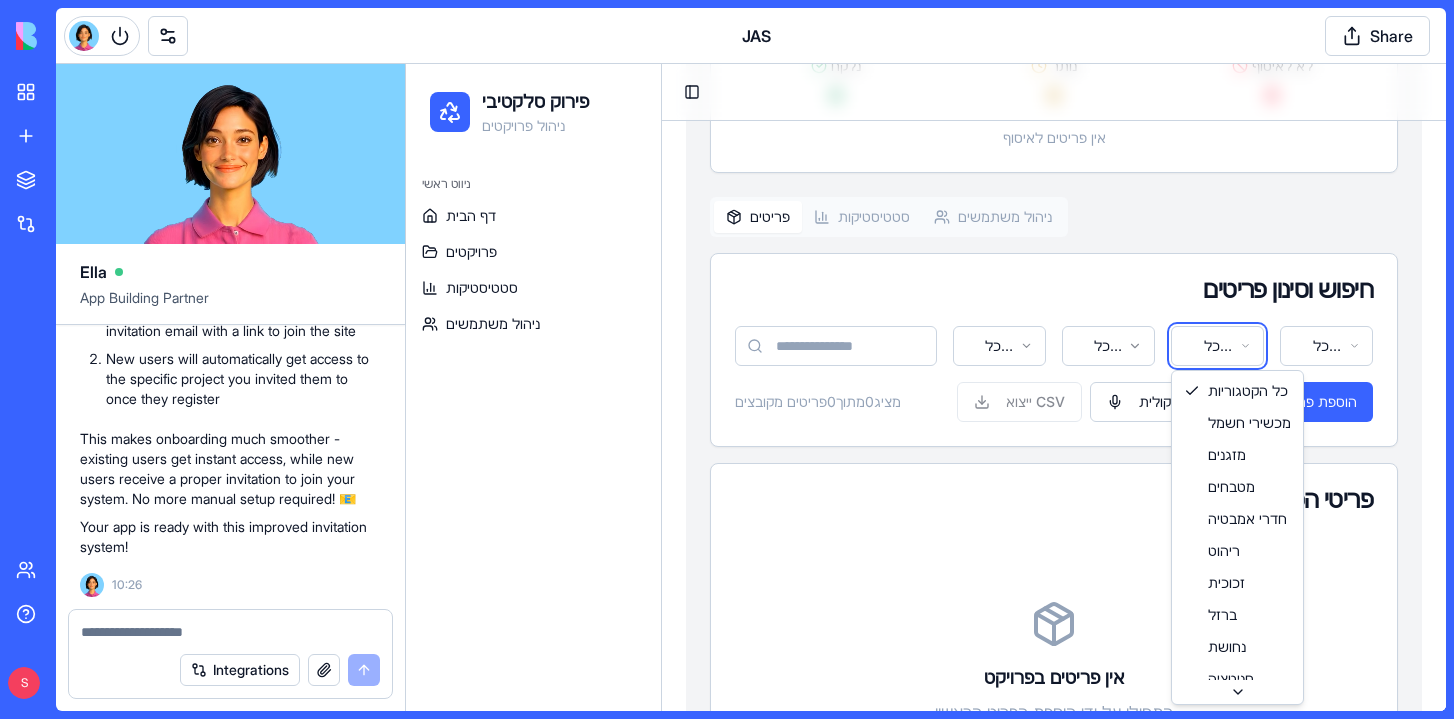click on "פירוק סלקטיבי ניהול פרויקטים ניווט ראשי דף הבית פרויקטים סטטיסטיקות ניהול משתמשים Toggle Sidebar עזריאלי - נסיון פעיל יזם עזריאלי תאריך הריסה 18.7.2025 בניינים 0 דירות 0 התקדמות איסוף פריטים מעקב אחר פריטים שנאספו (לא כולל פריטים שסומנו כ"לא לאיסוף") נלקח:  0  מתוך  0 0 % נלקח 0 נותר 0 לא לאיסוף 0 אין פריטים לאיסוף פריטים סטטיסטיקות ניהול משתמשים חיפוש וסינון פריטים כל הבניינים כל הדירות כל הקטגוריות כל הסטטוסים מציג  0  מתוך  0  פריטים מקובצים ייצוא CSV הוספה קולית הוספת פריט פריטי הפרויקט אין פריטים בפרויקט התחילו על ידי הוספת הפריט הראשון הוספה קולית הוספת פריט ראשון" at bounding box center [926, 231] 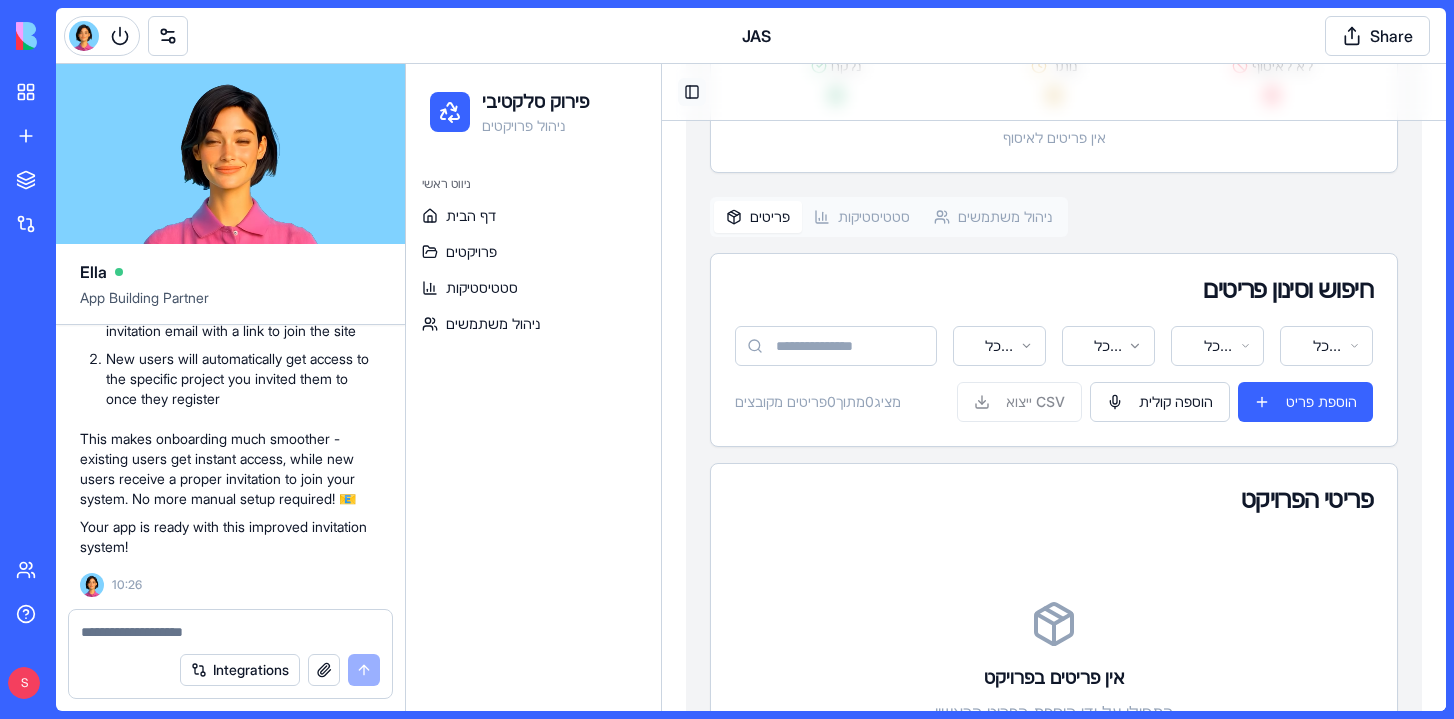 click on "Toggle Sidebar" at bounding box center [692, 92] 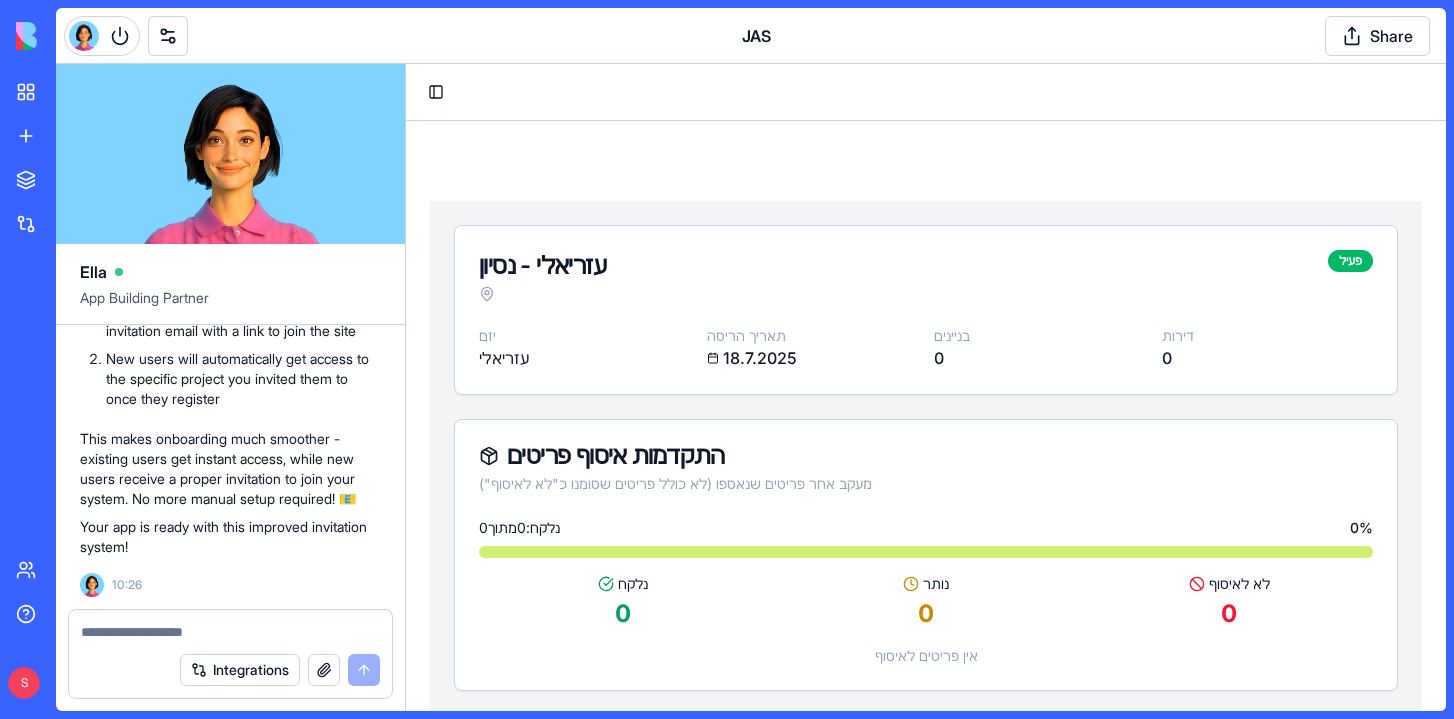 scroll, scrollTop: 0, scrollLeft: 0, axis: both 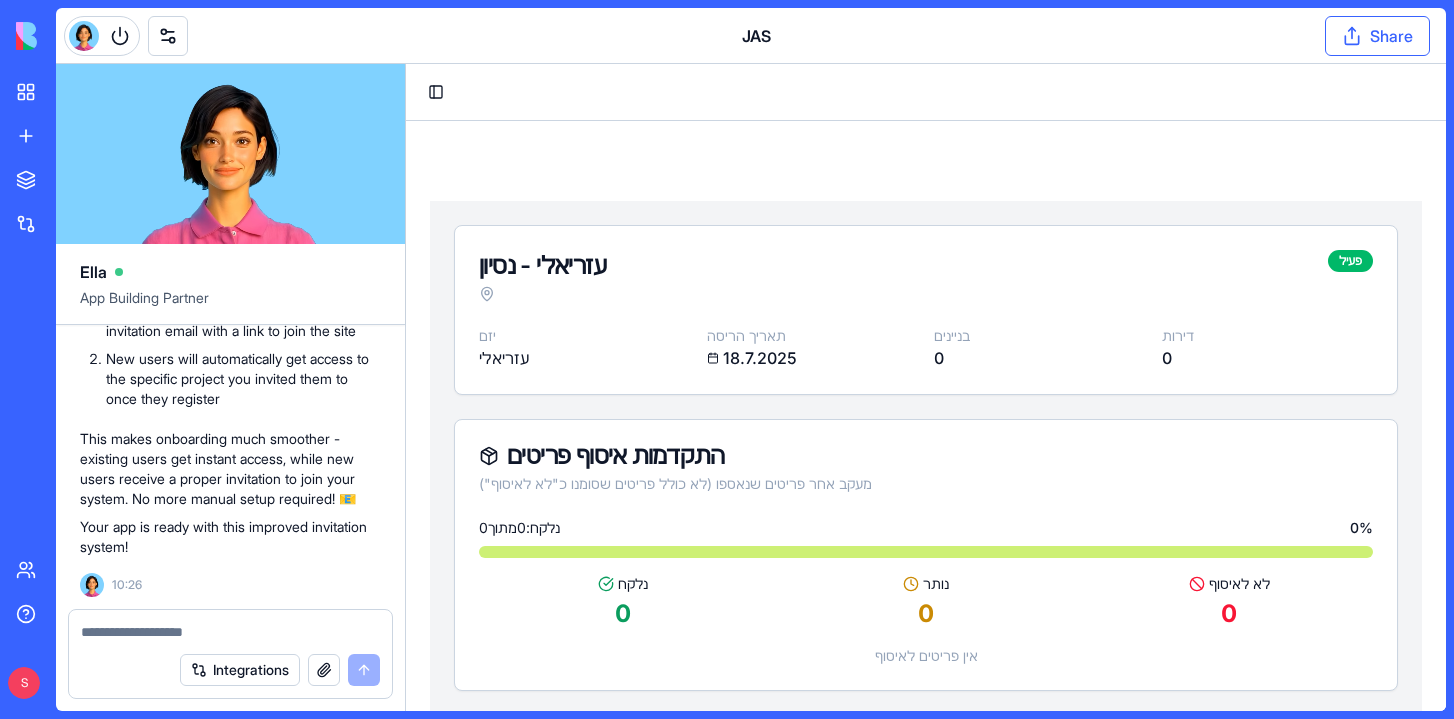 click on "Share" at bounding box center (1377, 36) 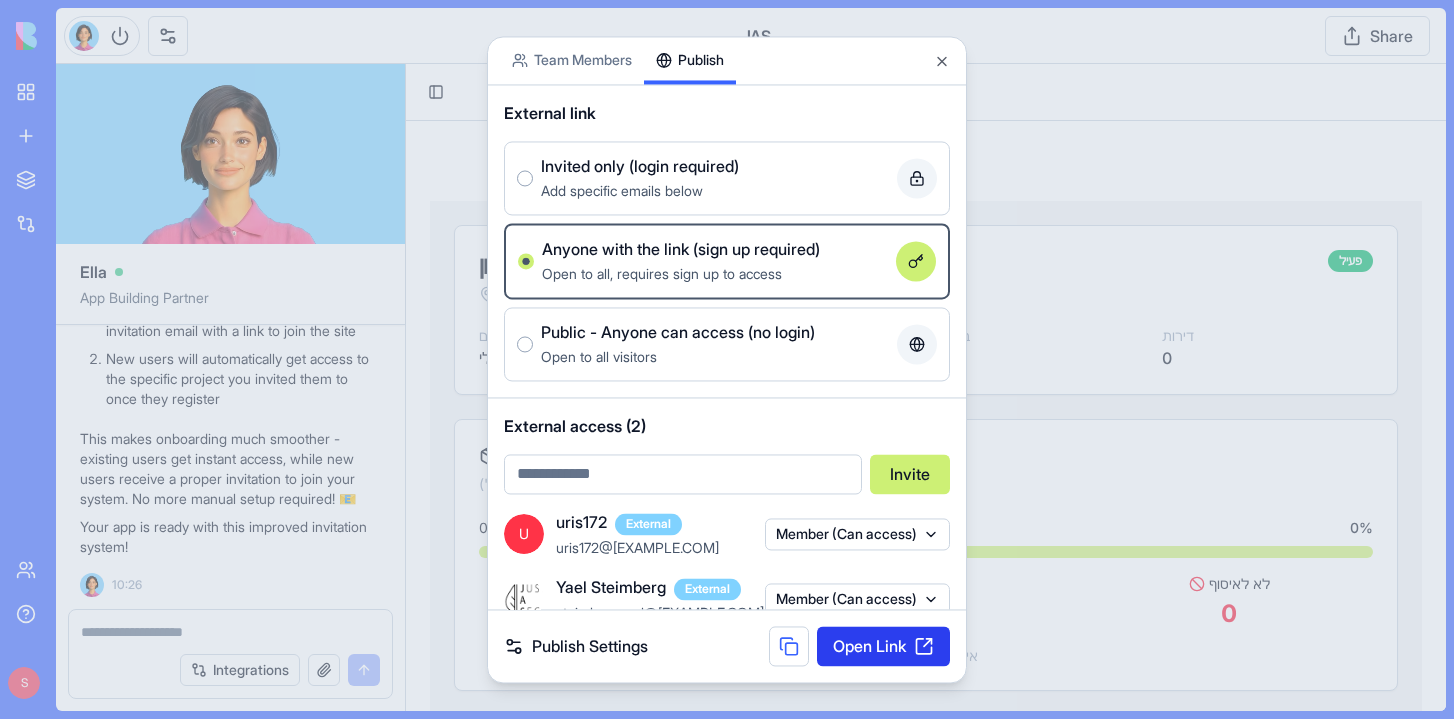 click on "Open Link" at bounding box center [883, 646] 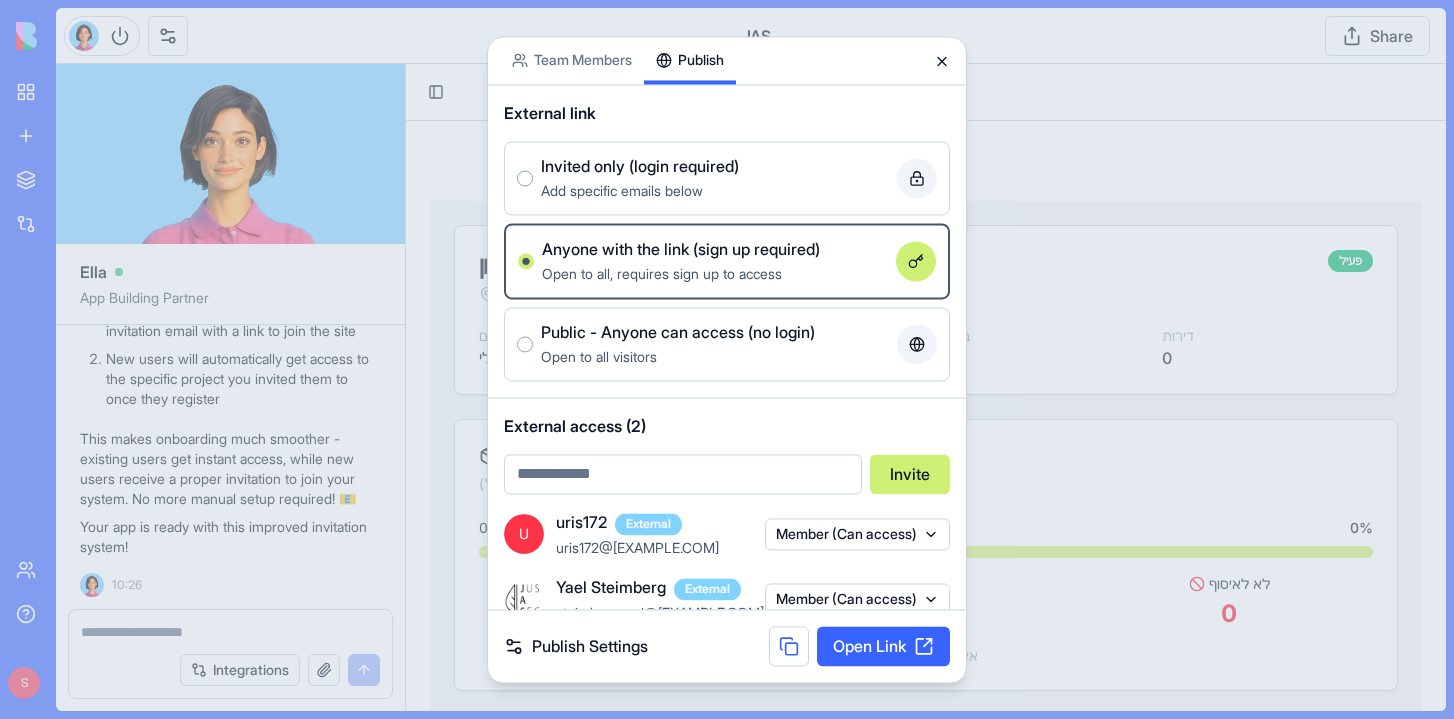 click 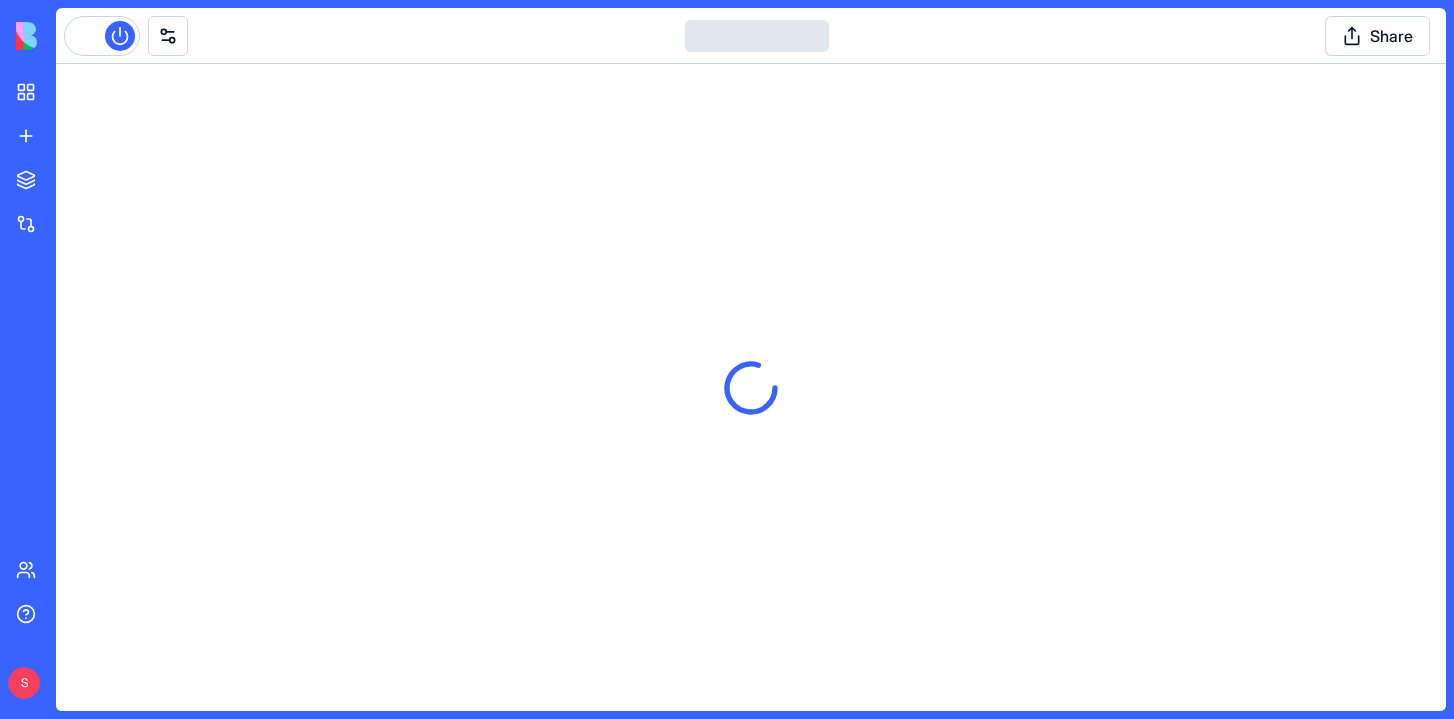 scroll, scrollTop: 0, scrollLeft: 0, axis: both 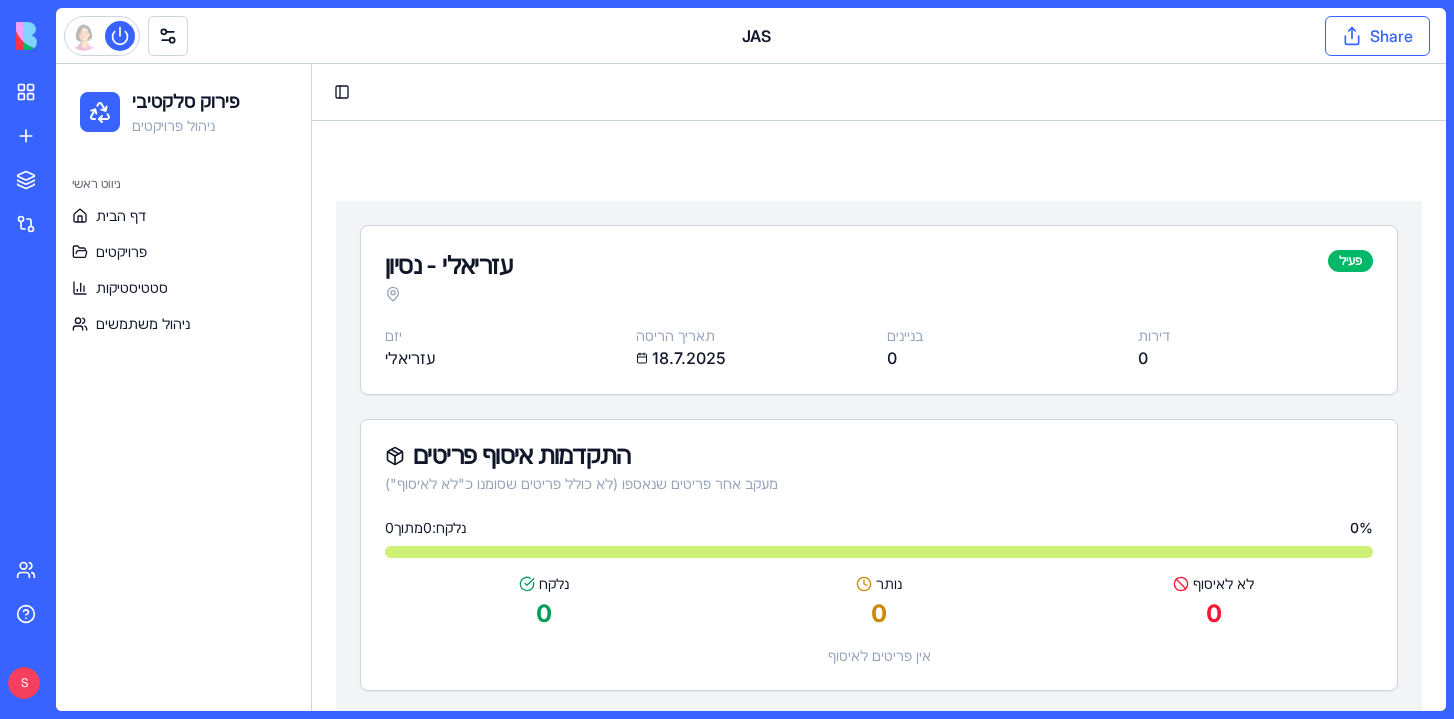 click on "Share" at bounding box center [1377, 36] 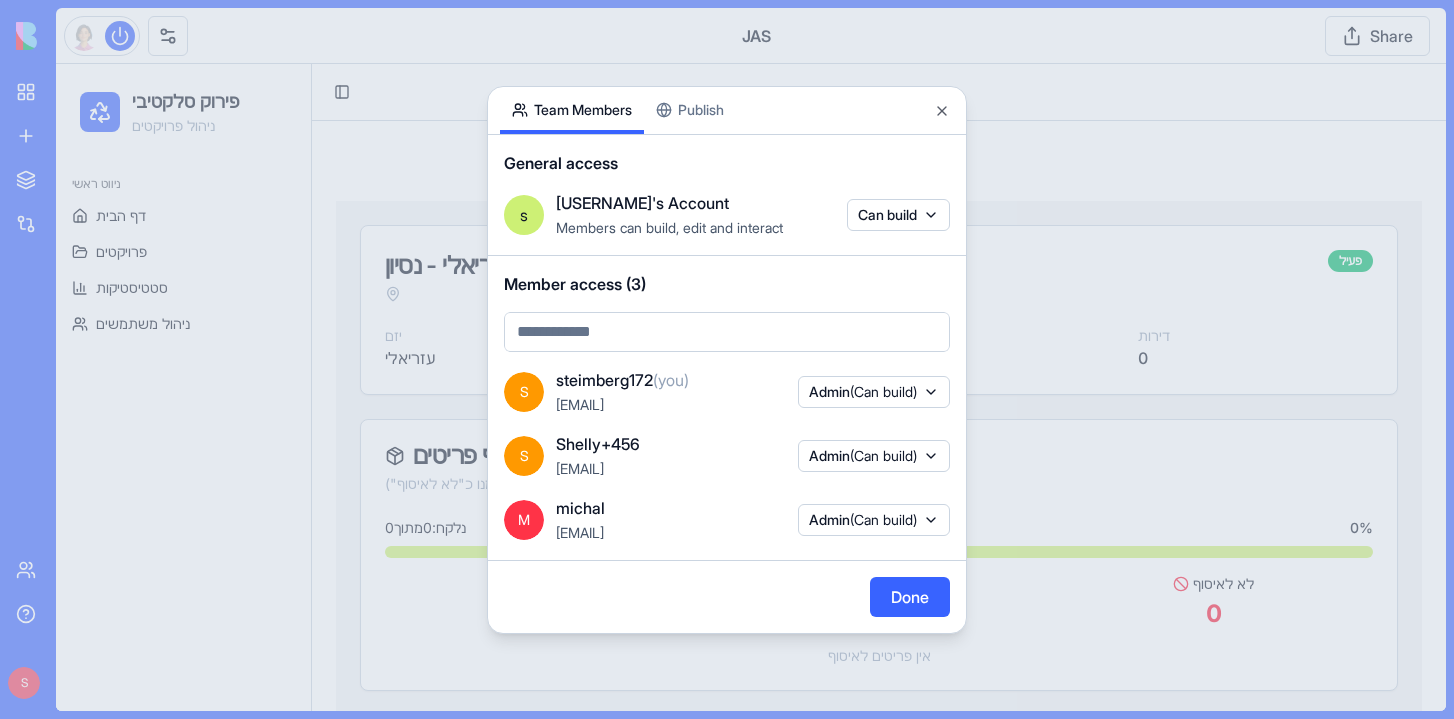 click on "Team Members Publish General access s steimberg172's Account Members can build, edit and interact Can build Member access (3) S steimberg172  (you) steimberg172@[EXAMPLE.COM] Admin  (Can build) S shelly+456 shelly+456@[EXAMPLE.COM] Admin  (Can build) M michal michal@[EXAMPLE.COM] Admin  (Can build) Done Close" at bounding box center [727, 360] 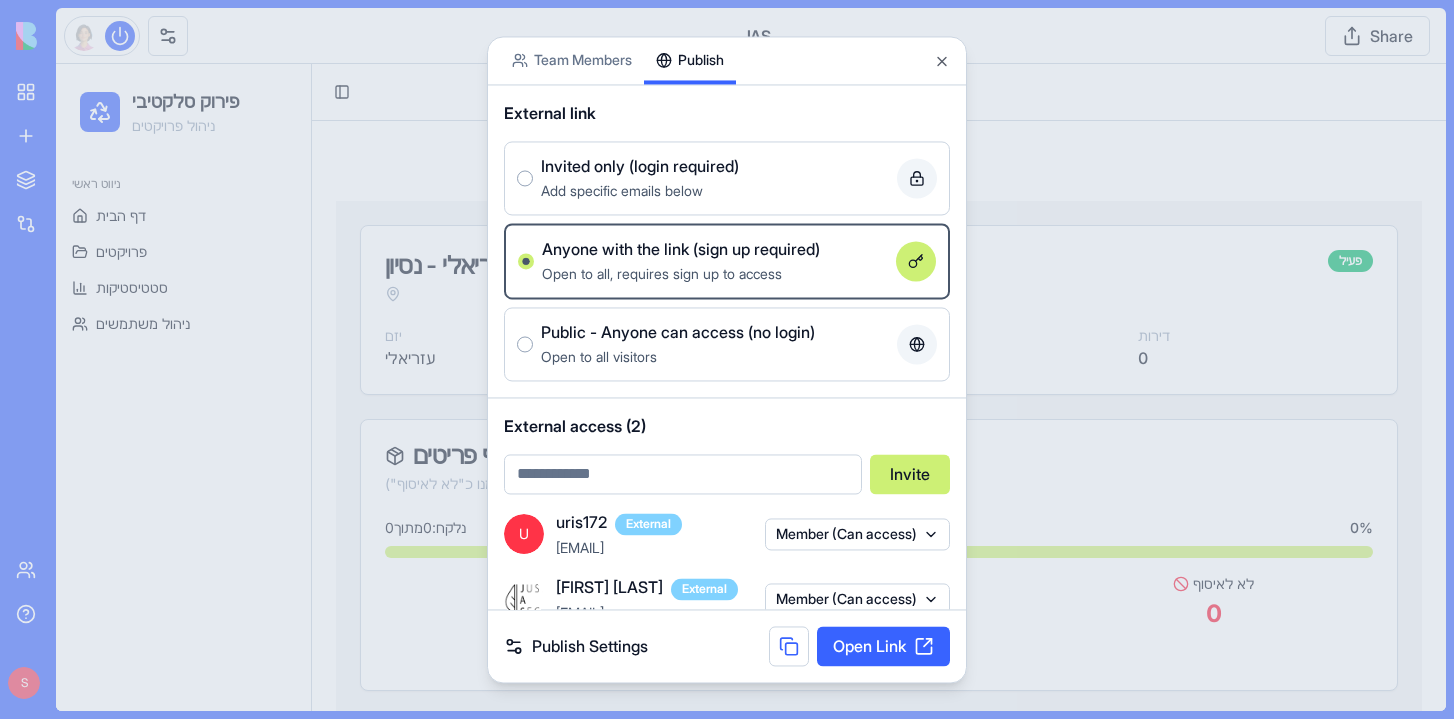 click on "Anyone with the link (sign up required) Open to all, requires sign up to access" at bounding box center (727, 261) 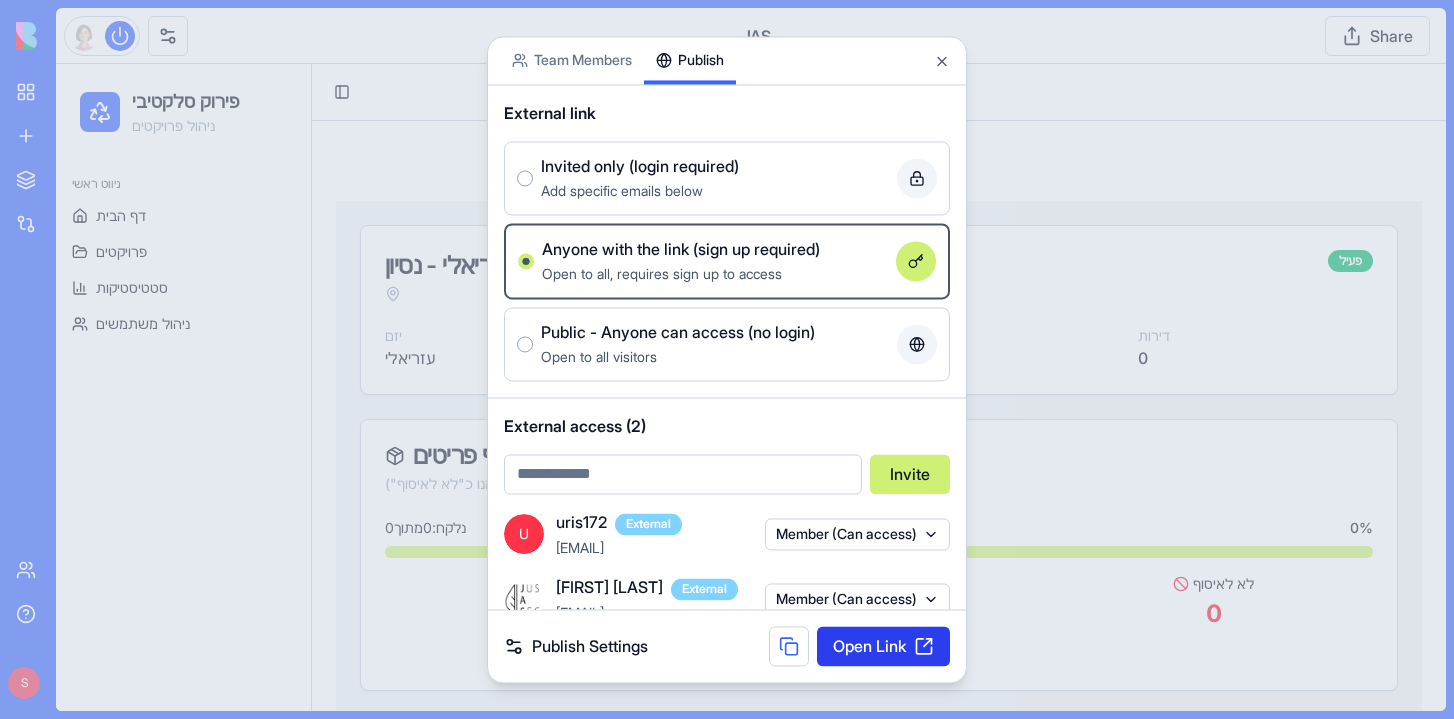 click on "Open Link" at bounding box center [883, 646] 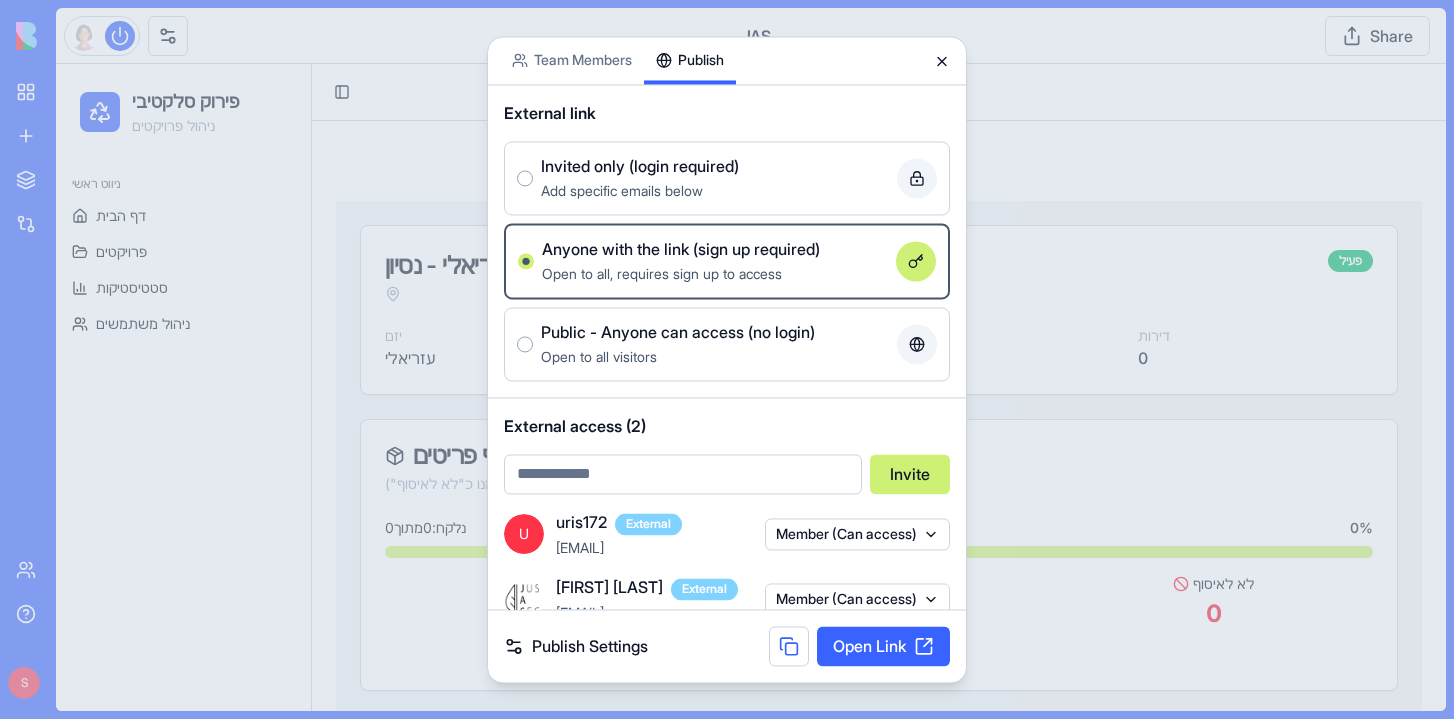 click 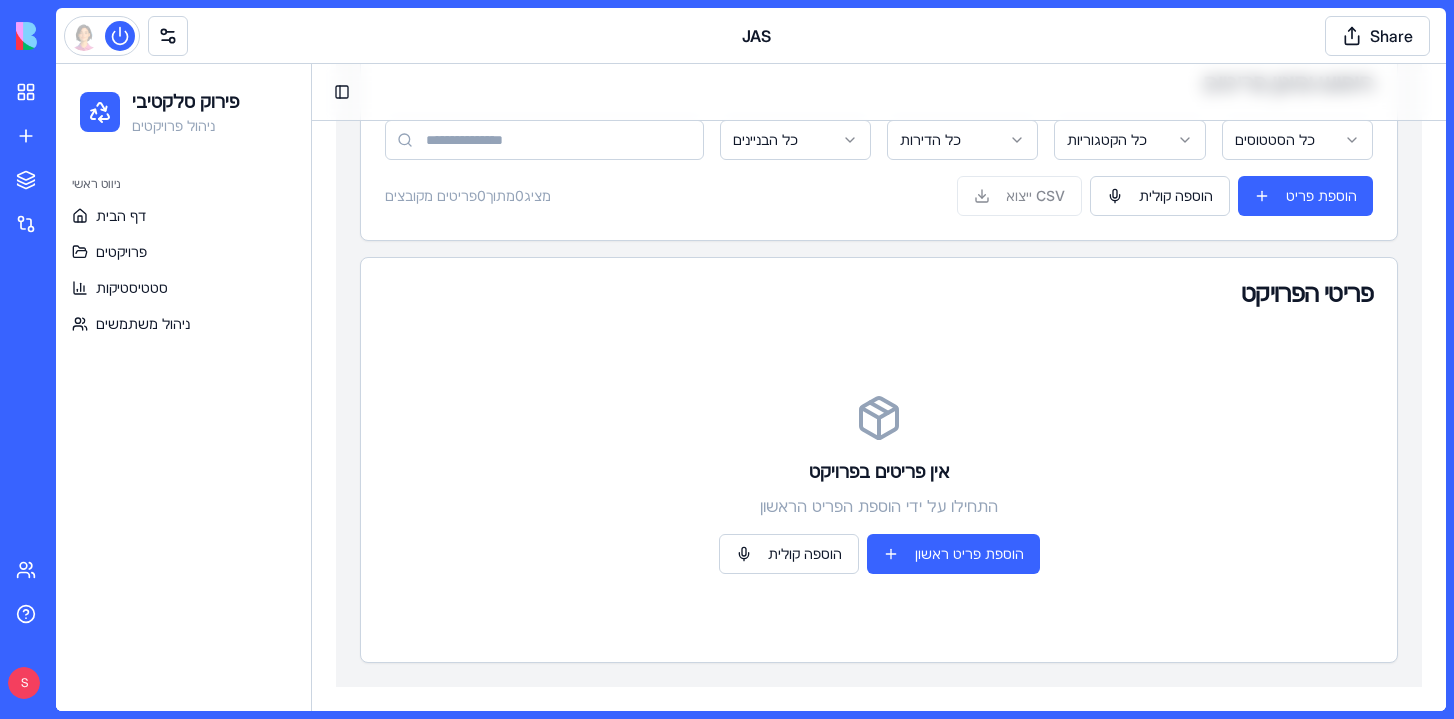 scroll, scrollTop: 724, scrollLeft: 0, axis: vertical 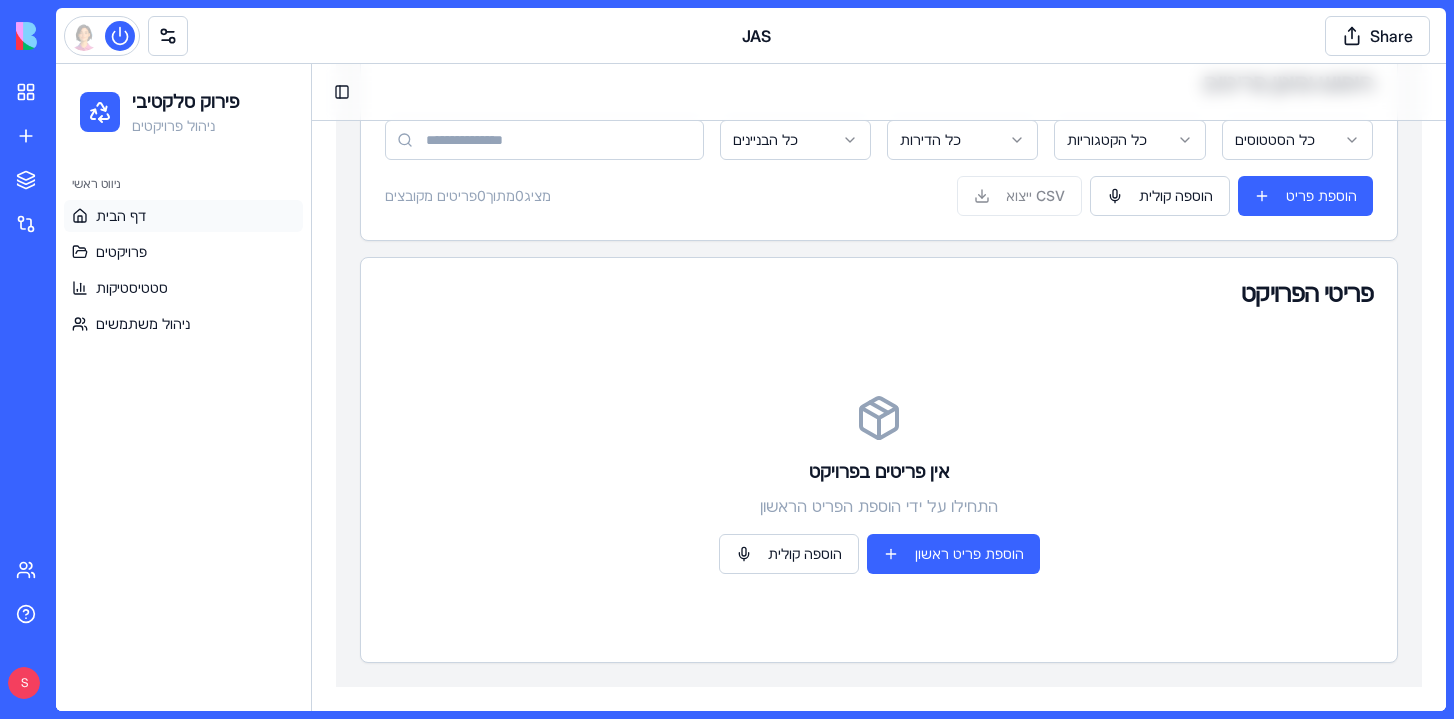 click on "דף הבית" at bounding box center [121, 216] 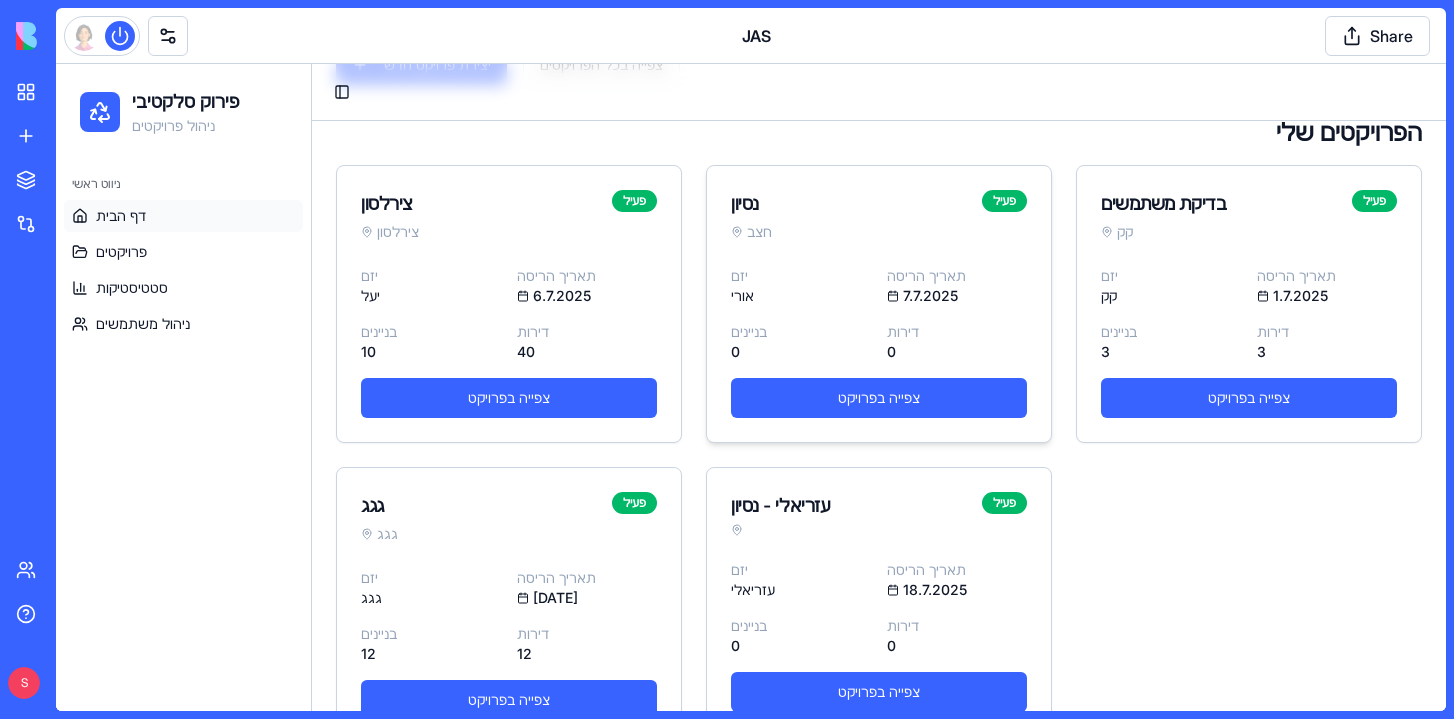 scroll, scrollTop: 399, scrollLeft: 0, axis: vertical 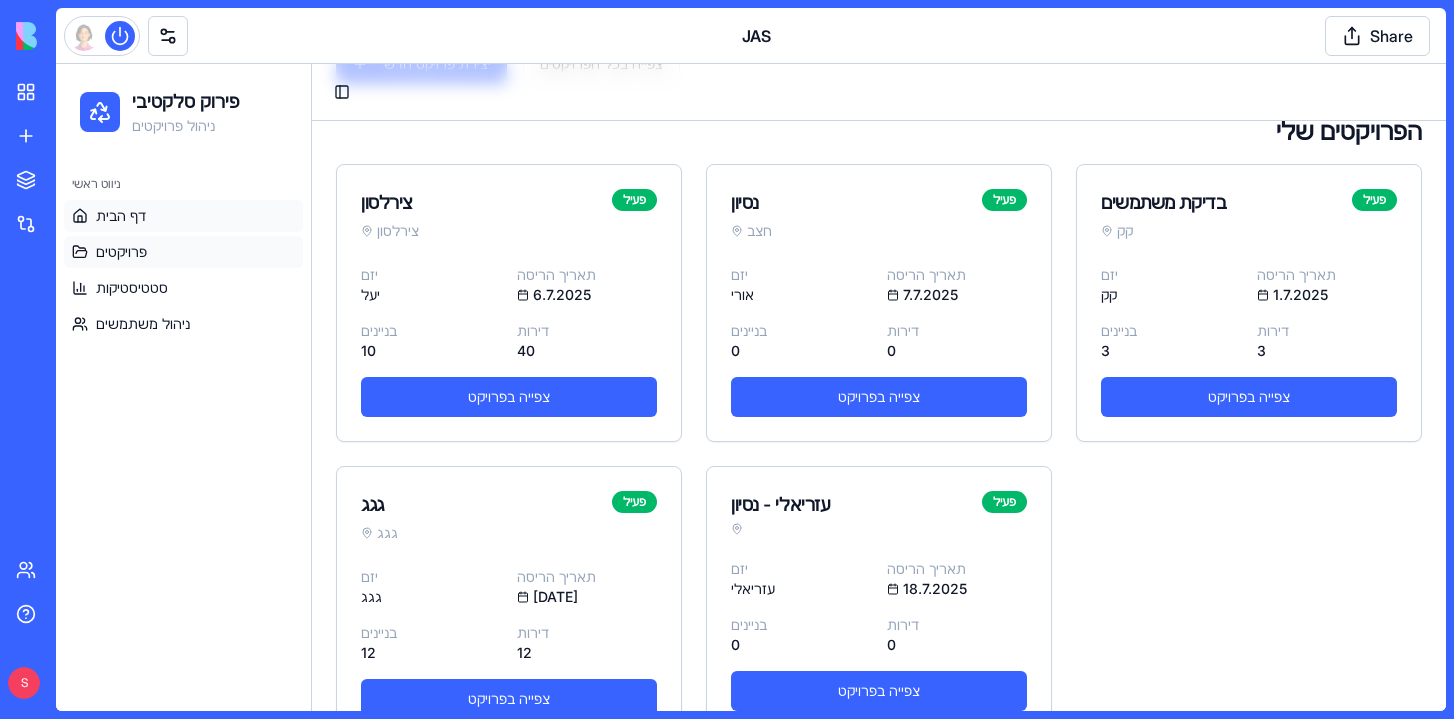 click on "פרויקטים" at bounding box center (183, 252) 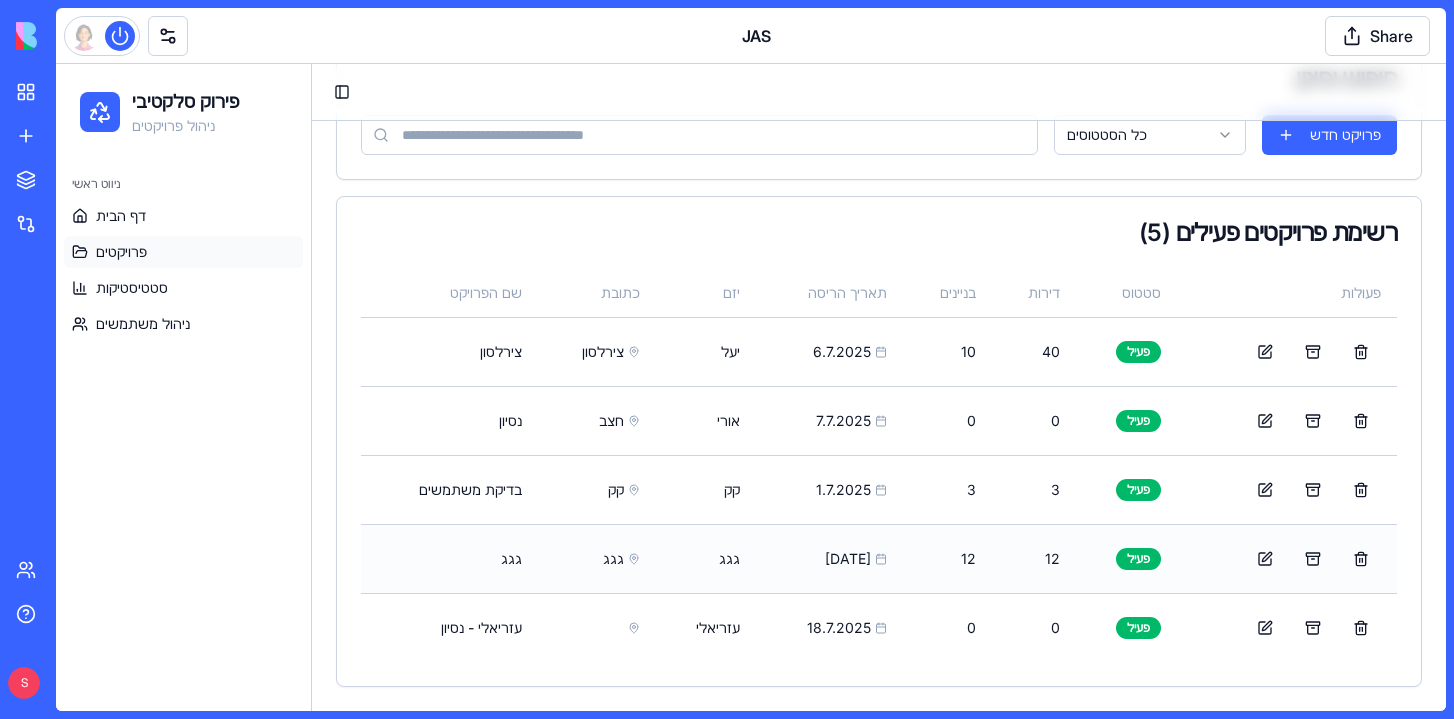 scroll, scrollTop: 0, scrollLeft: 0, axis: both 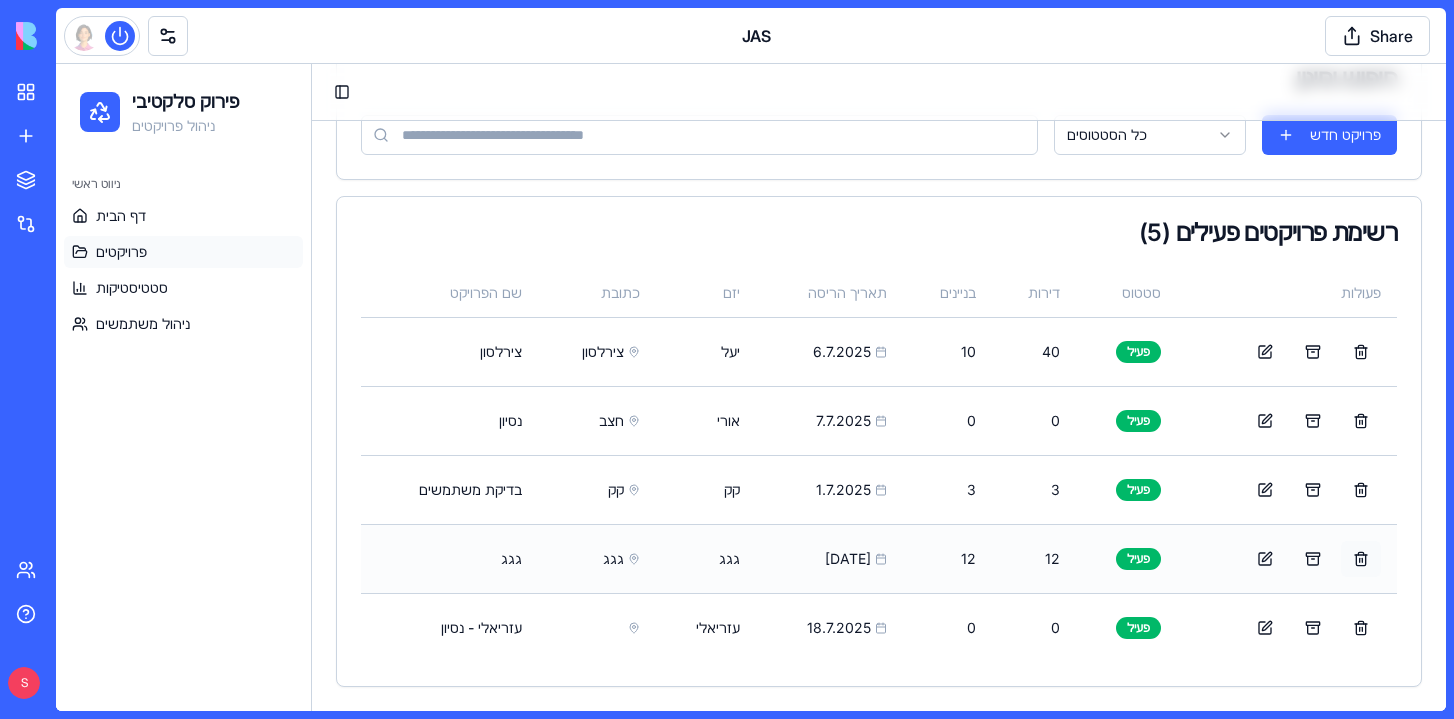click at bounding box center [1361, 559] 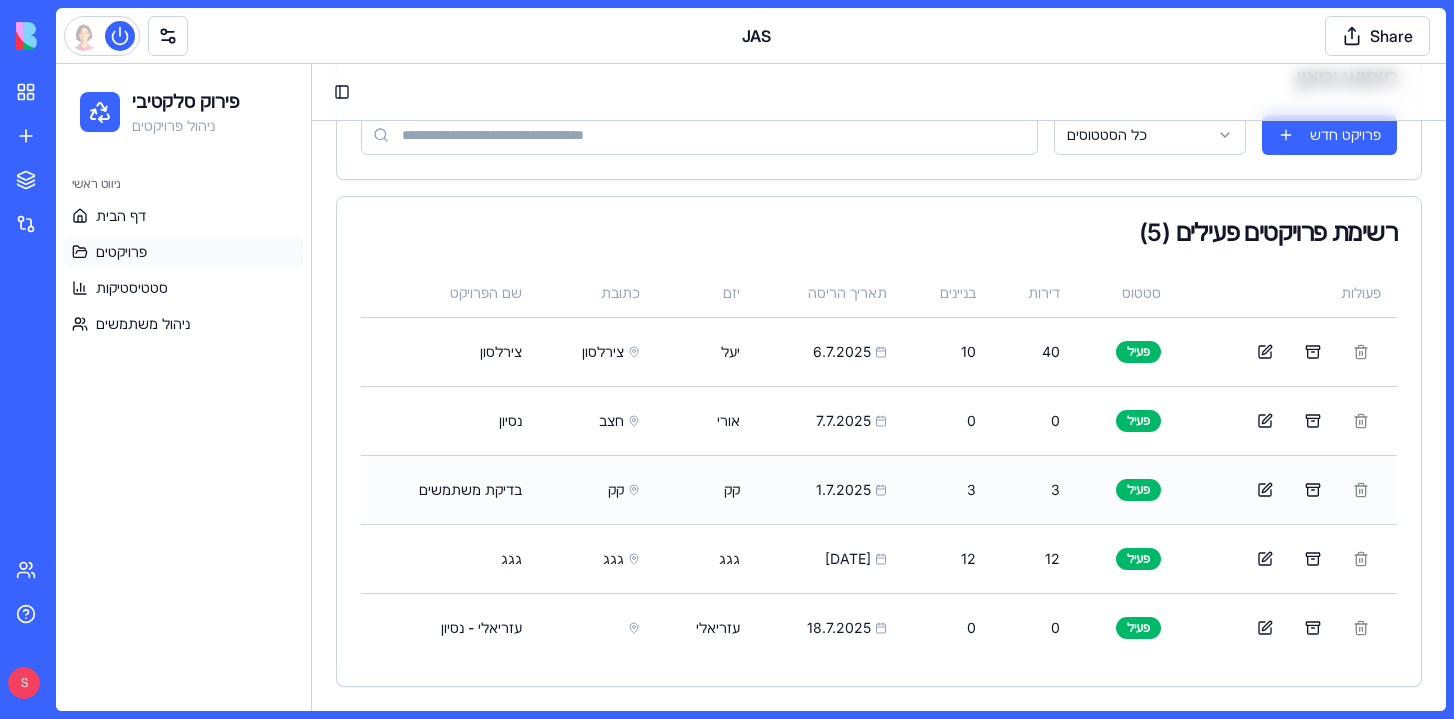 click at bounding box center [1287, 490] 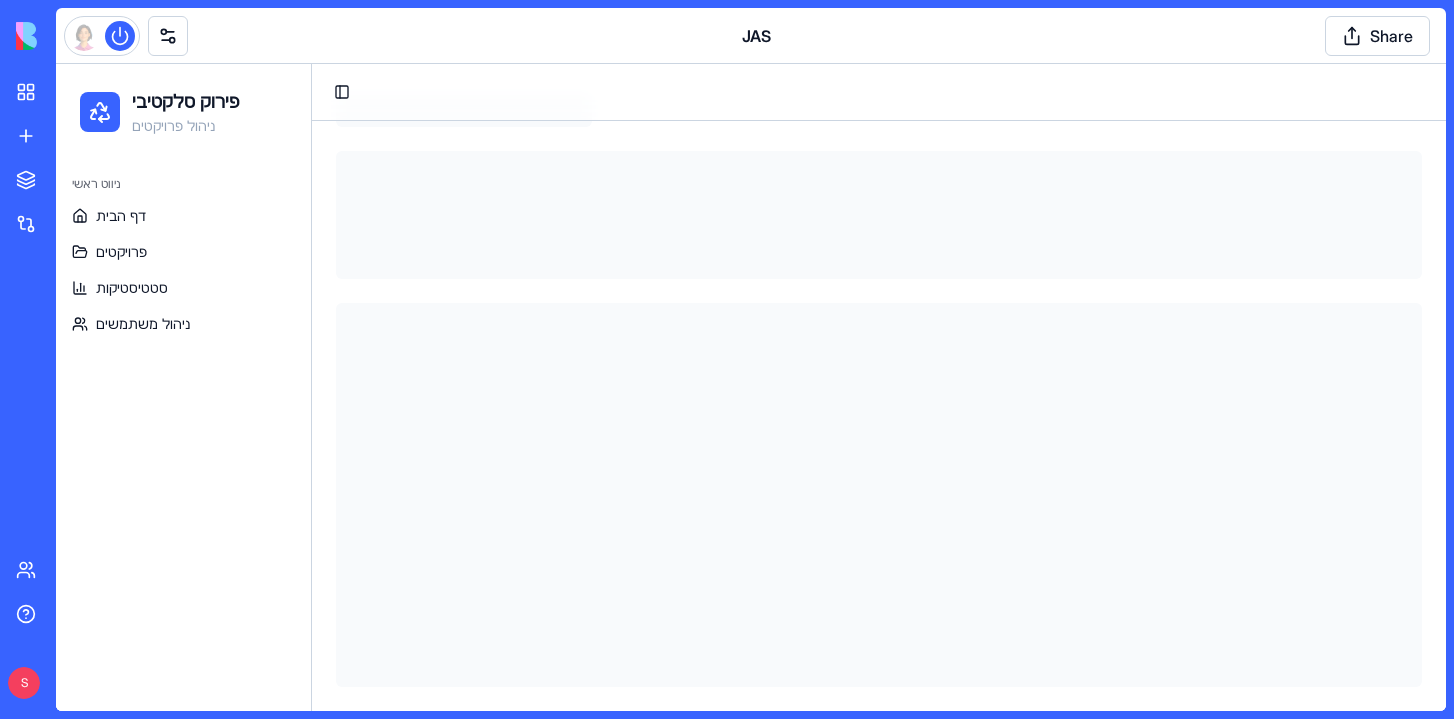 scroll, scrollTop: 106, scrollLeft: 0, axis: vertical 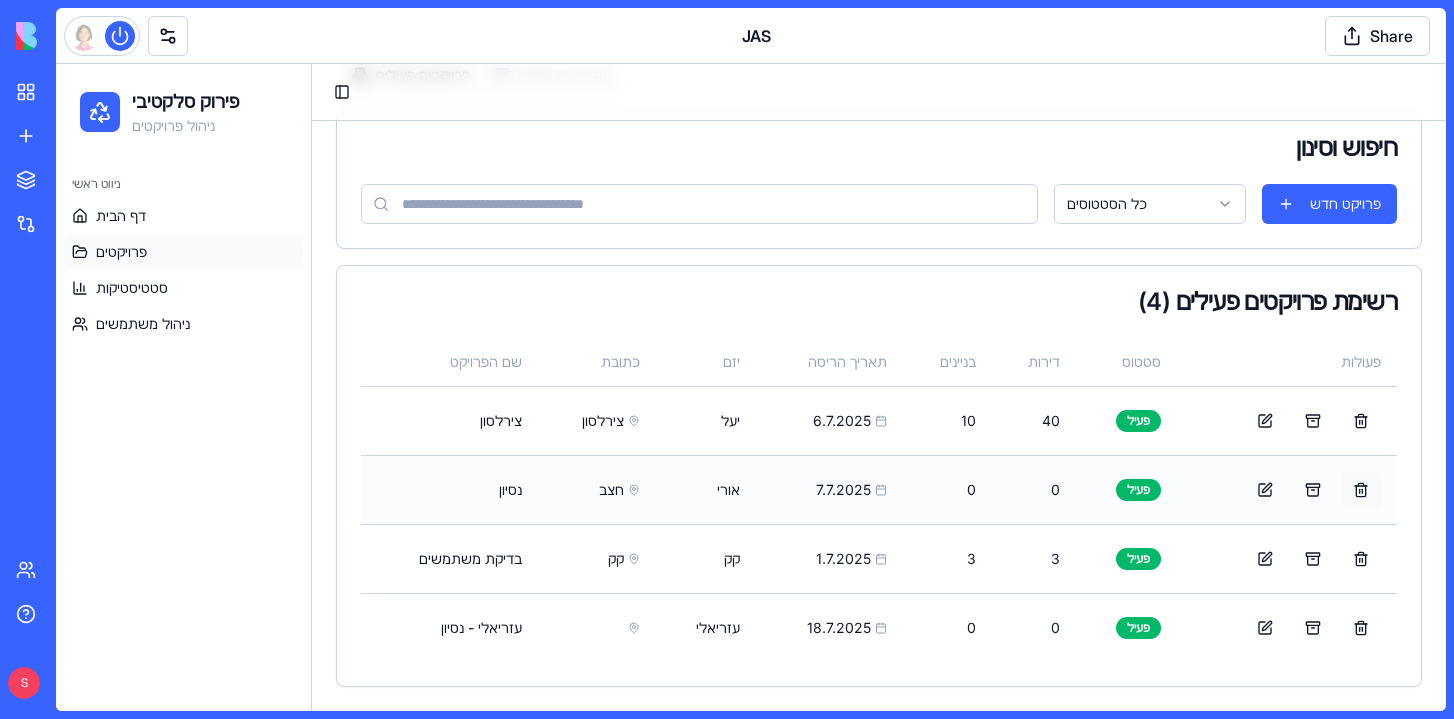 click at bounding box center [1361, 490] 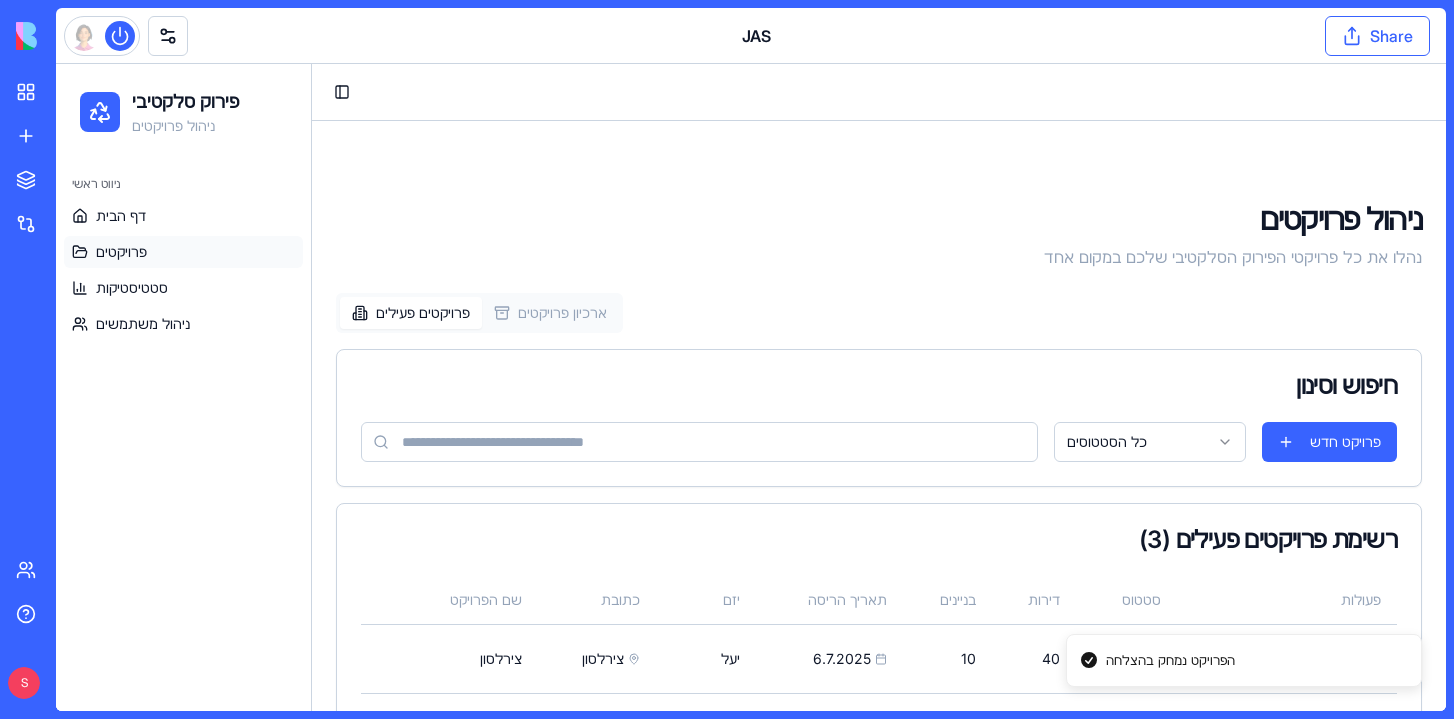 scroll, scrollTop: 0, scrollLeft: 0, axis: both 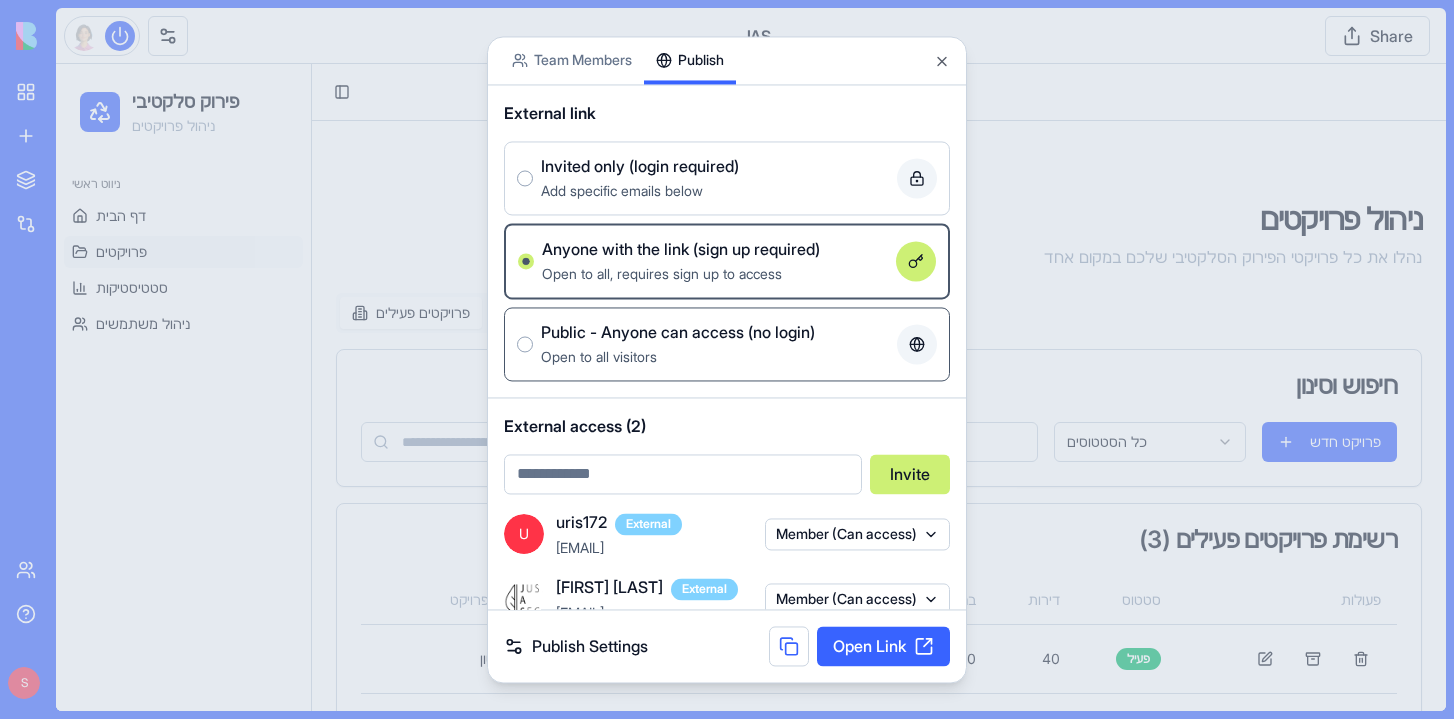 click on "Public - Anyone can access (no login) Open to all visitors" at bounding box center (727, 344) 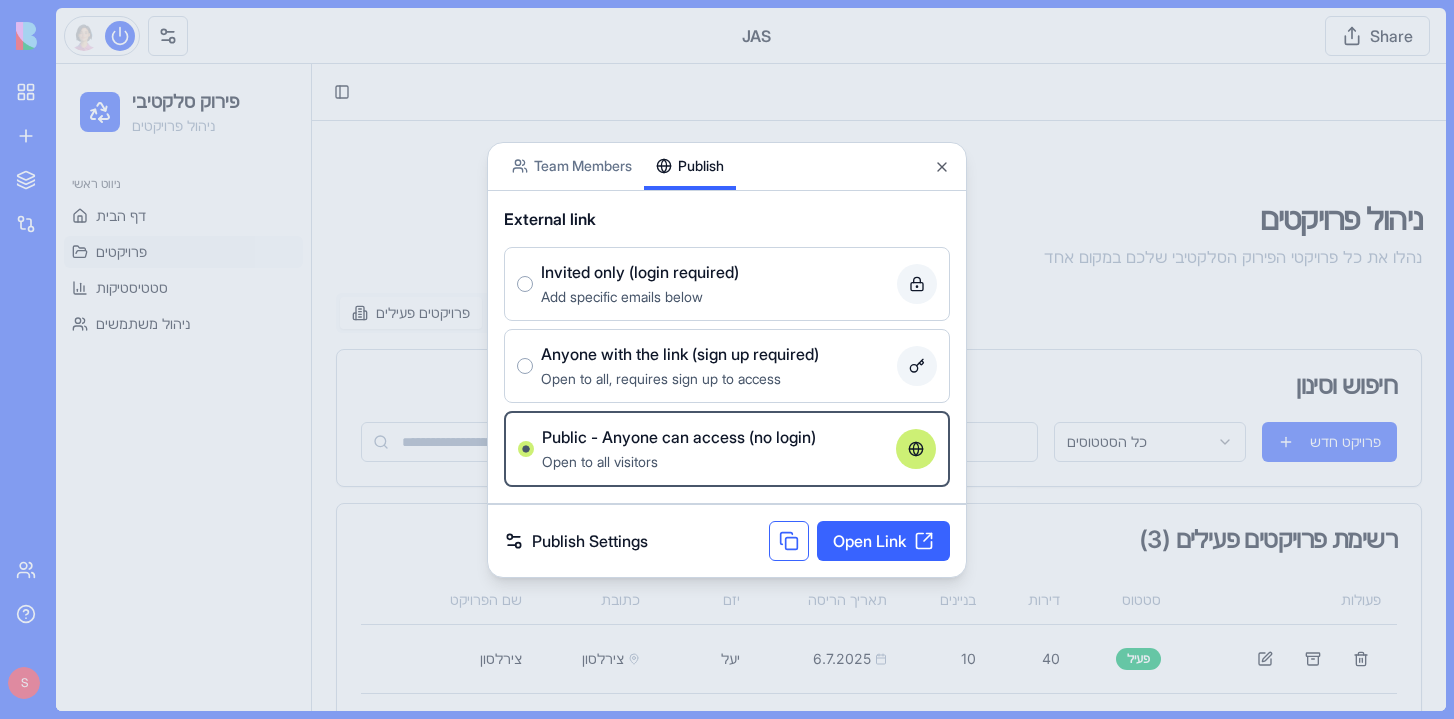 click at bounding box center (789, 541) 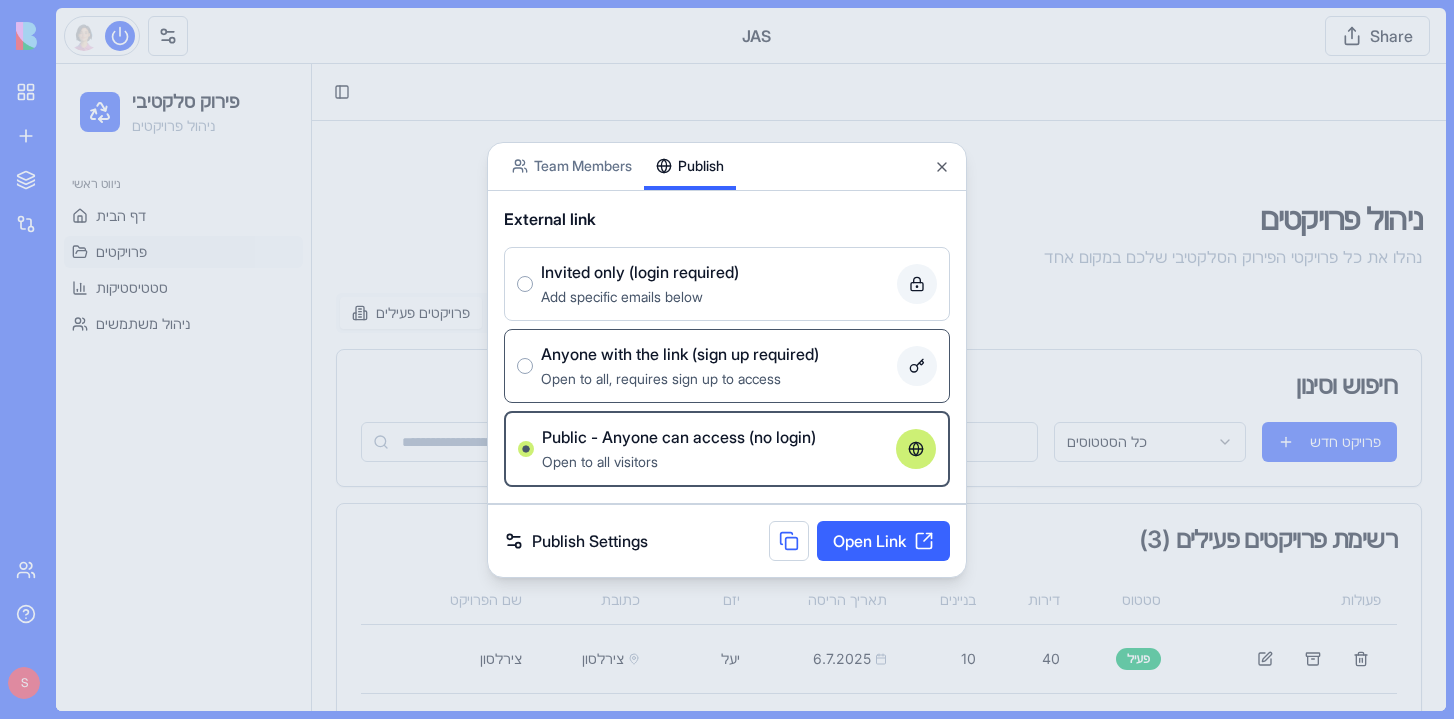 click on "Anyone with the link (sign up required)" at bounding box center [715, 354] 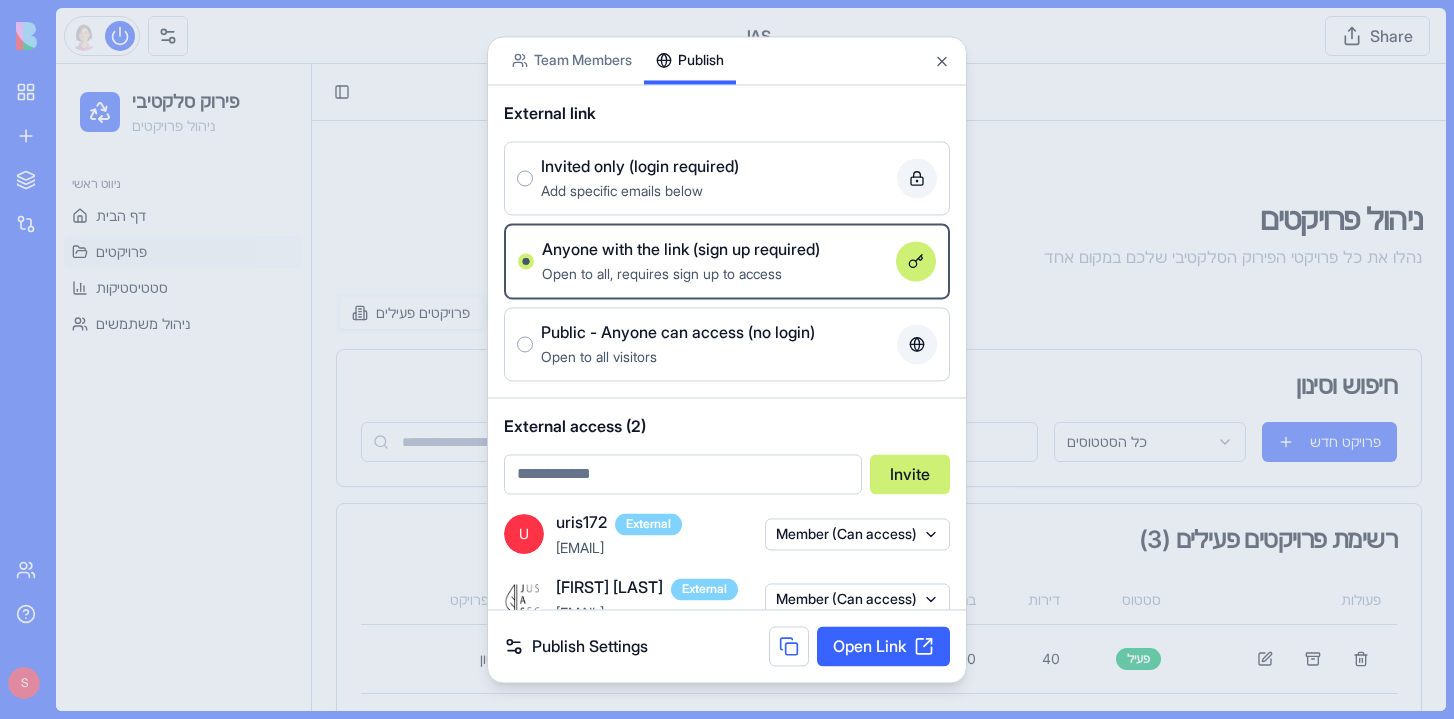 click on "[USERNAME]@[DOMAIN]" at bounding box center (580, 547) 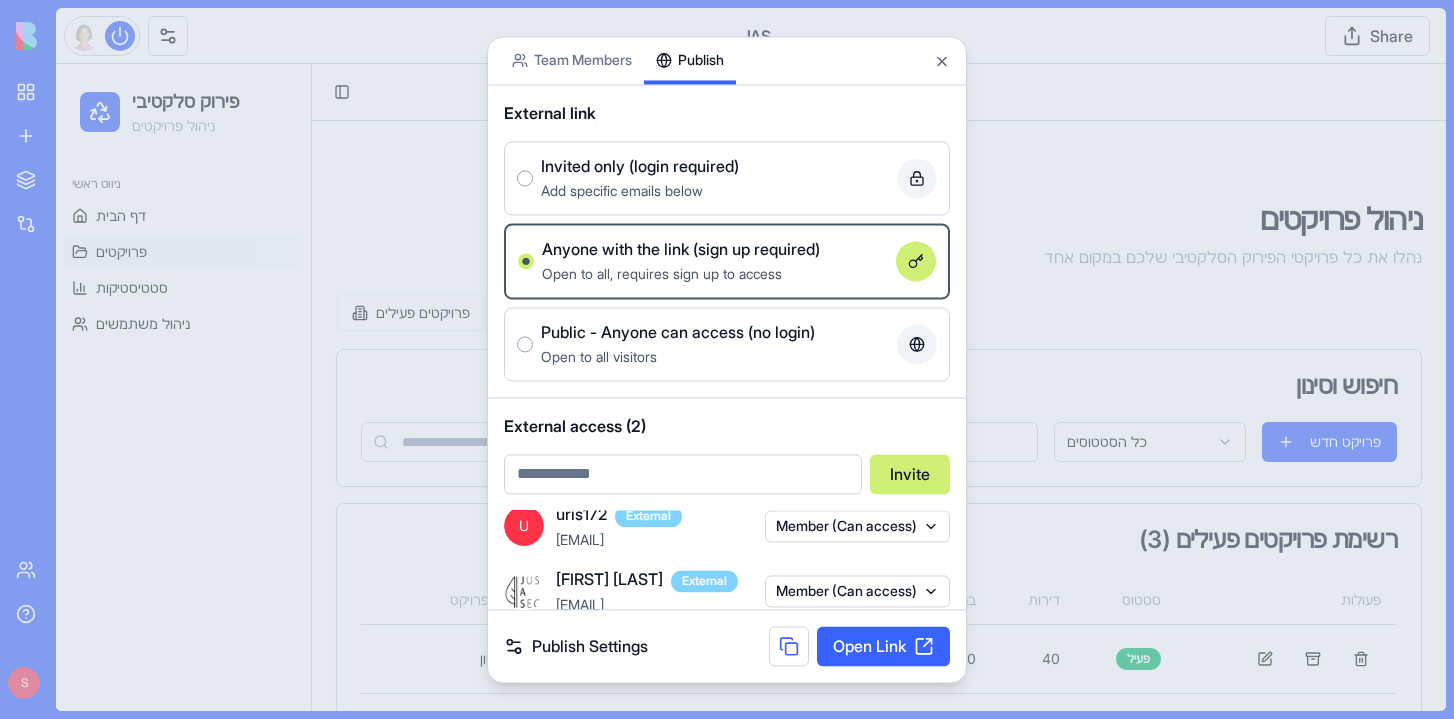 scroll, scrollTop: 10, scrollLeft: 0, axis: vertical 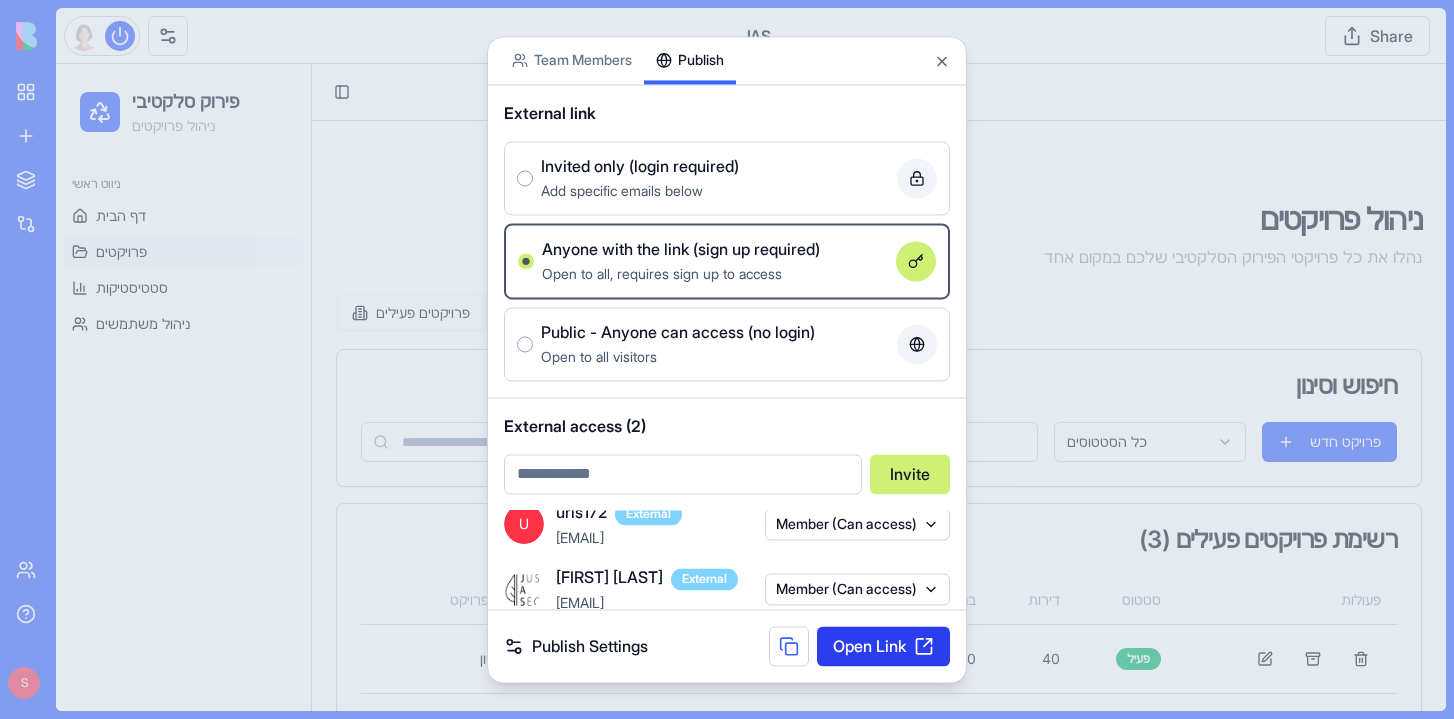 click on "Open Link" at bounding box center (883, 646) 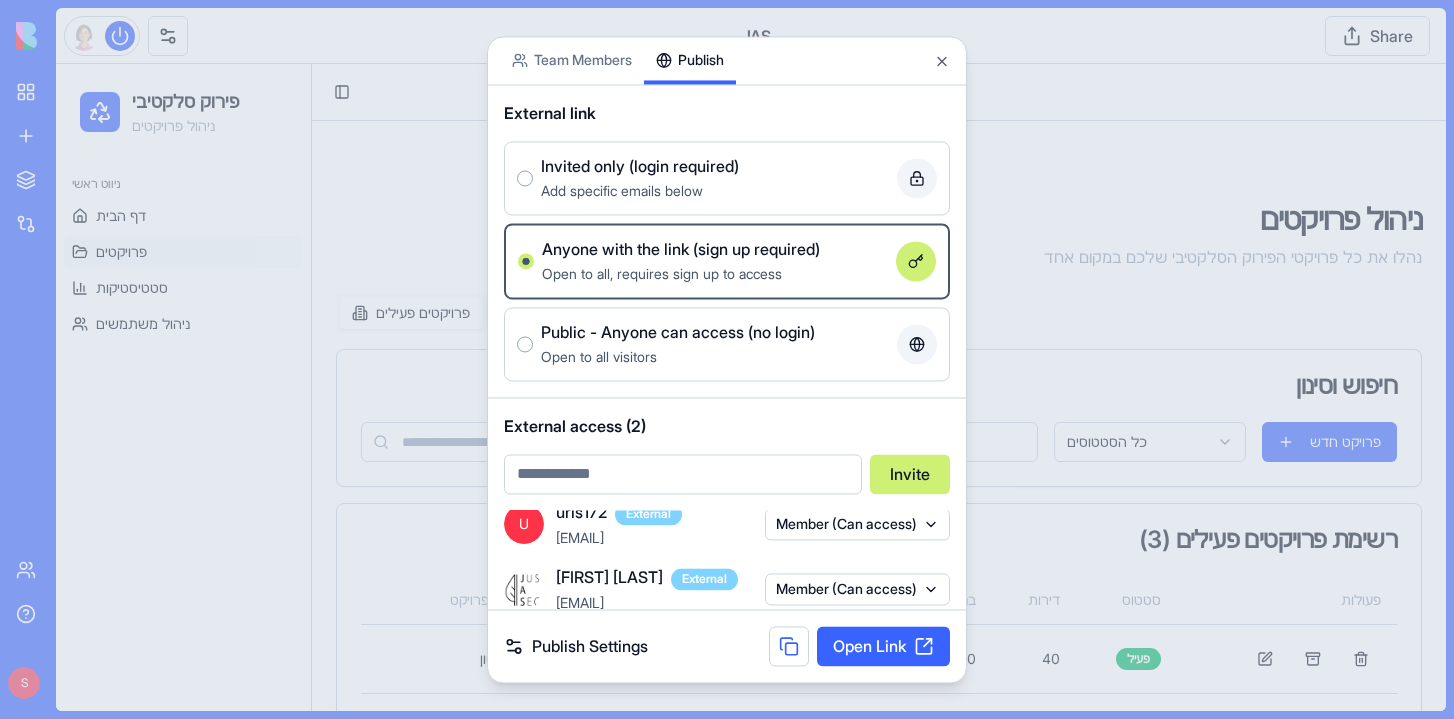 click at bounding box center [727, 359] 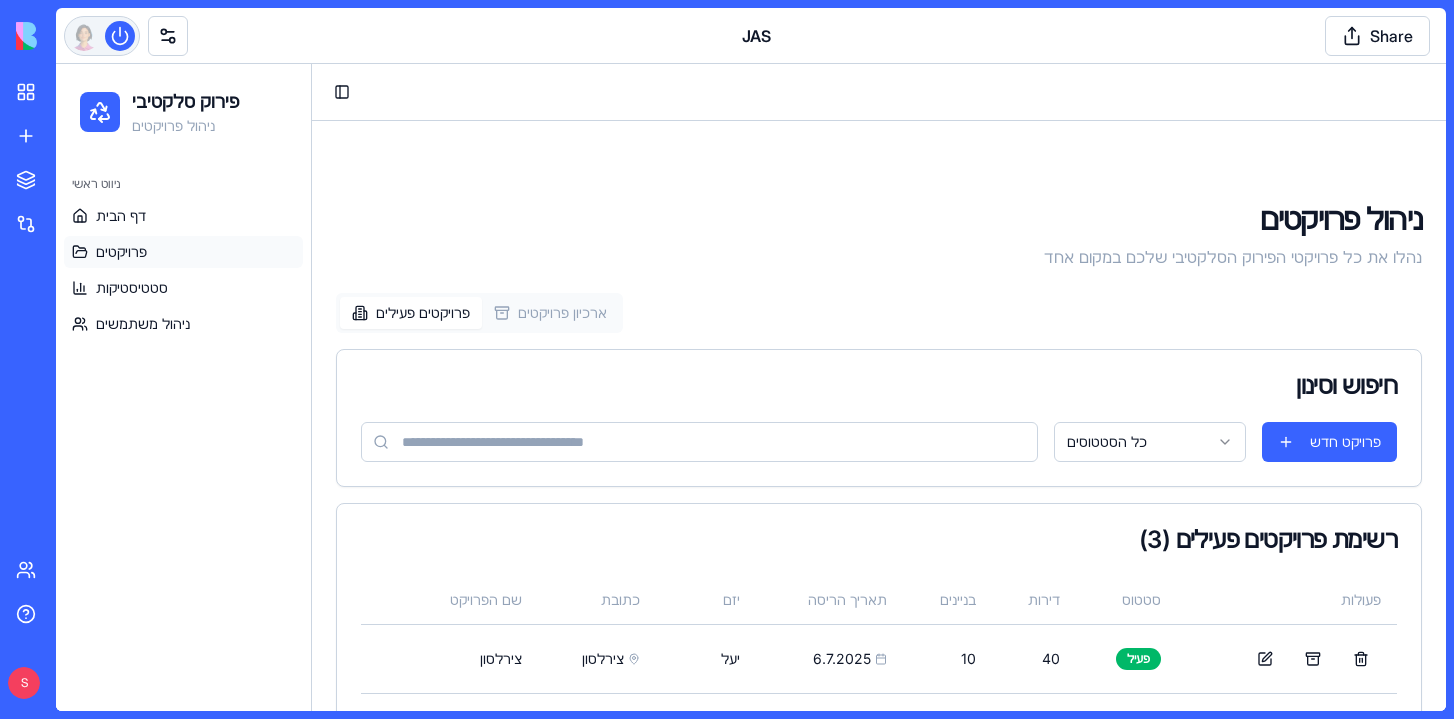 click at bounding box center (102, 36) 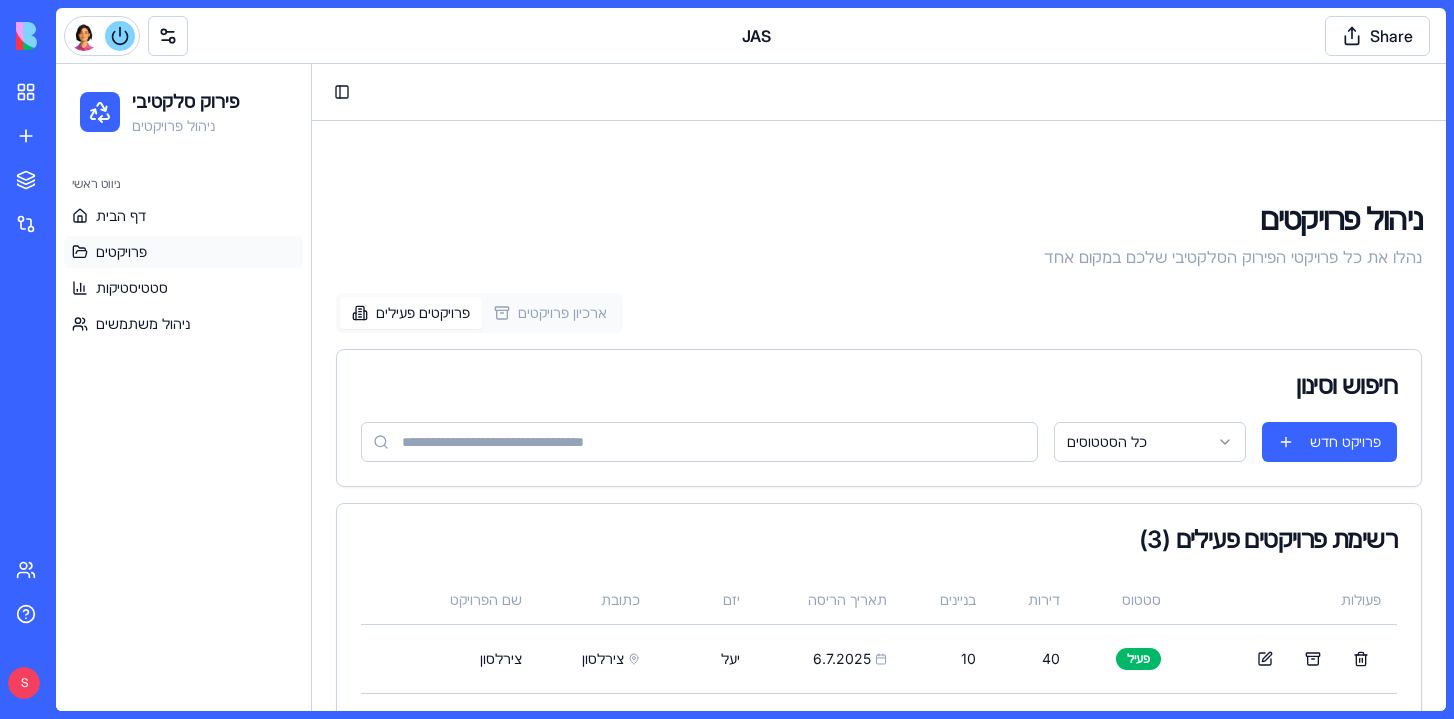 scroll, scrollTop: 91596, scrollLeft: 0, axis: vertical 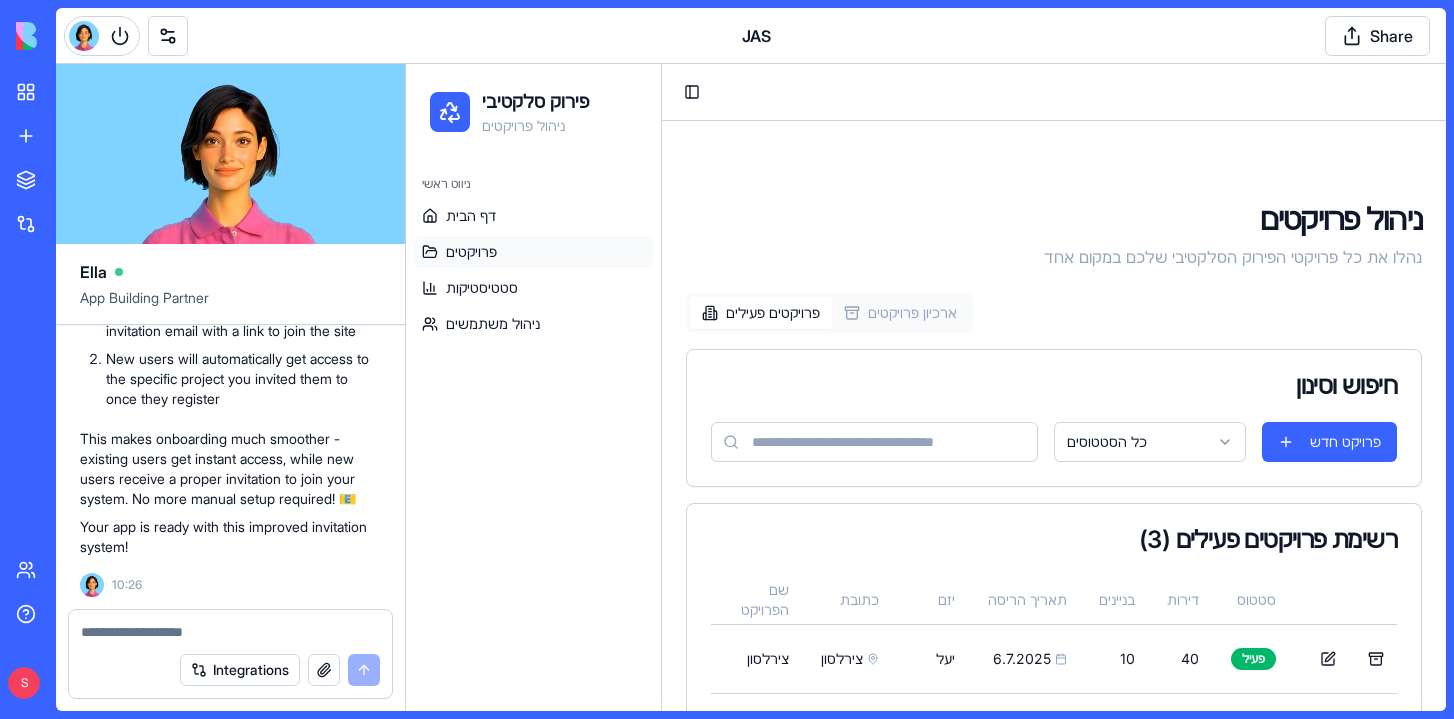 click at bounding box center [230, 632] 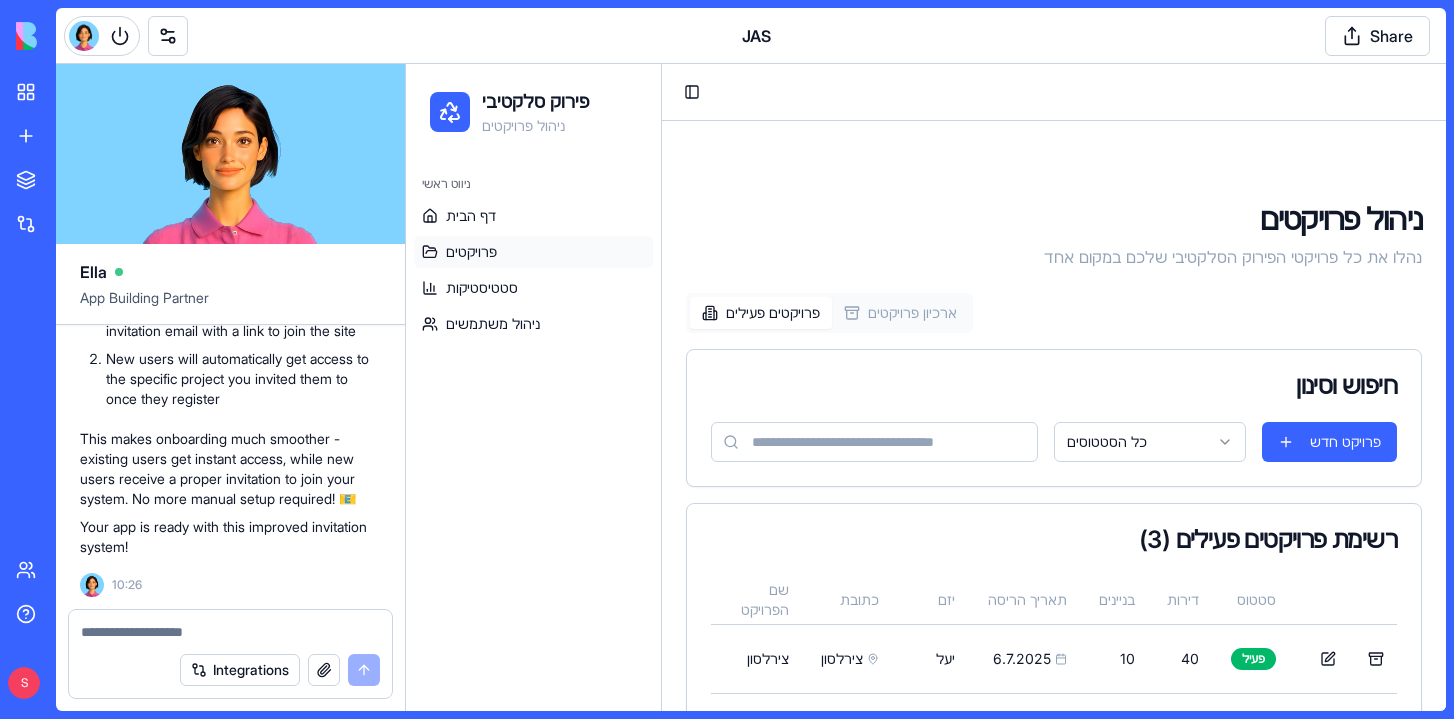 scroll, scrollTop: 91596, scrollLeft: 0, axis: vertical 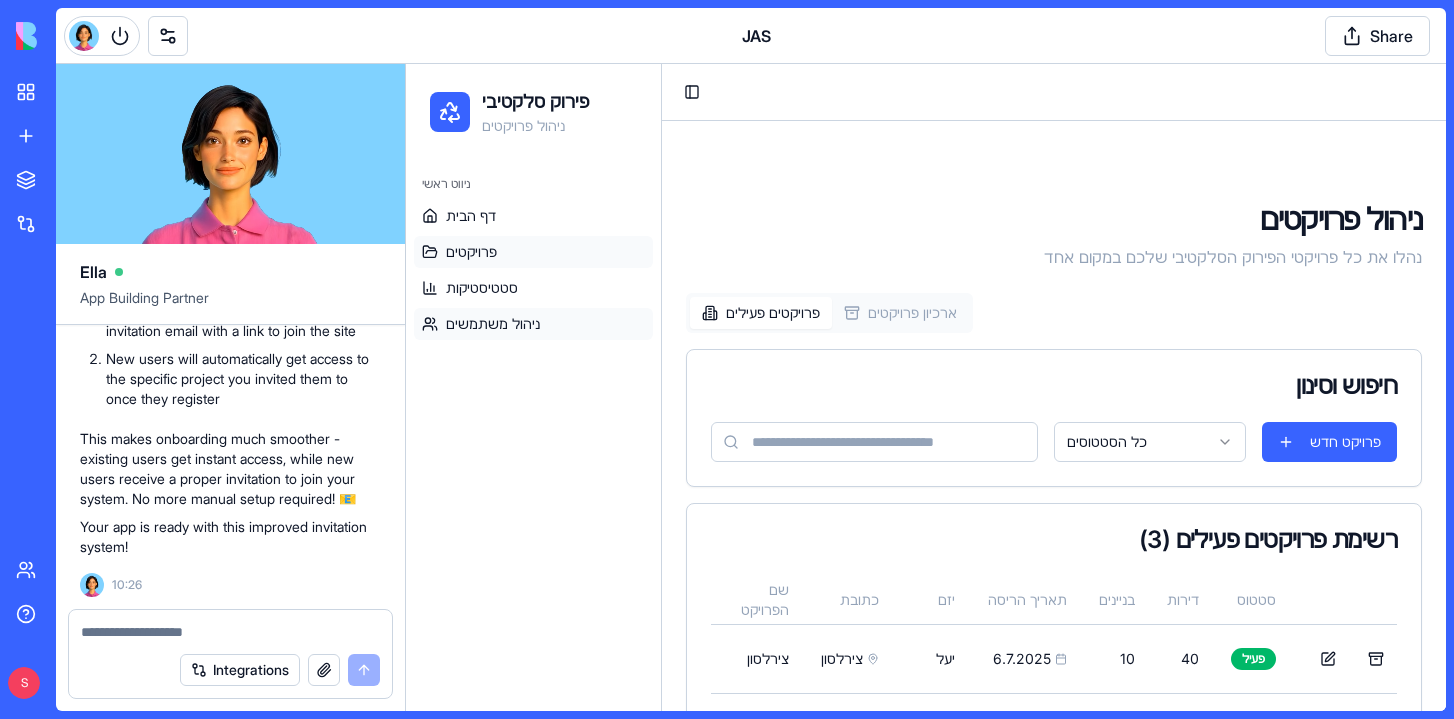 click on "ניהול משתמשים" at bounding box center (533, 324) 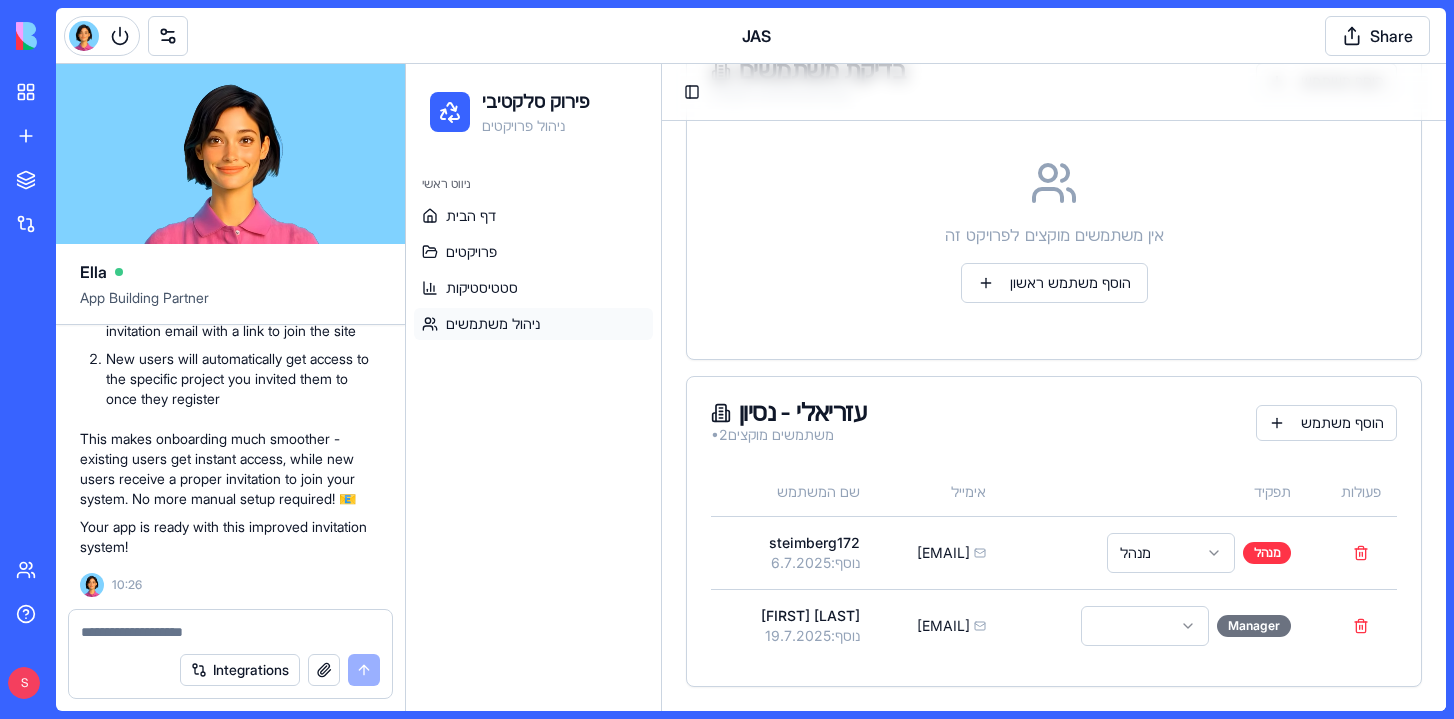 scroll, scrollTop: 867, scrollLeft: 0, axis: vertical 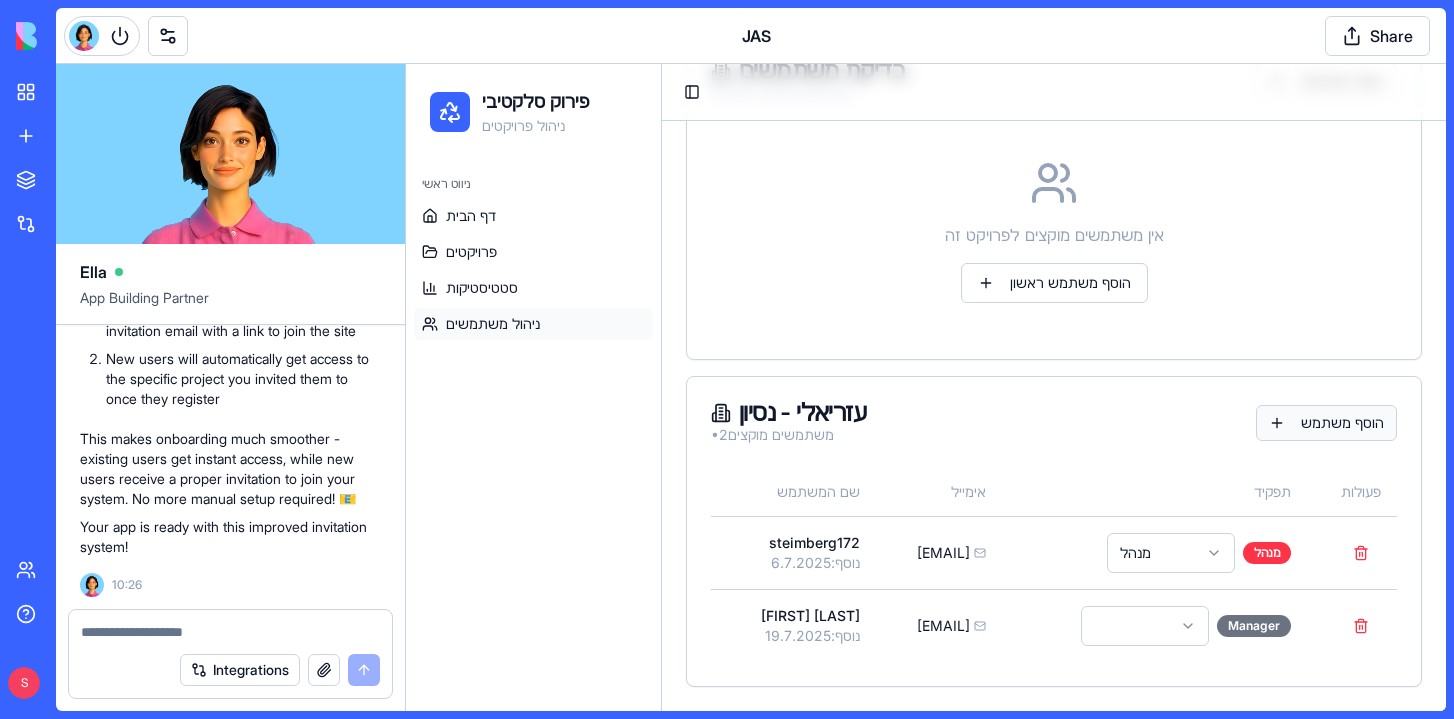 click on "הוסף משתמש" at bounding box center [1326, 423] 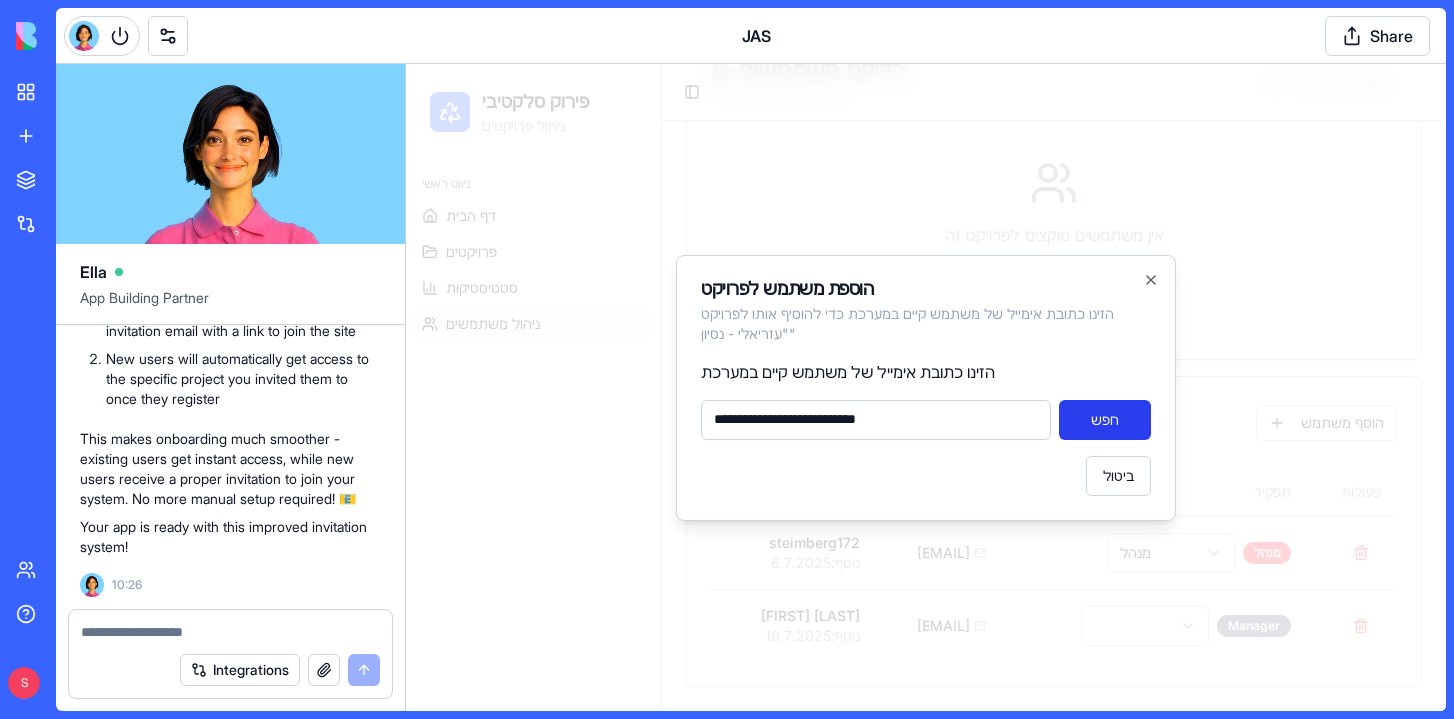 type on "**********" 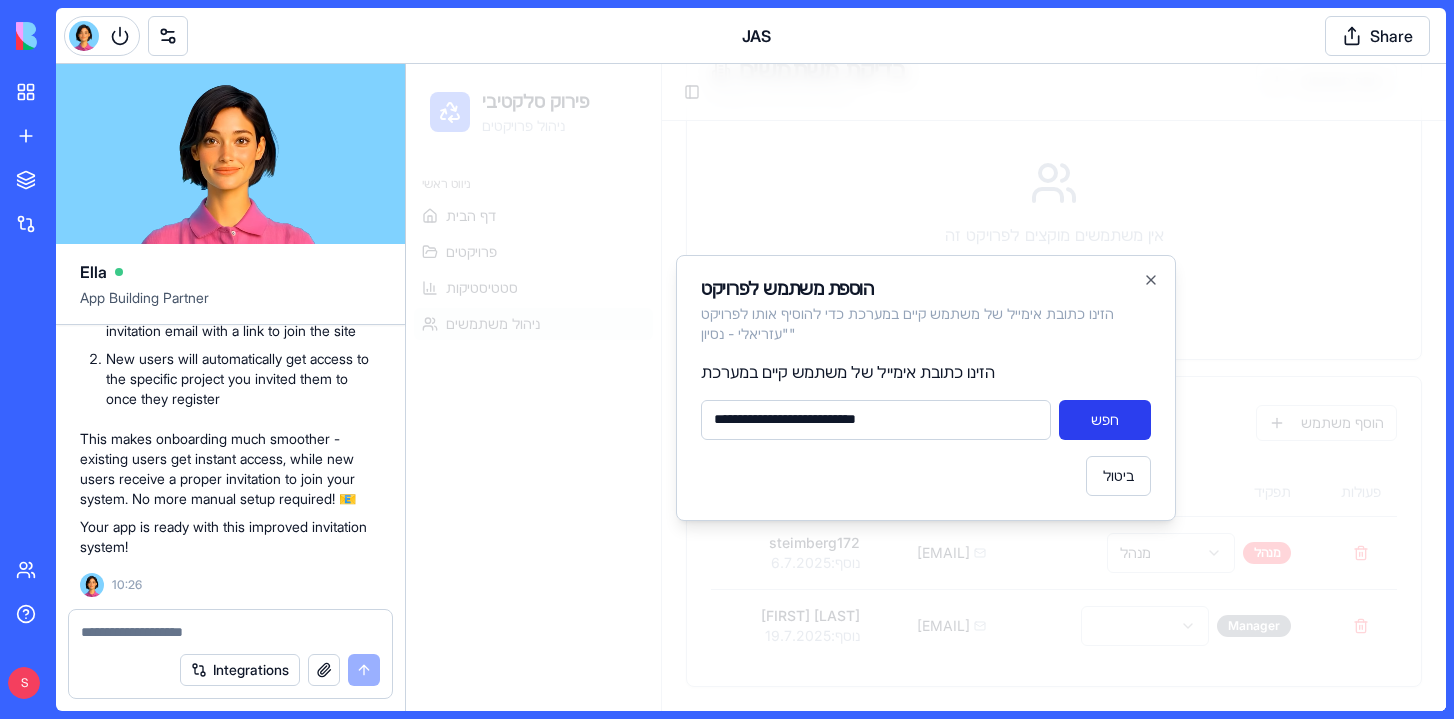 click on "חפש" at bounding box center (1105, 420) 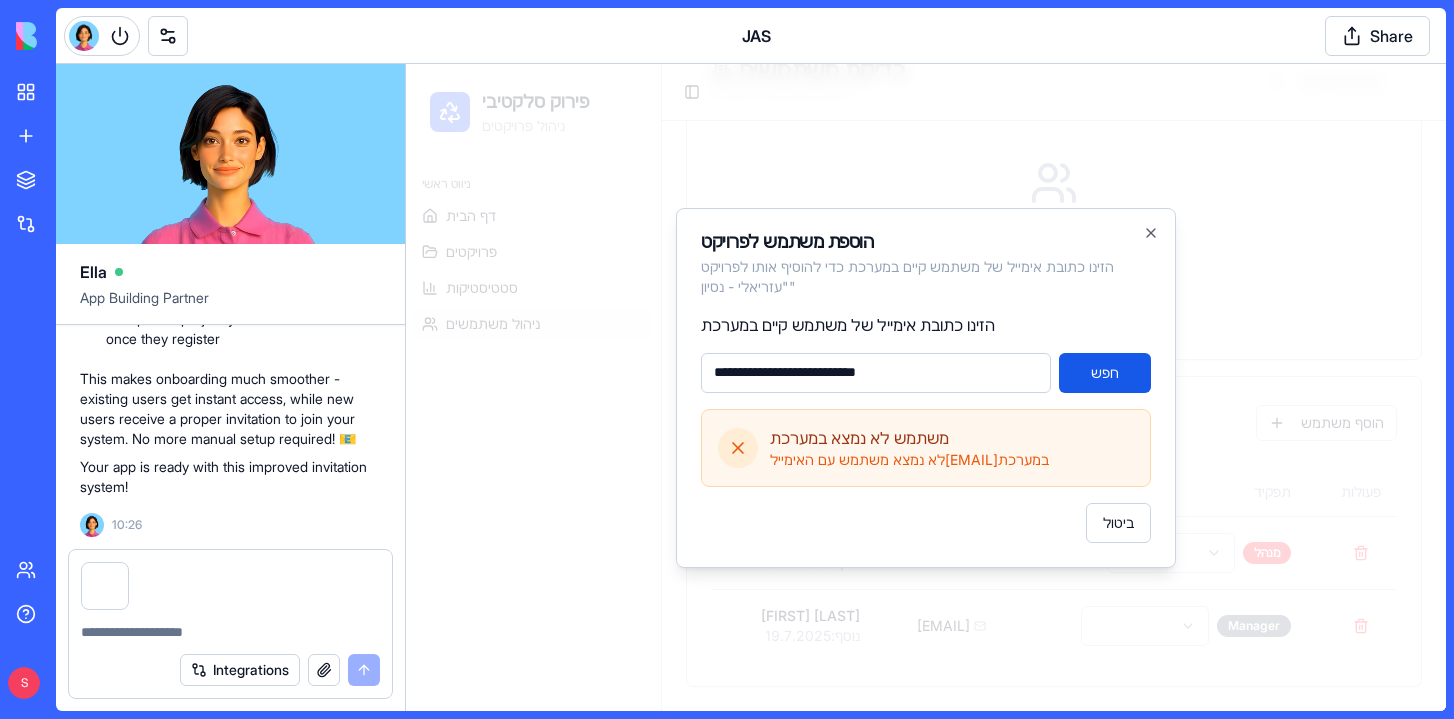 click at bounding box center (230, 632) 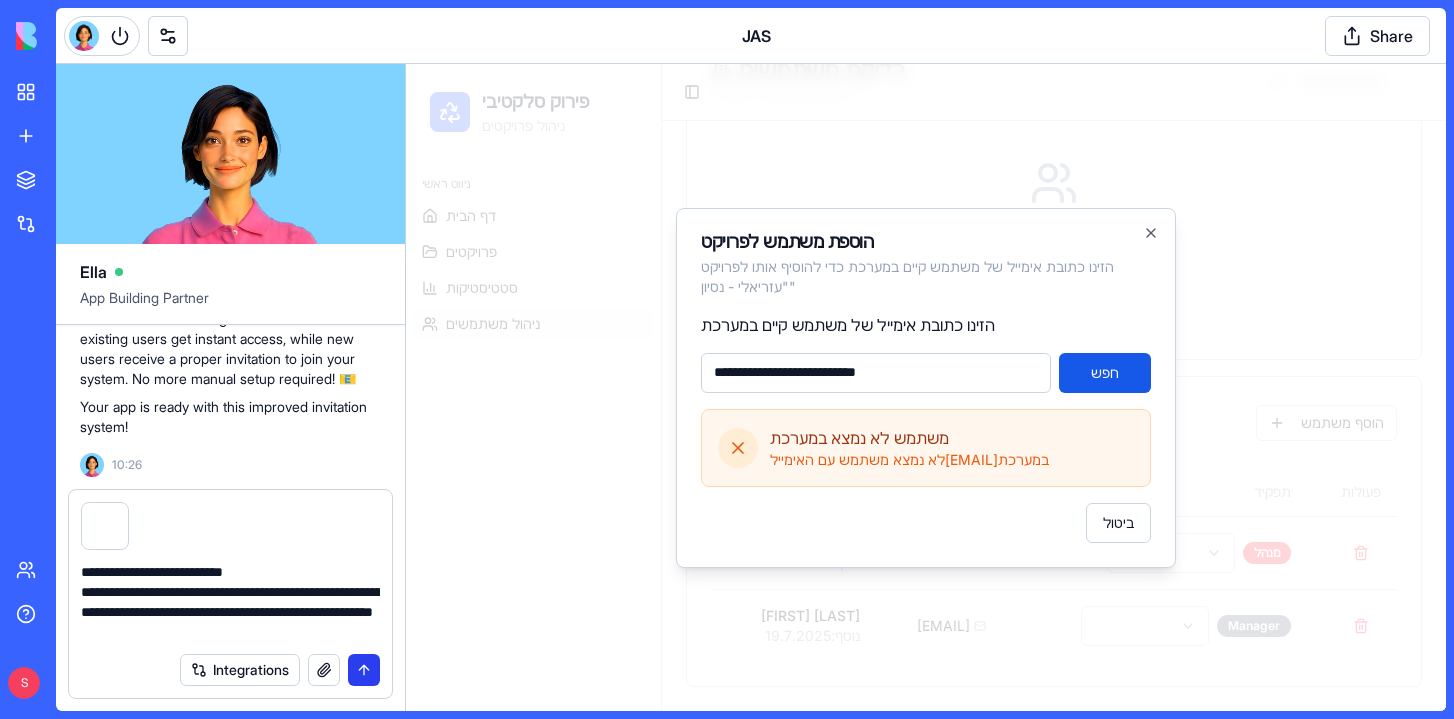 type on "**********" 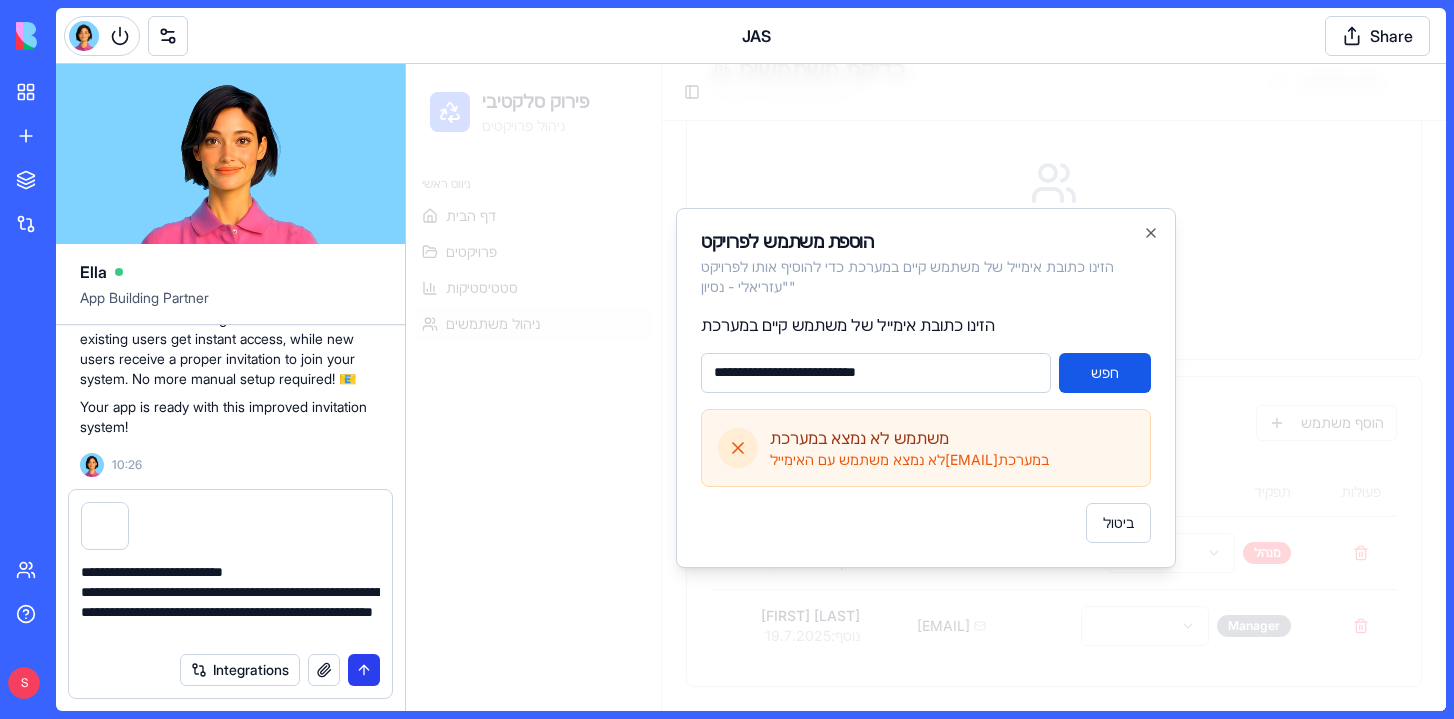 click at bounding box center [364, 670] 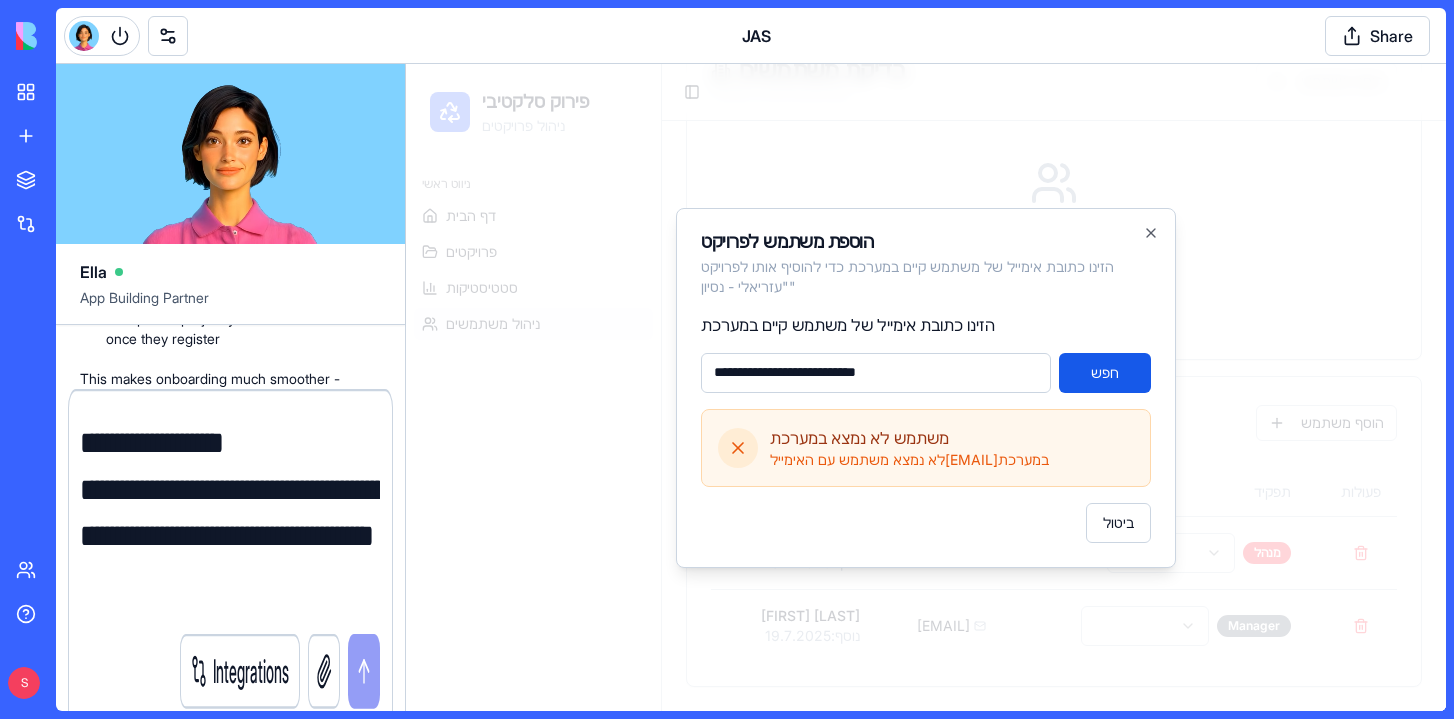 type 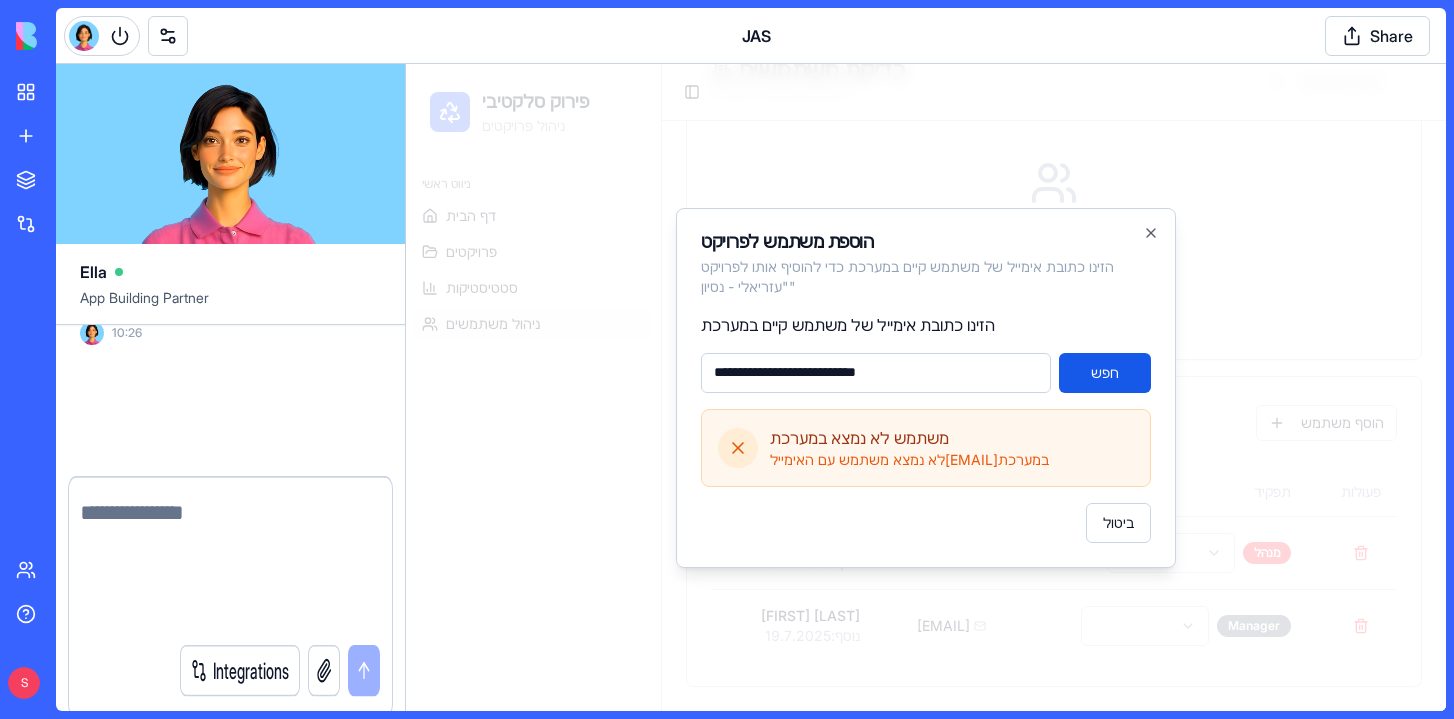 scroll, scrollTop: 91788, scrollLeft: 0, axis: vertical 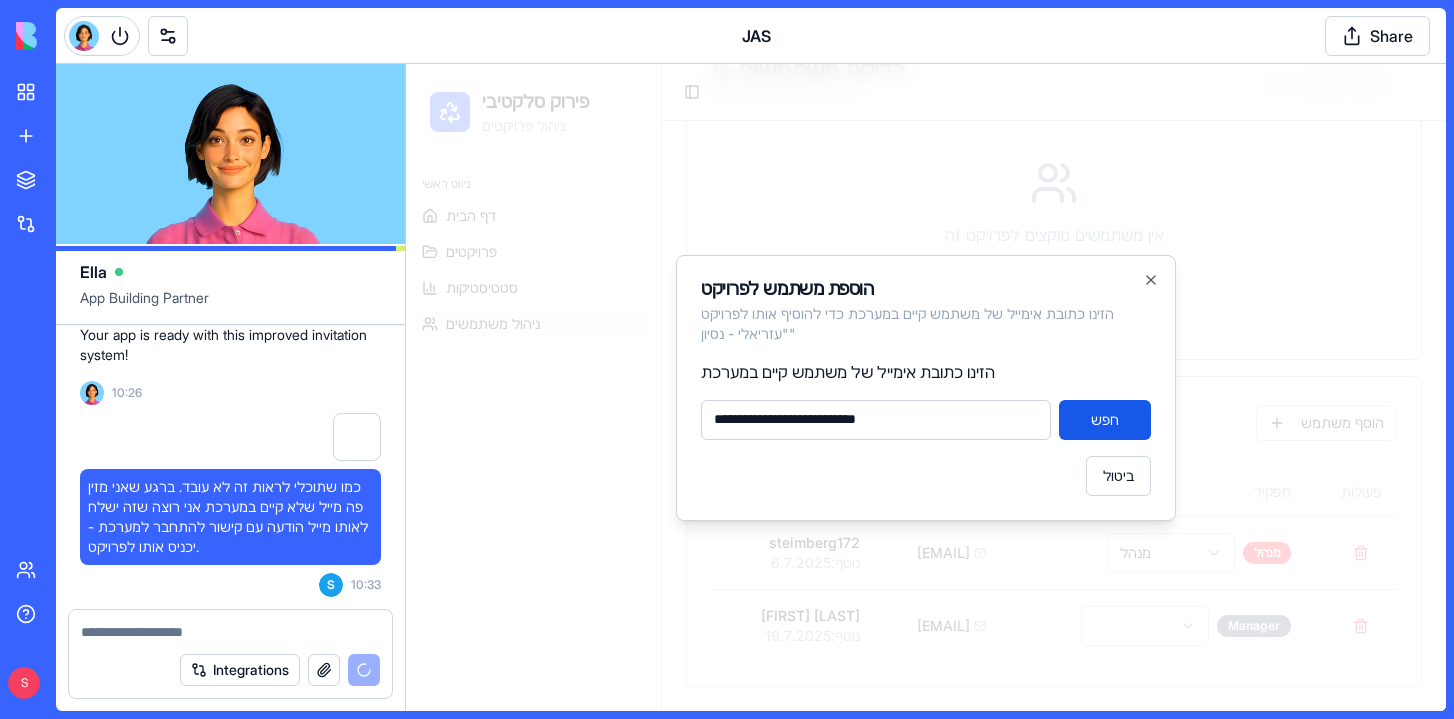 drag, startPoint x: 965, startPoint y: 358, endPoint x: 916, endPoint y: 436, distance: 92.11406 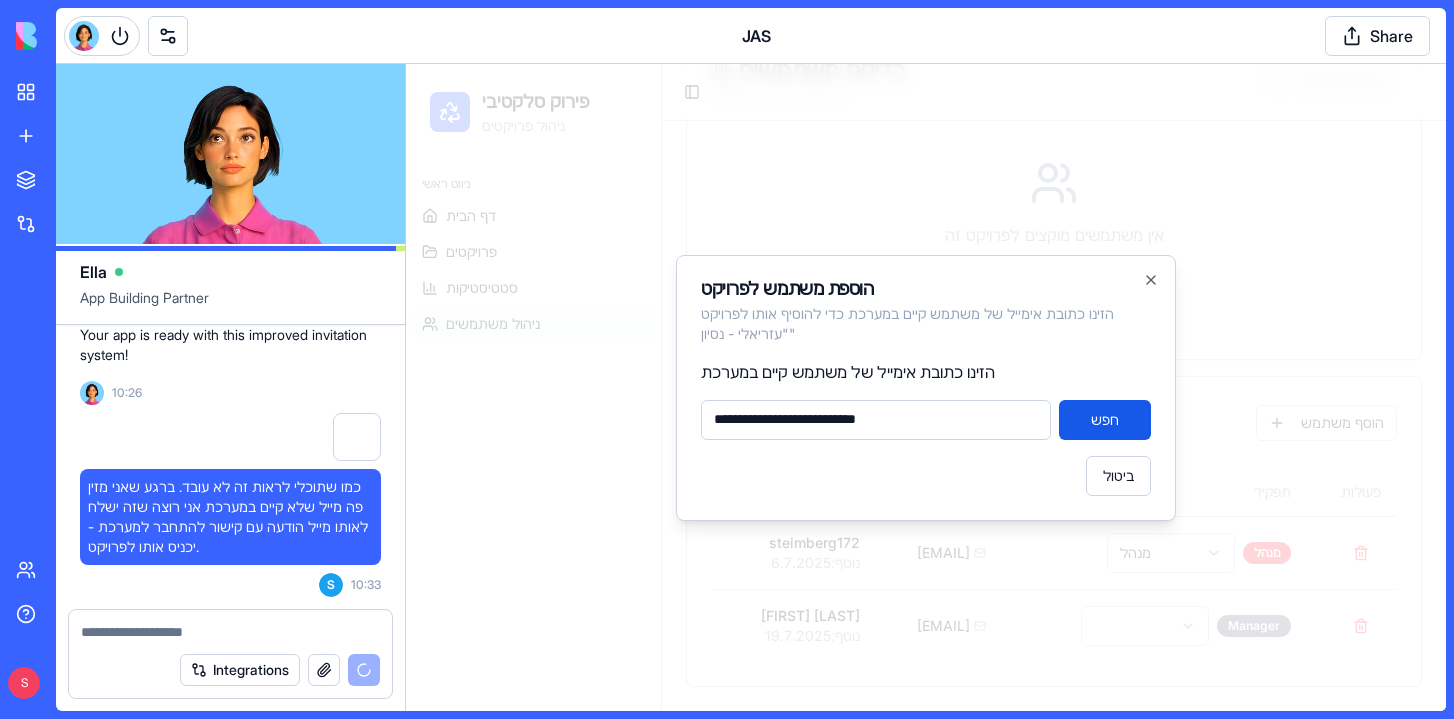 click on "**********" at bounding box center [876, 420] 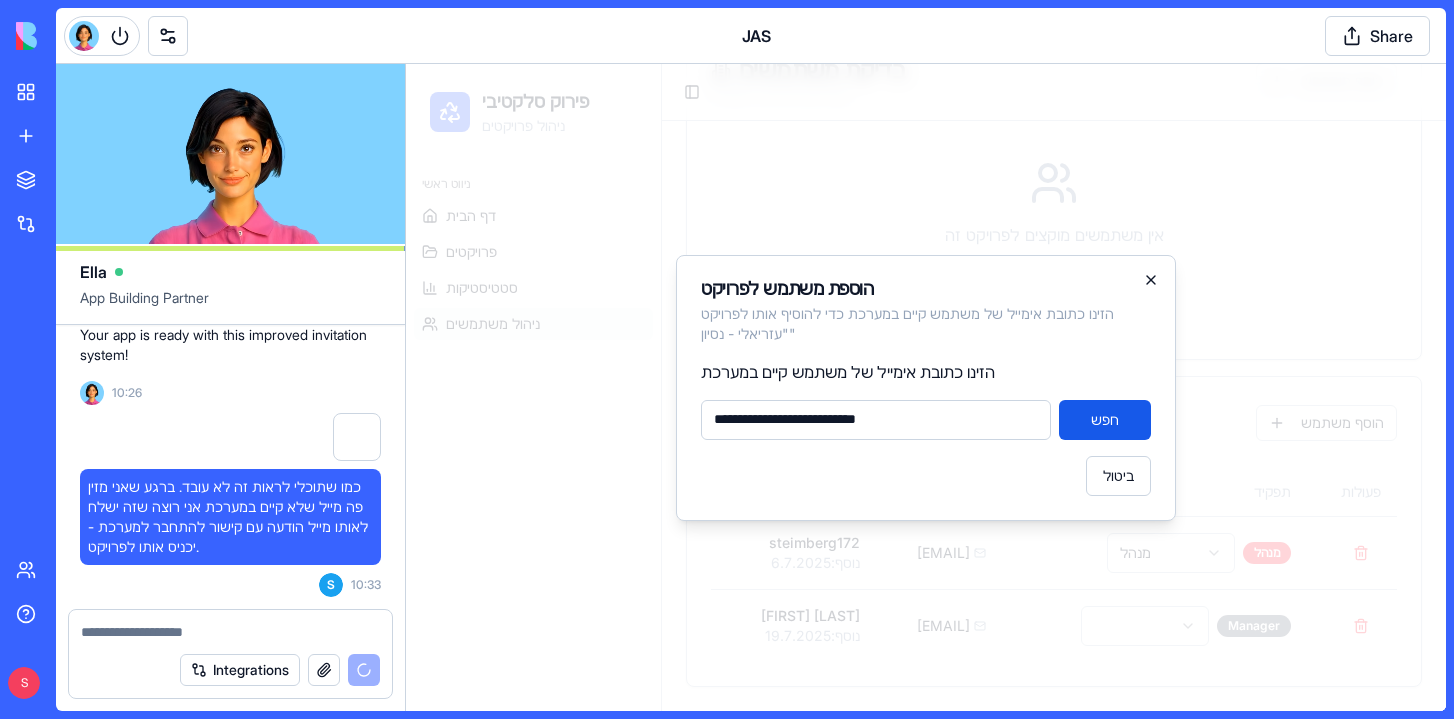 click 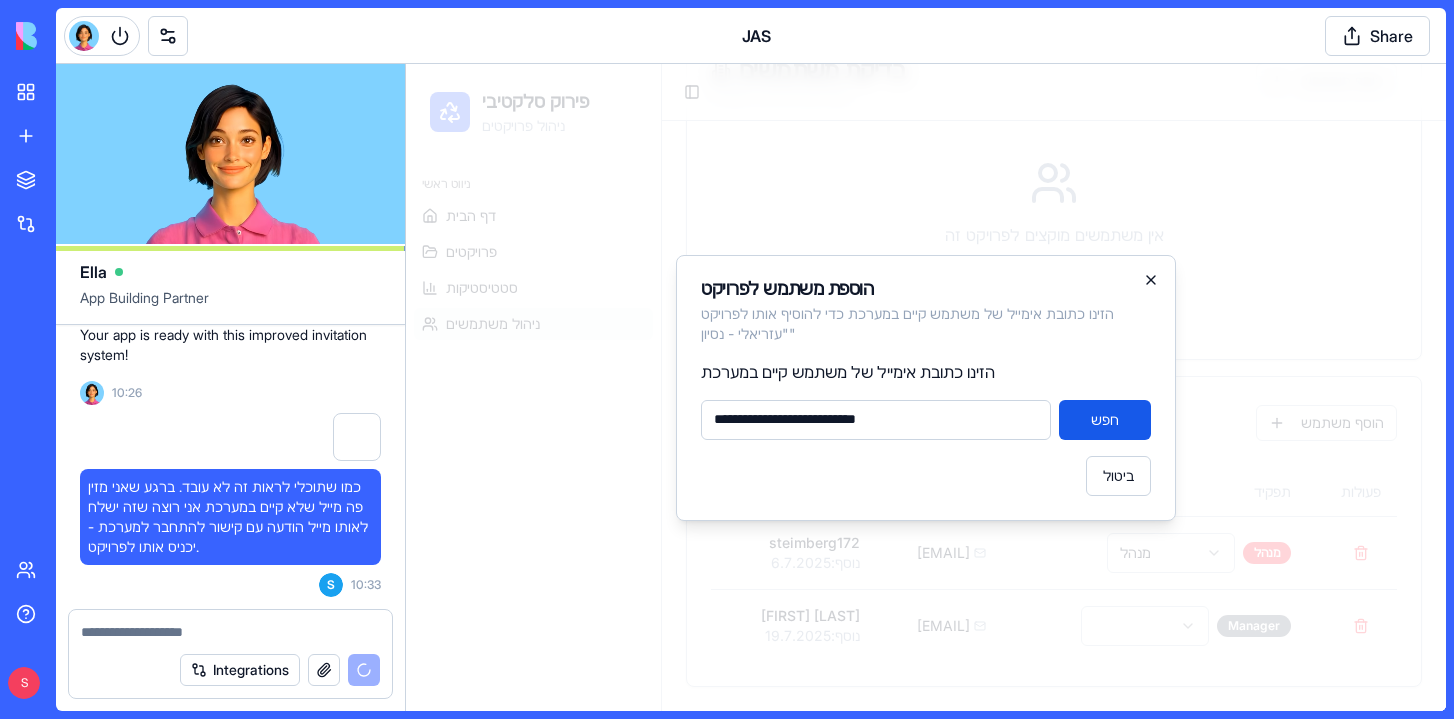 type 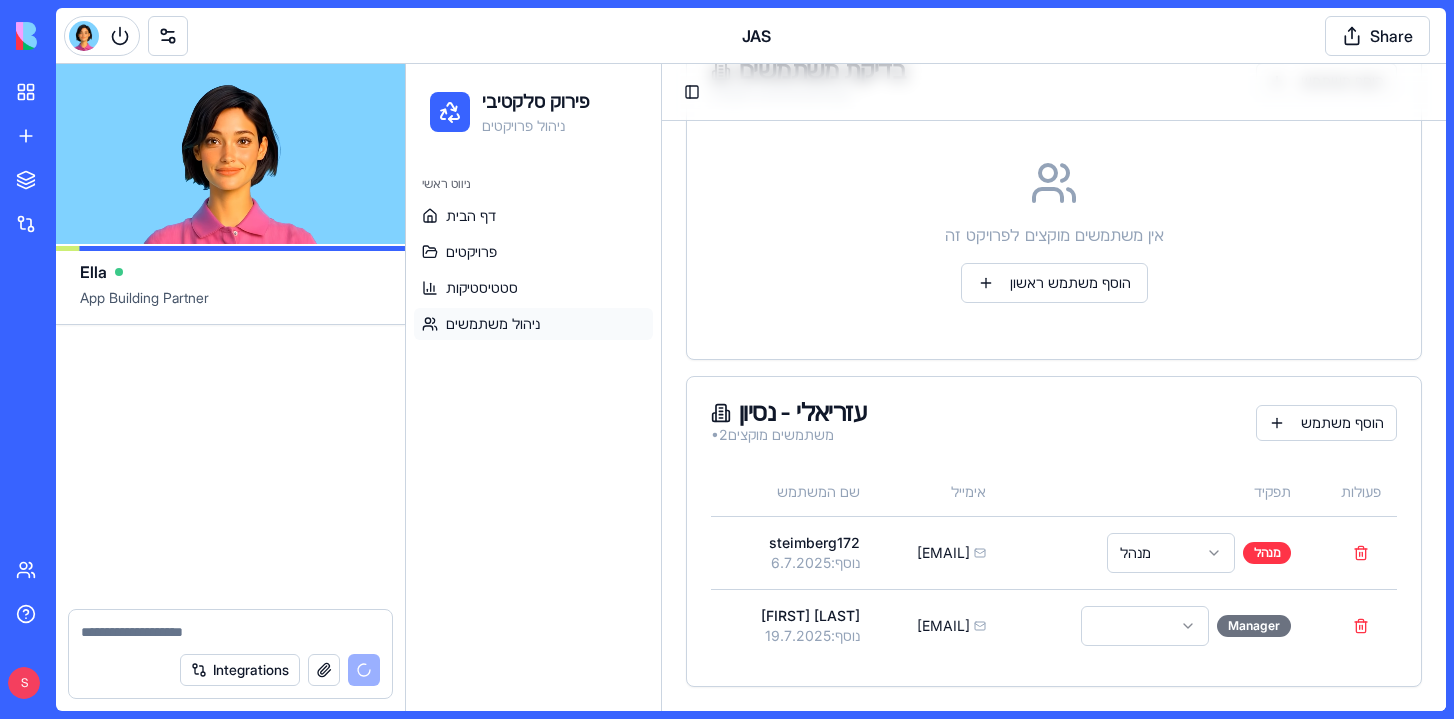 scroll, scrollTop: 92576, scrollLeft: 0, axis: vertical 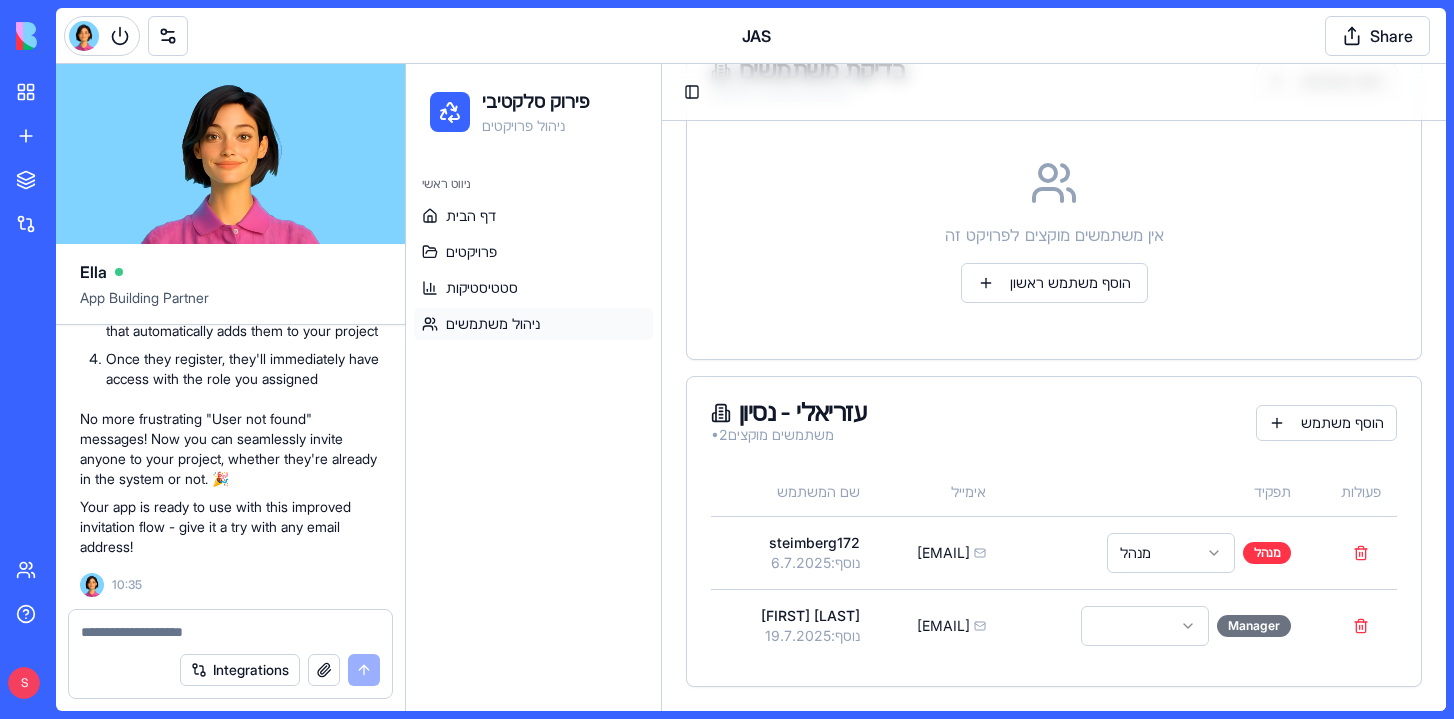click on "עזריאלי - נסיון  •  2  משתמשים מוקצים הוסף משתמש" at bounding box center (1054, 423) 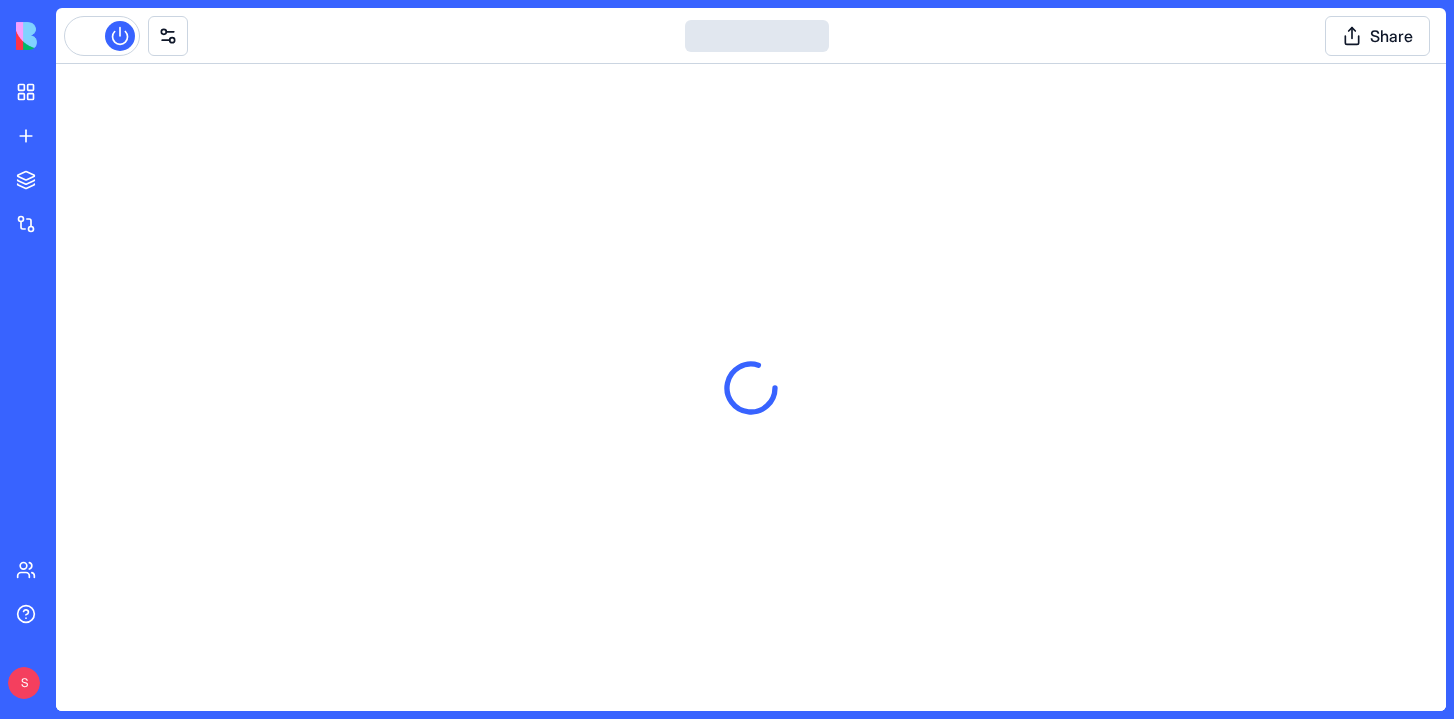 scroll, scrollTop: 0, scrollLeft: 0, axis: both 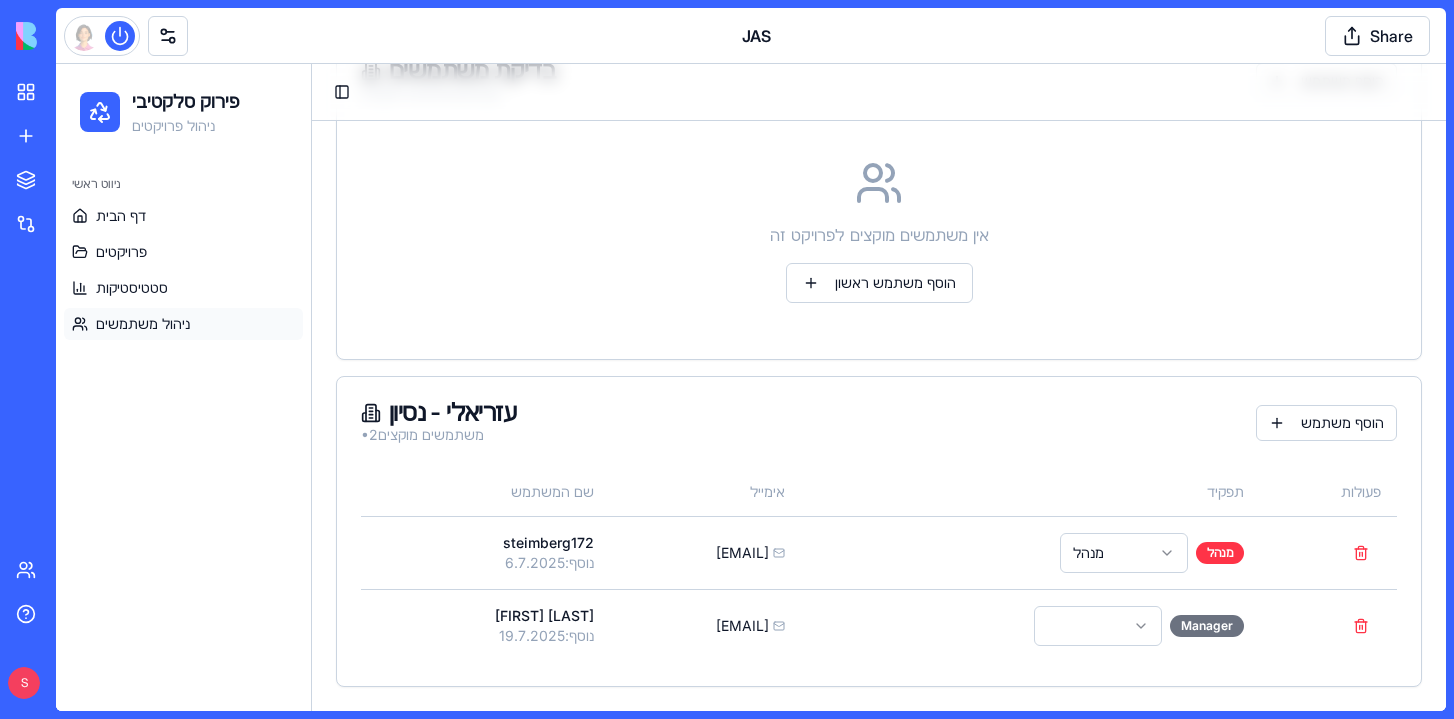 click on "עזריאלי - נסיון  •  2  משתמשים מוקצים הוסף משתמש" at bounding box center [879, 423] 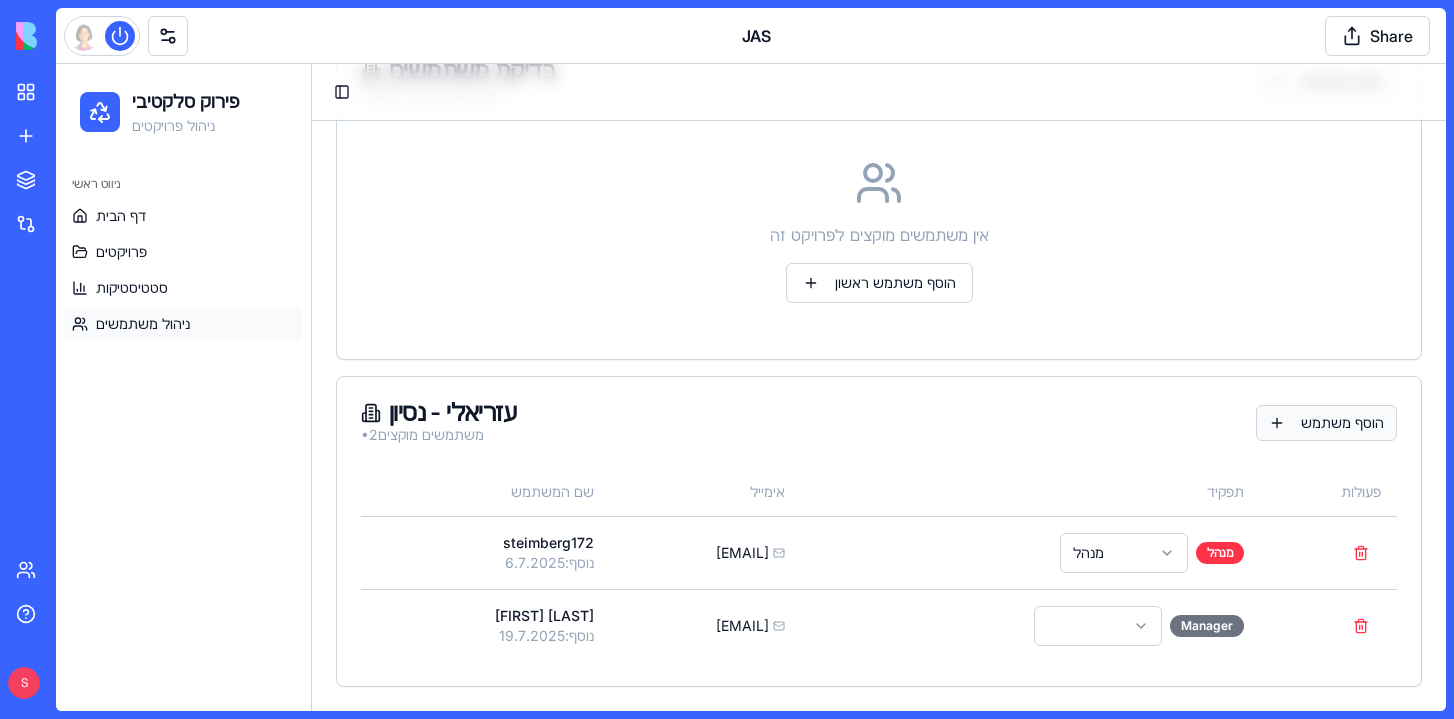 click on "הוסף משתמש" at bounding box center (1326, 423) 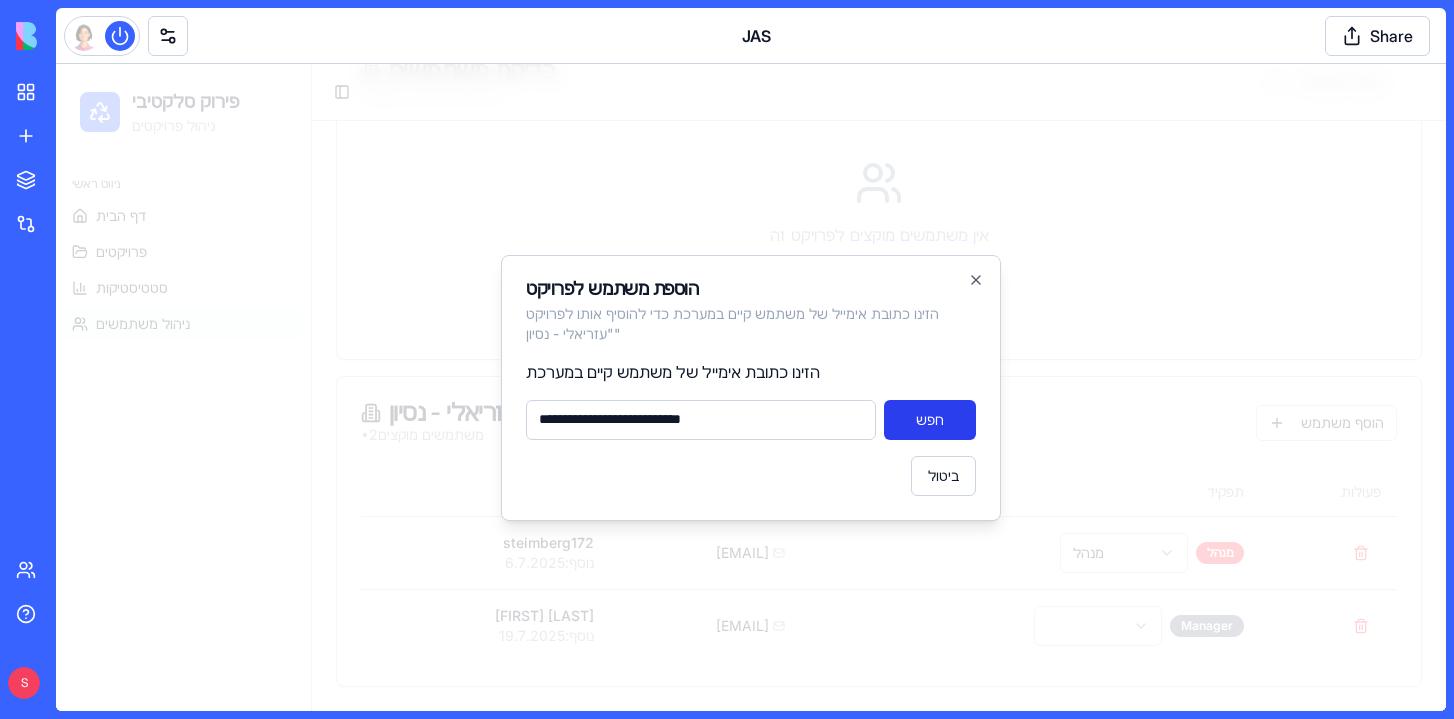 type on "**********" 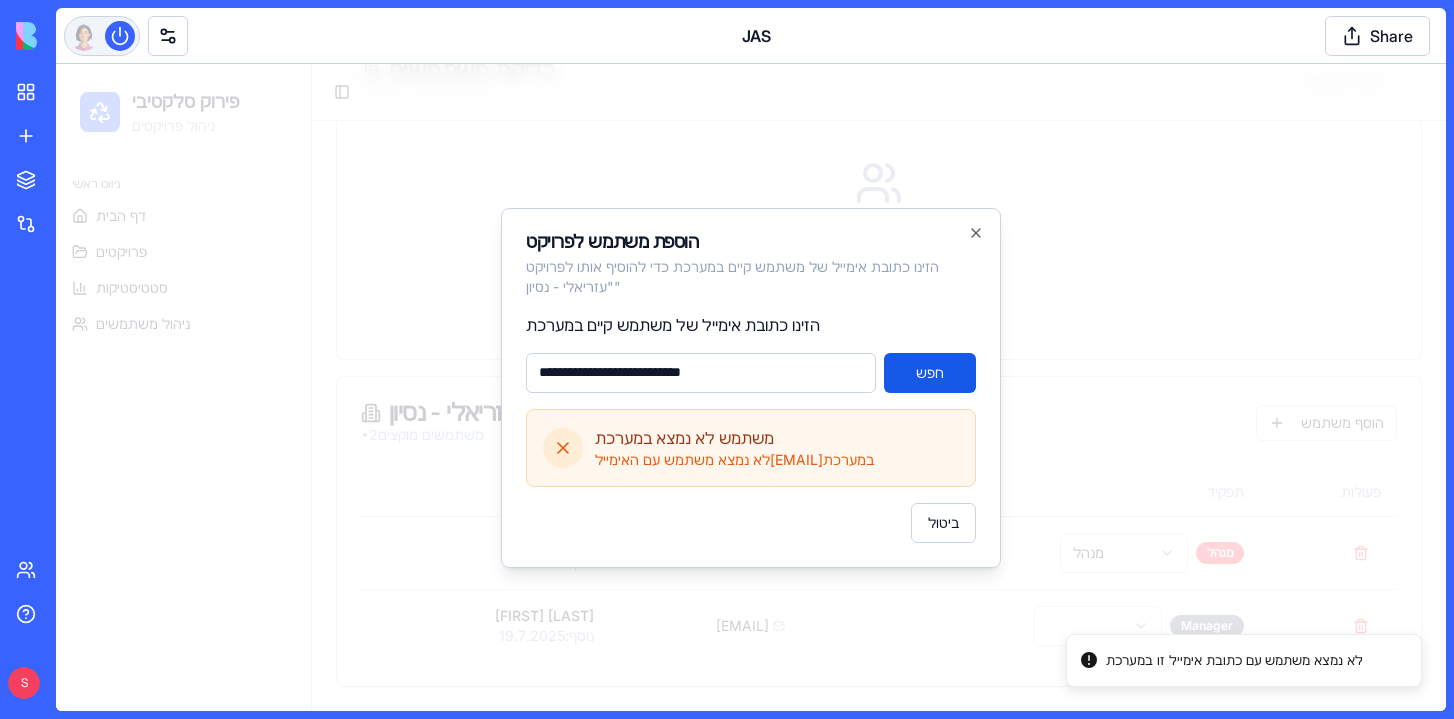 click at bounding box center (102, 36) 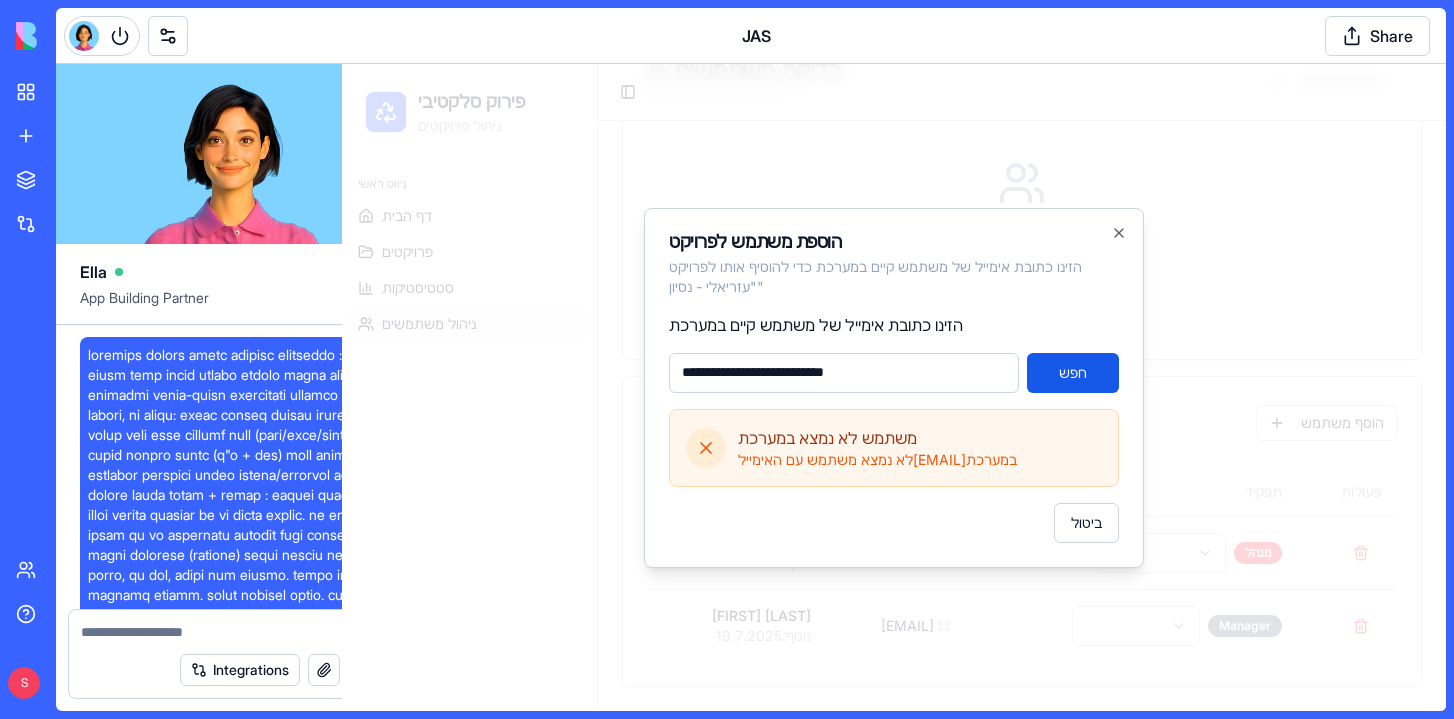 scroll, scrollTop: 92576, scrollLeft: 0, axis: vertical 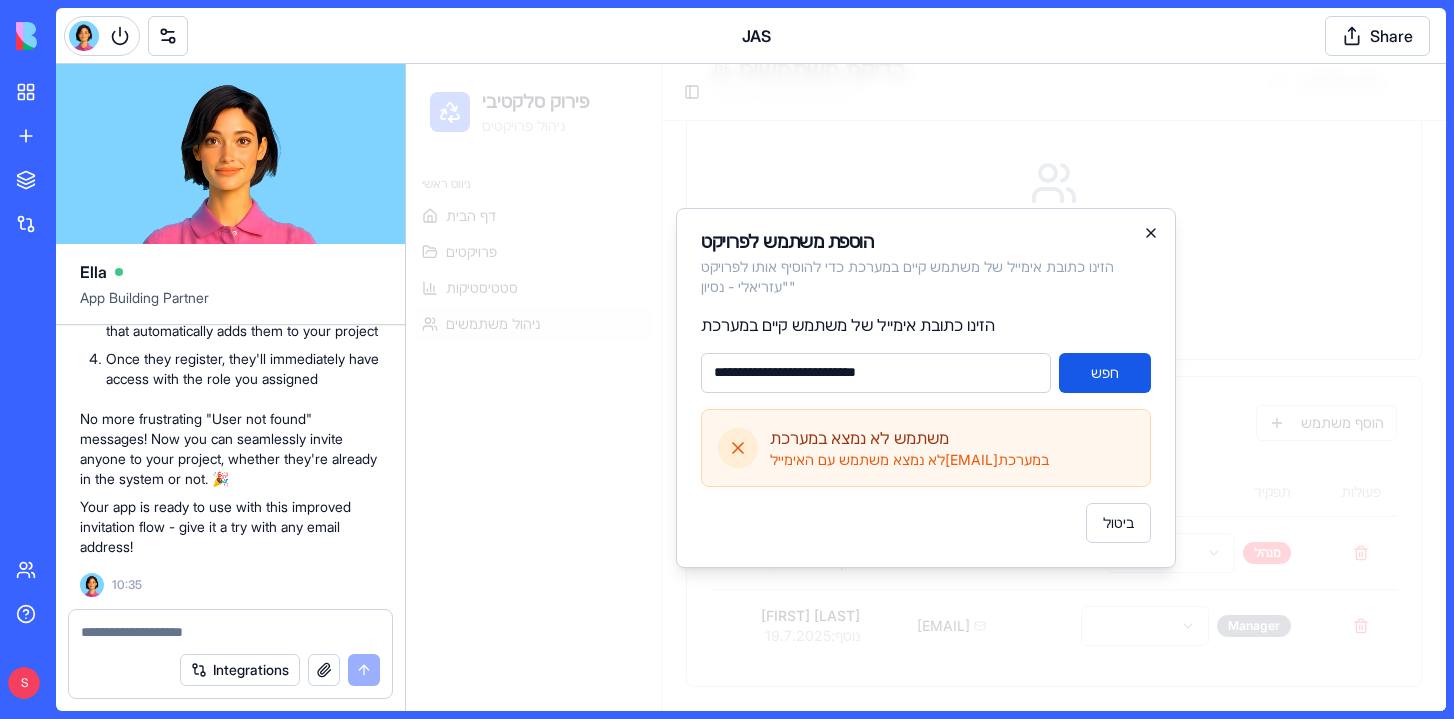 click 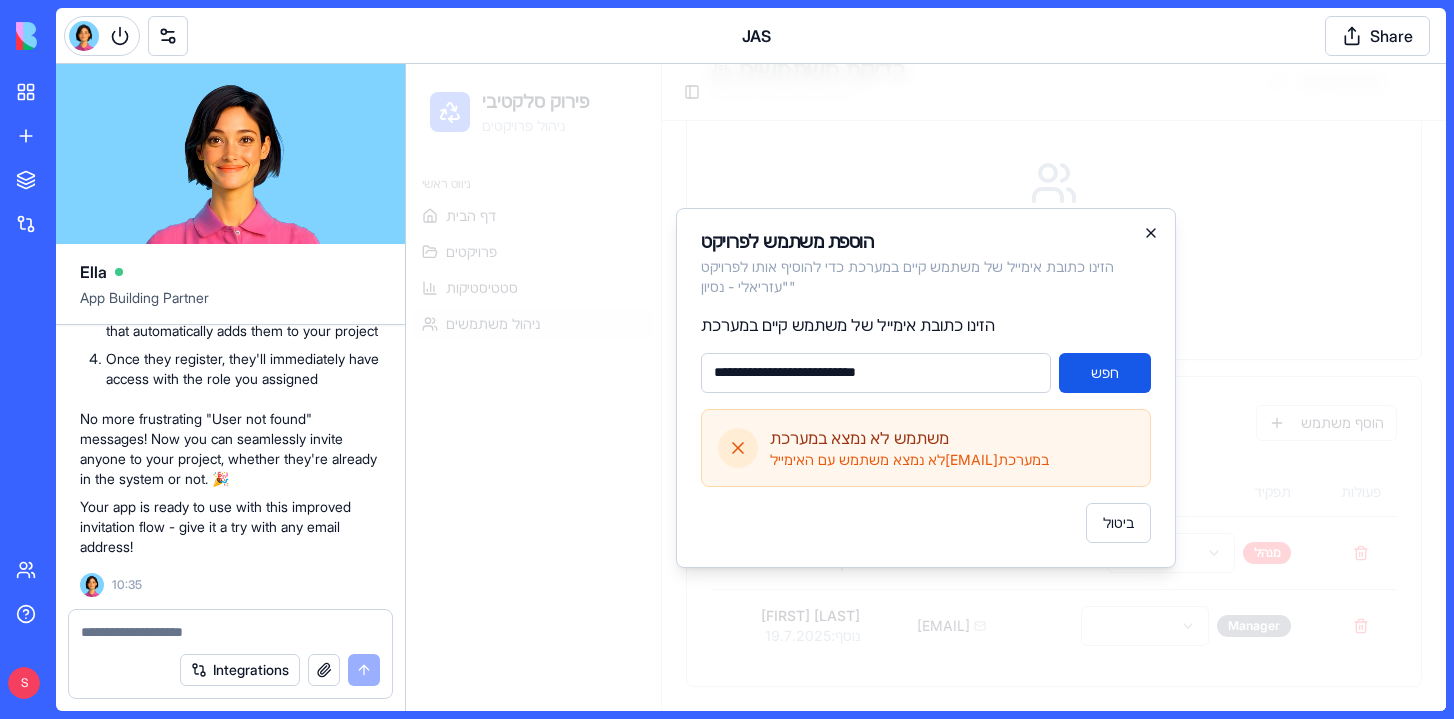 type 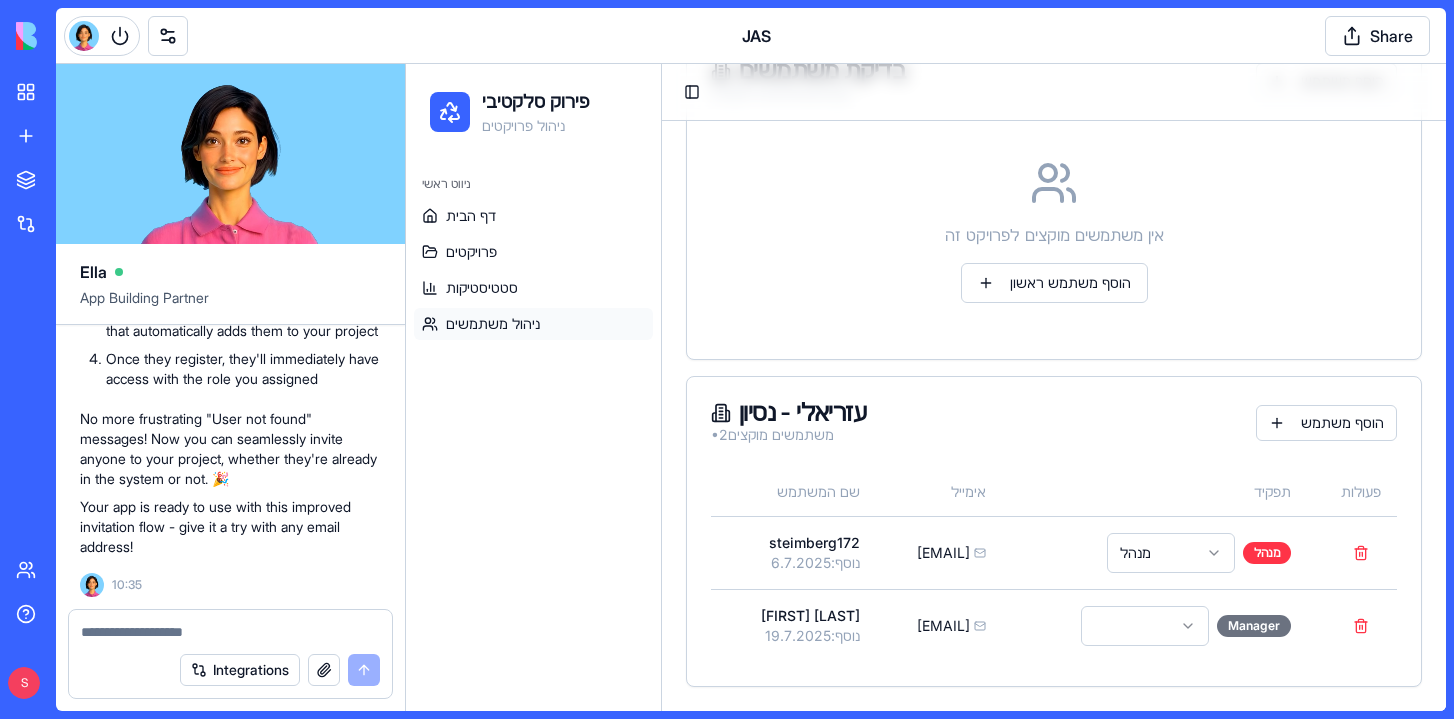 scroll, scrollTop: 92531, scrollLeft: 0, axis: vertical 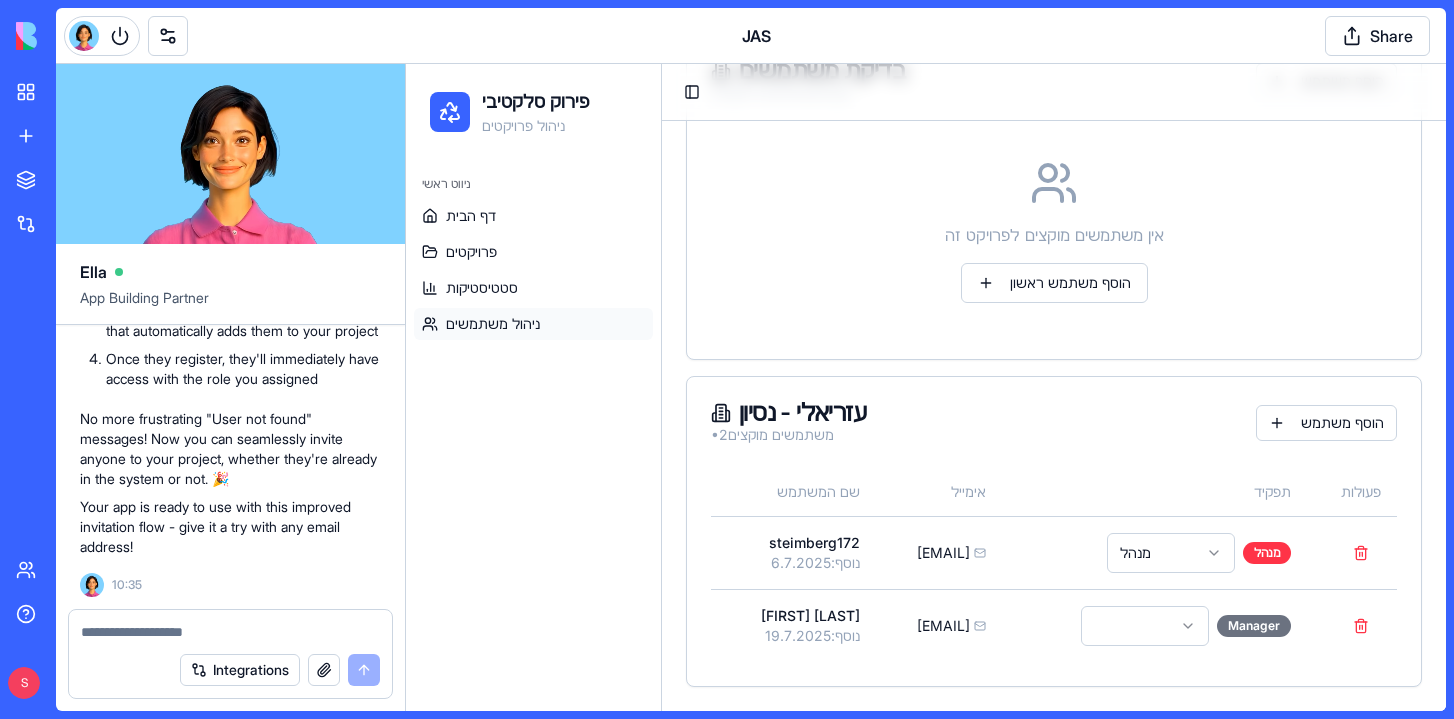 click at bounding box center (230, 632) 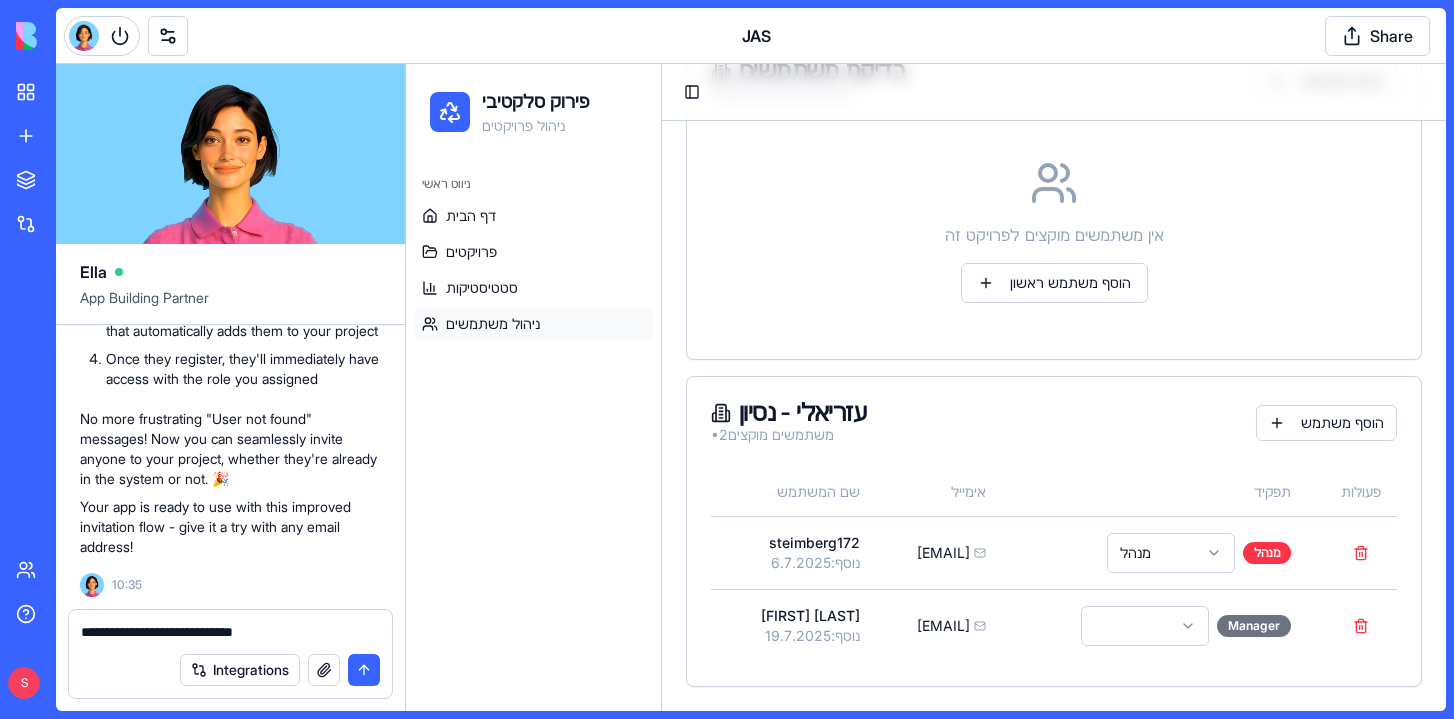 type on "**********" 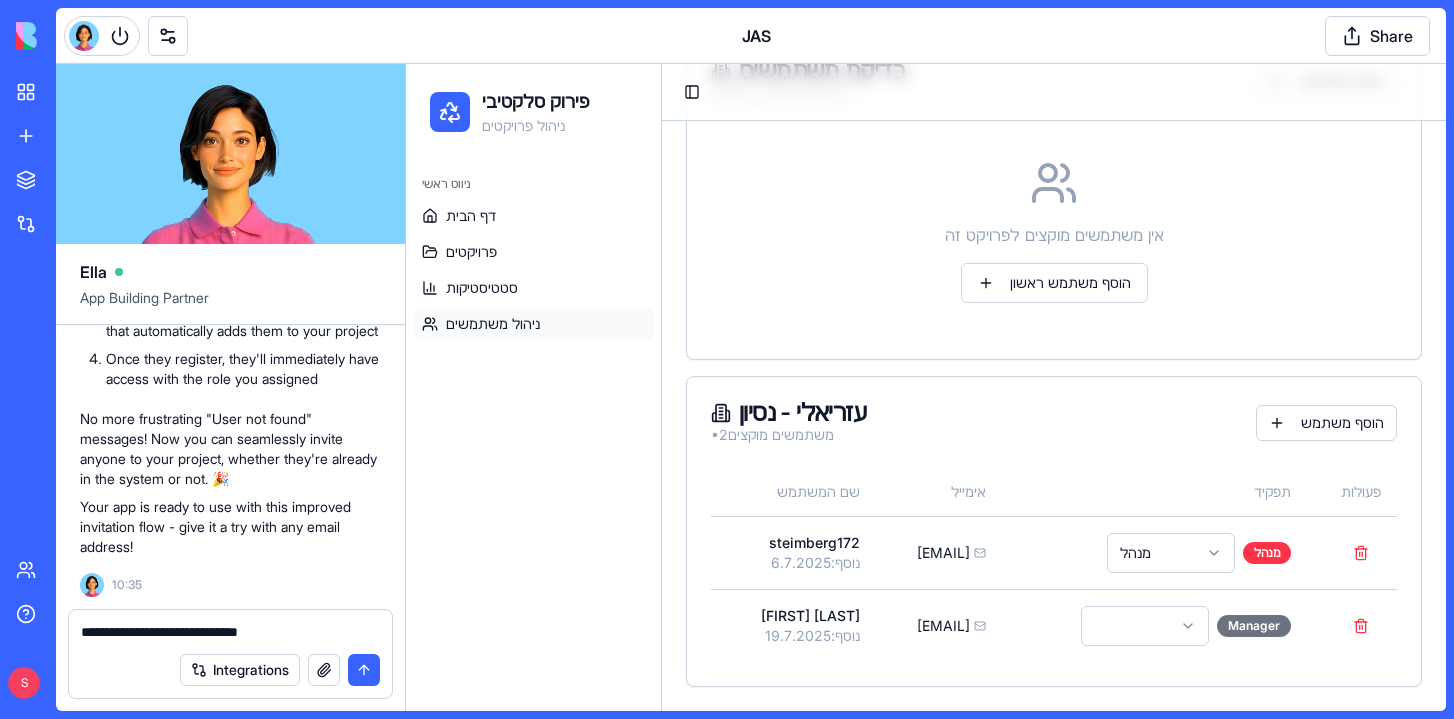 type 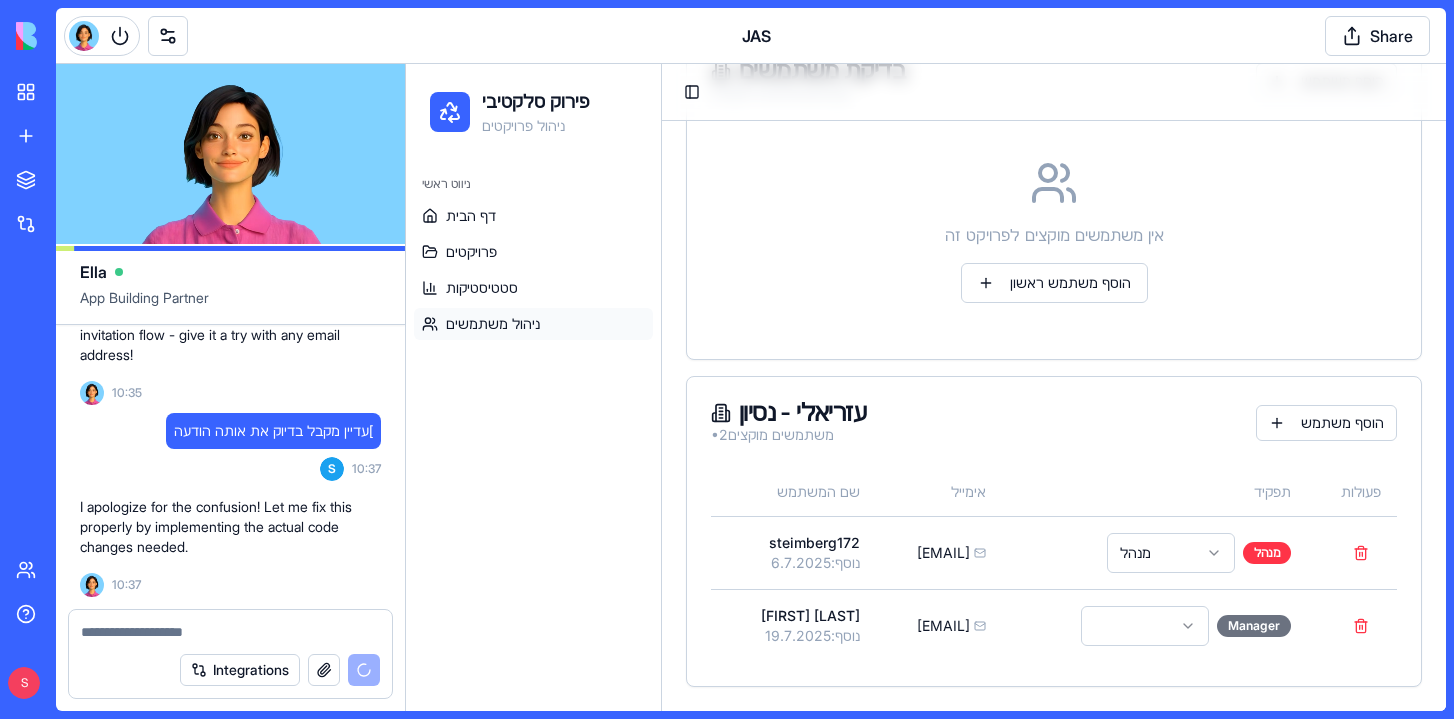 scroll, scrollTop: 92824, scrollLeft: 0, axis: vertical 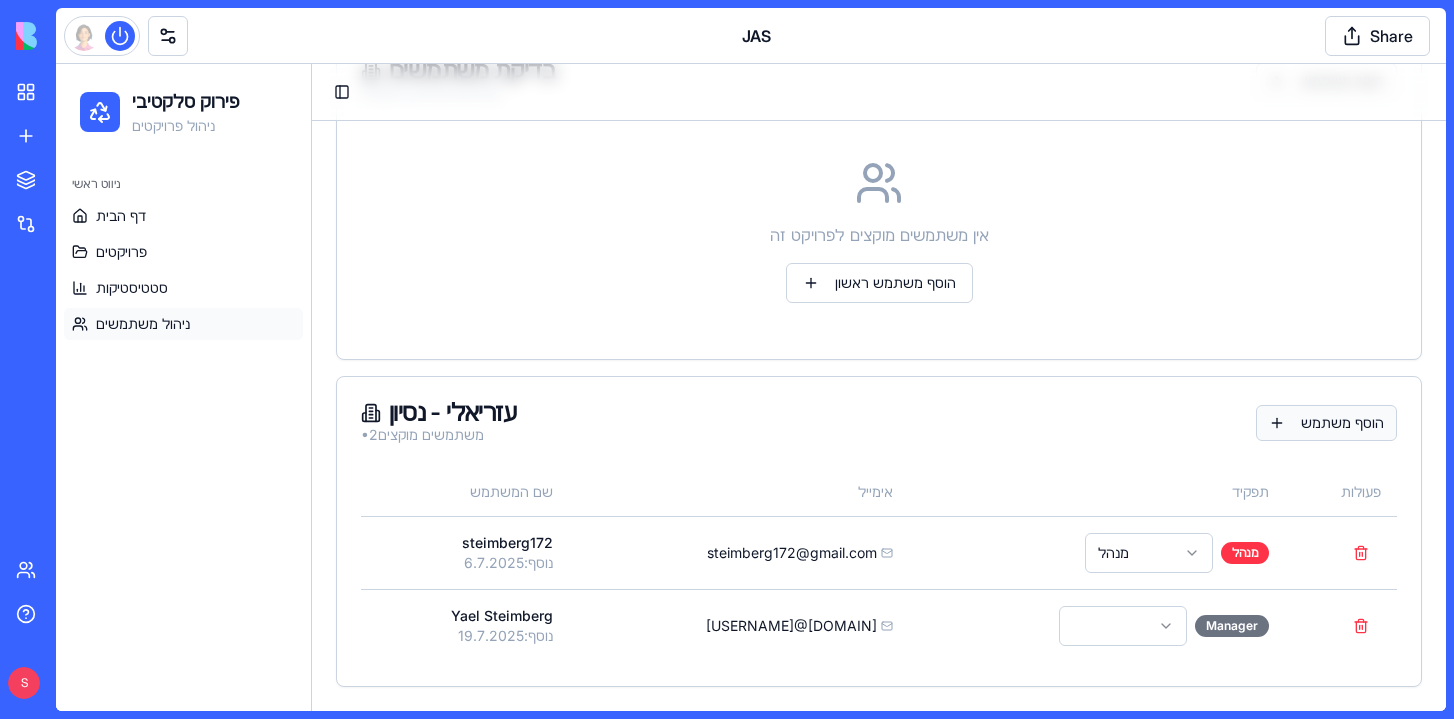 click on "הוסף משתמש" at bounding box center [1326, 423] 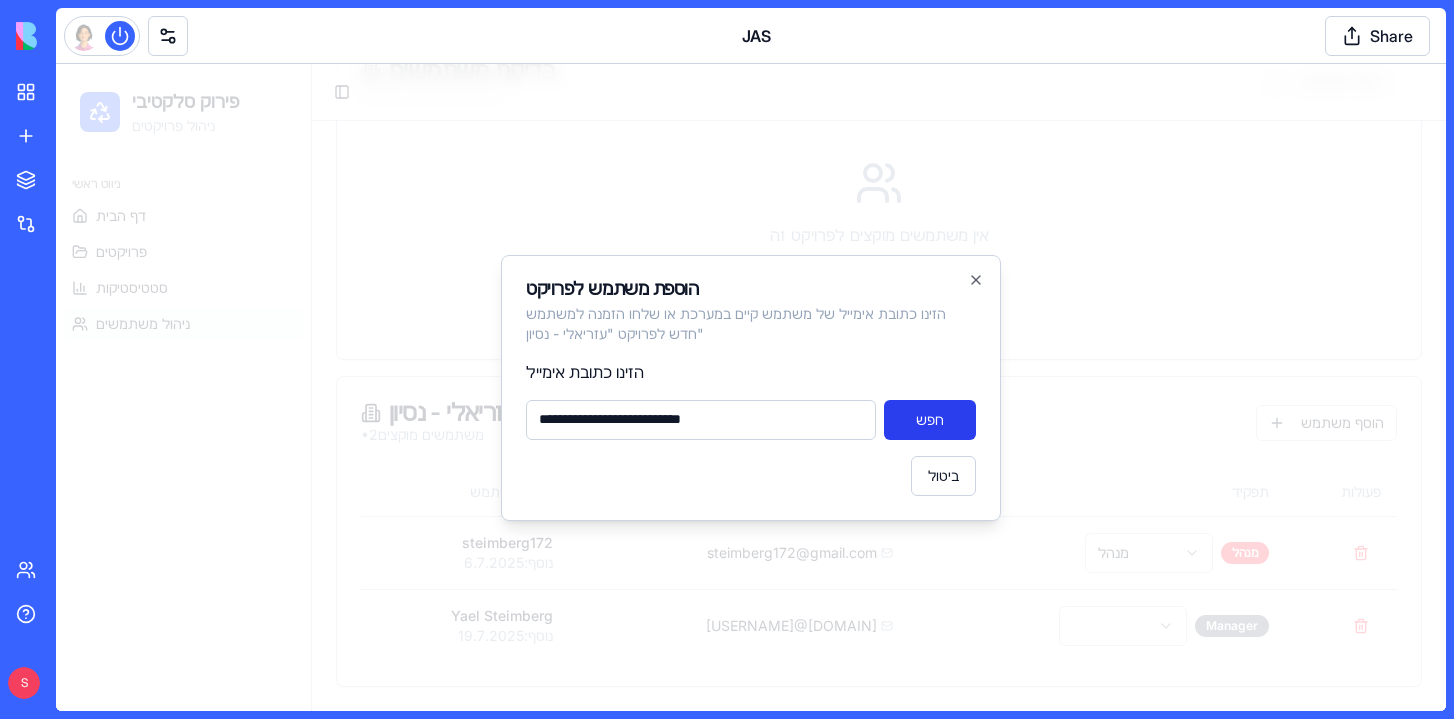 type on "**********" 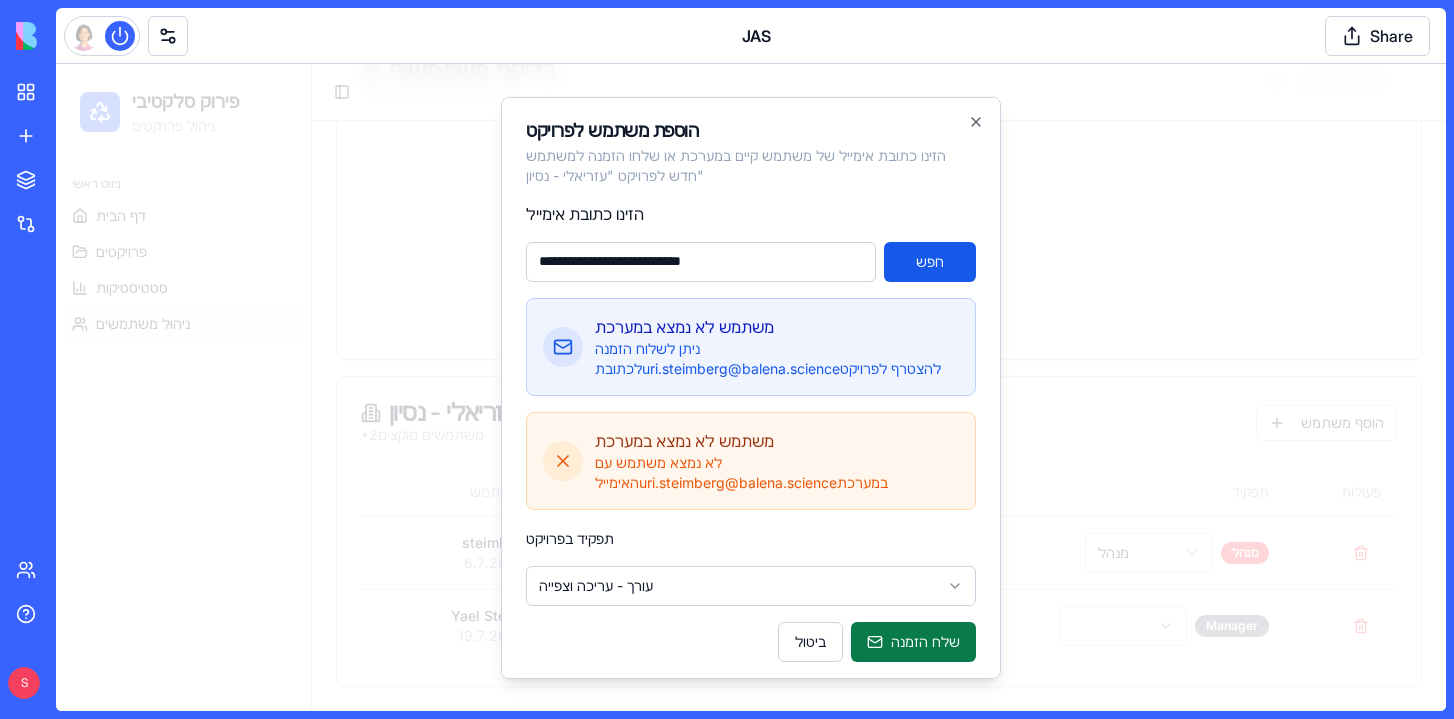 click on "שלח הזמנה" at bounding box center (913, 641) 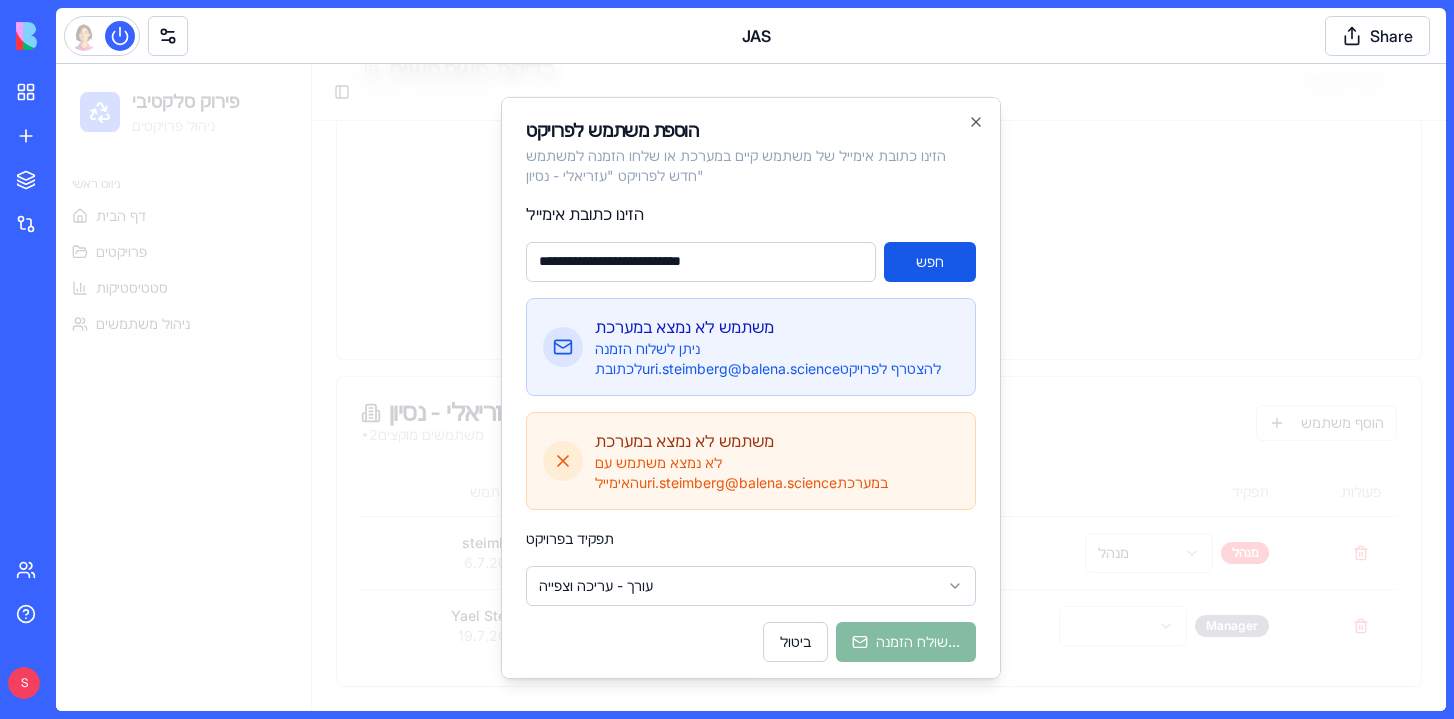 type 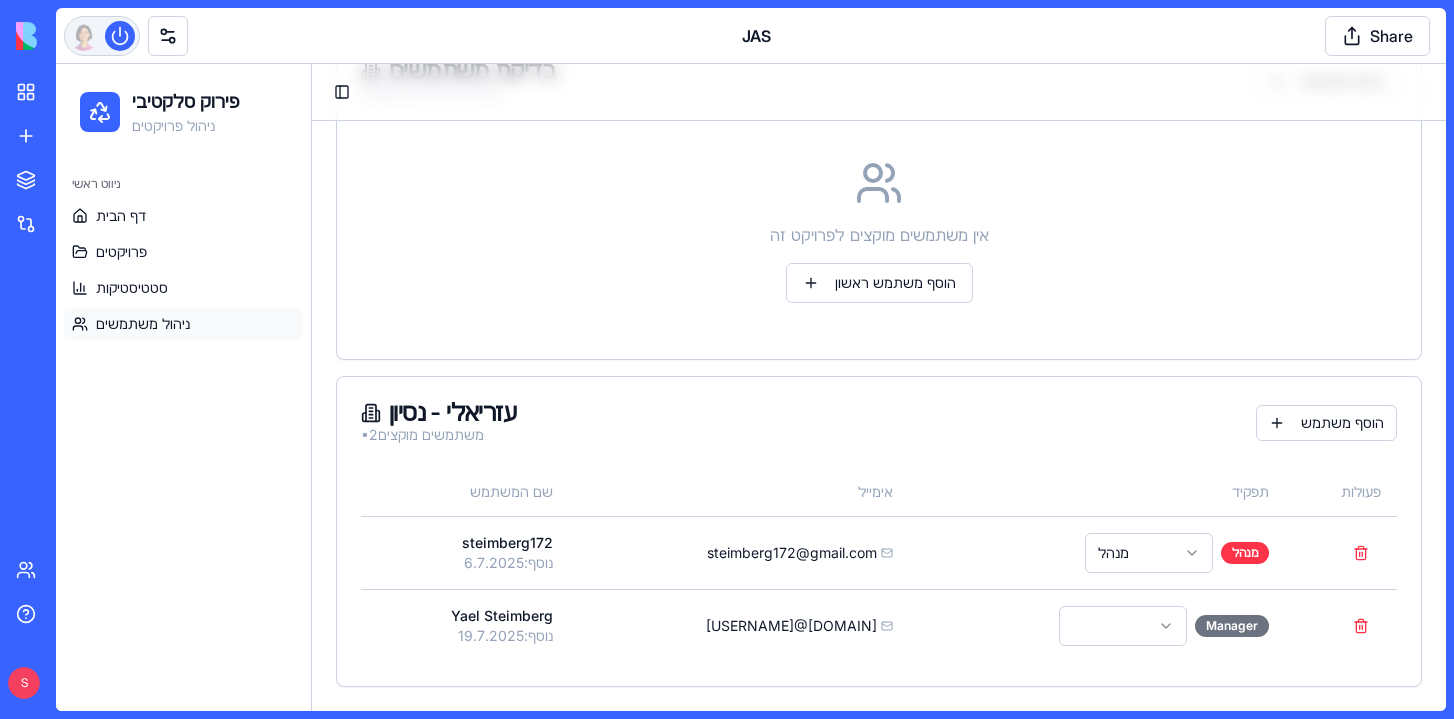 click at bounding box center (120, 36) 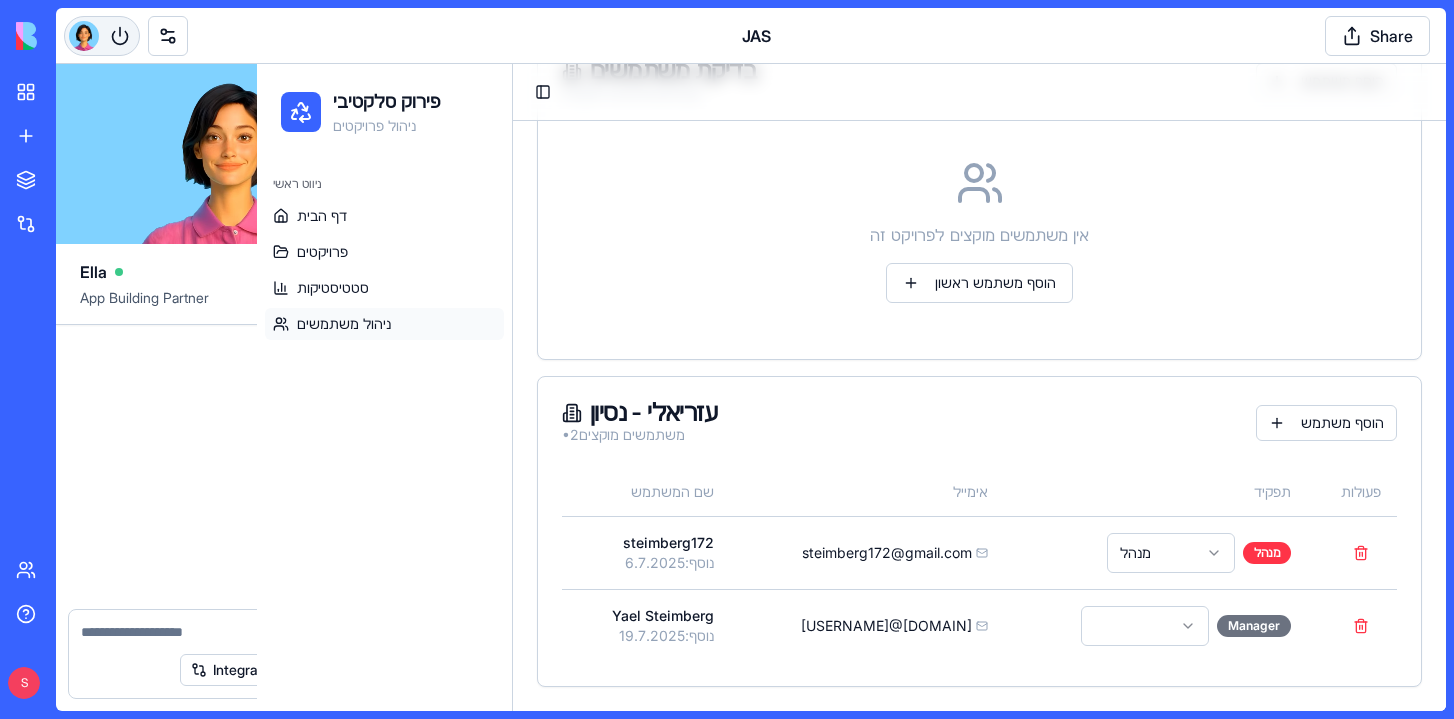 scroll, scrollTop: 93404, scrollLeft: 0, axis: vertical 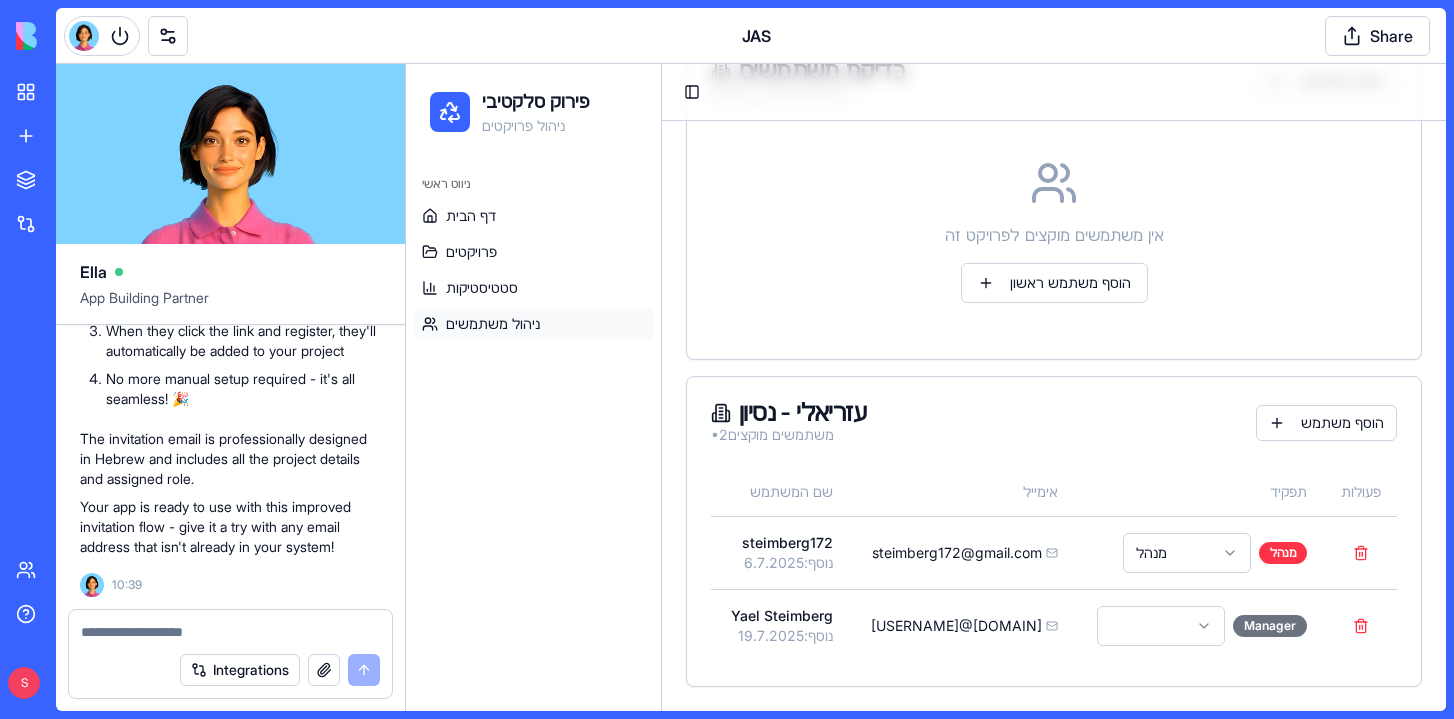click at bounding box center [230, 626] 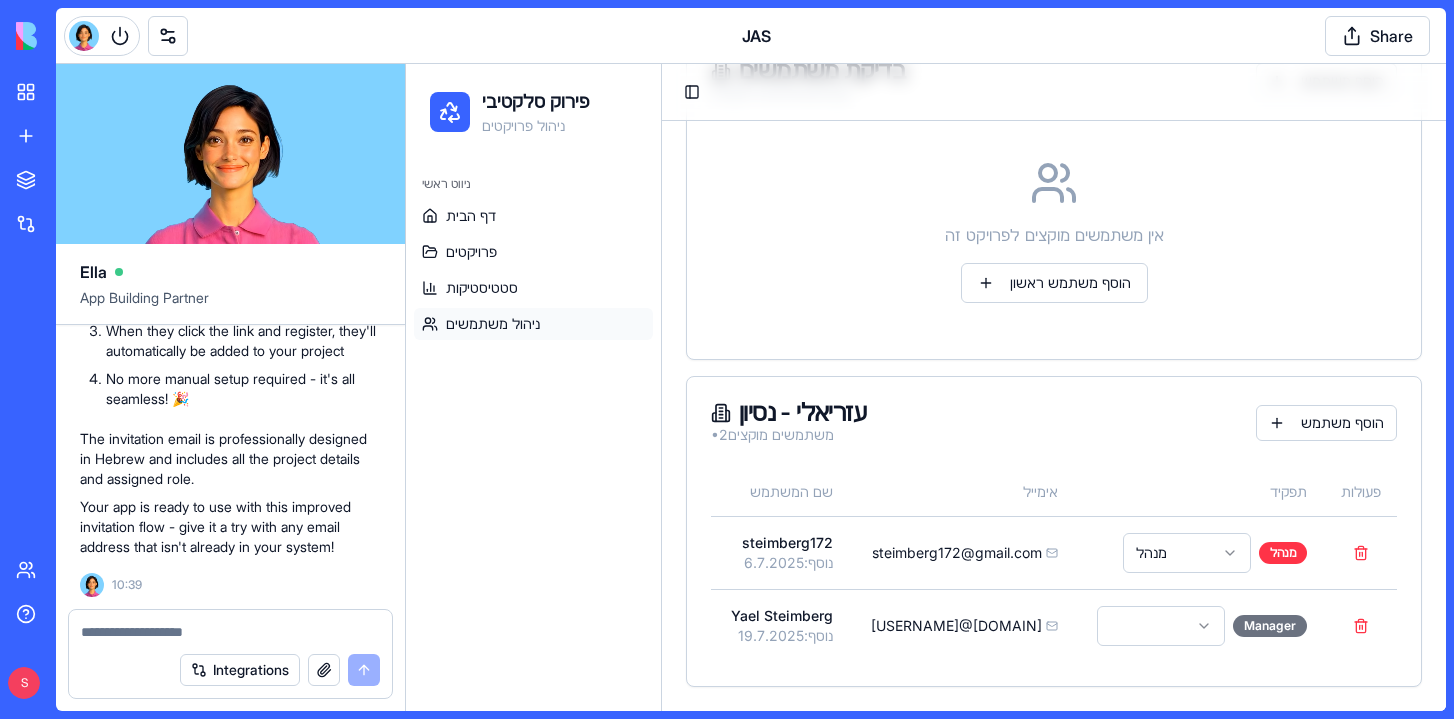 click at bounding box center [230, 632] 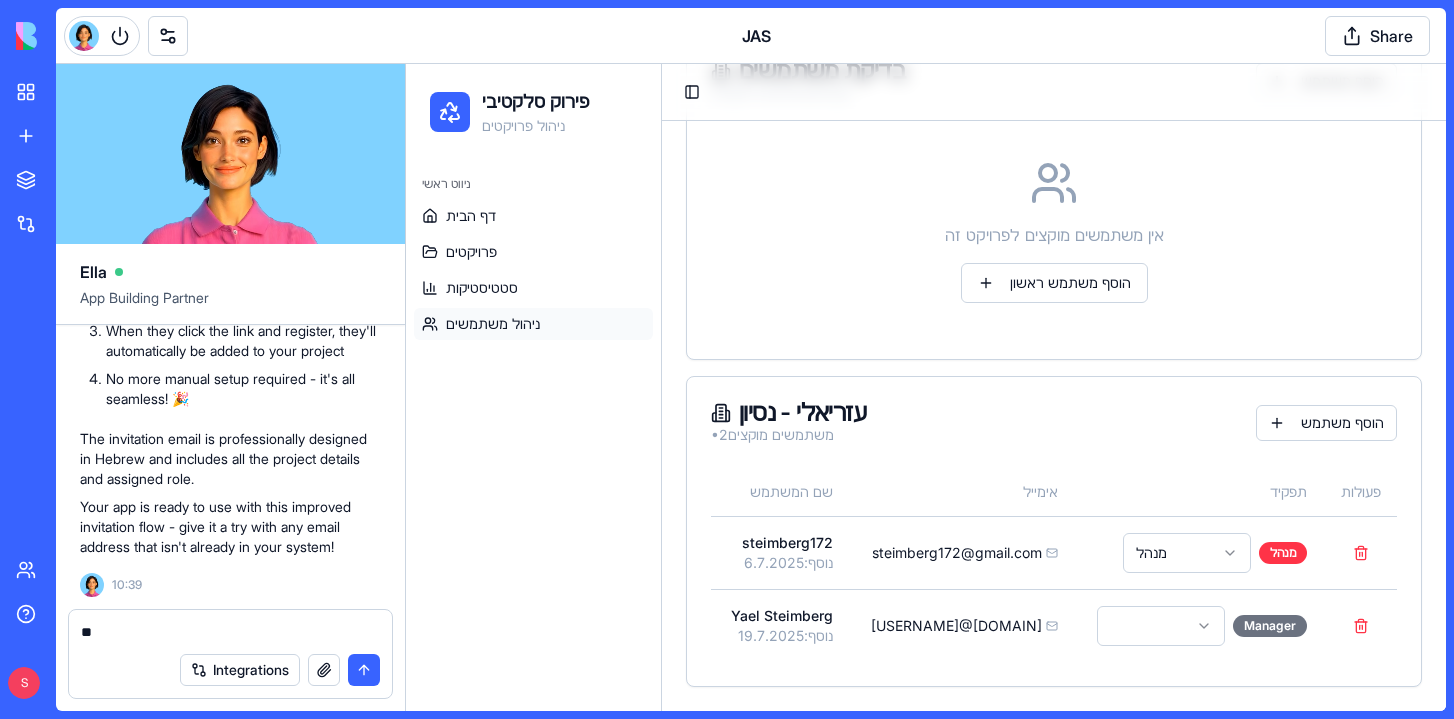 type on "*" 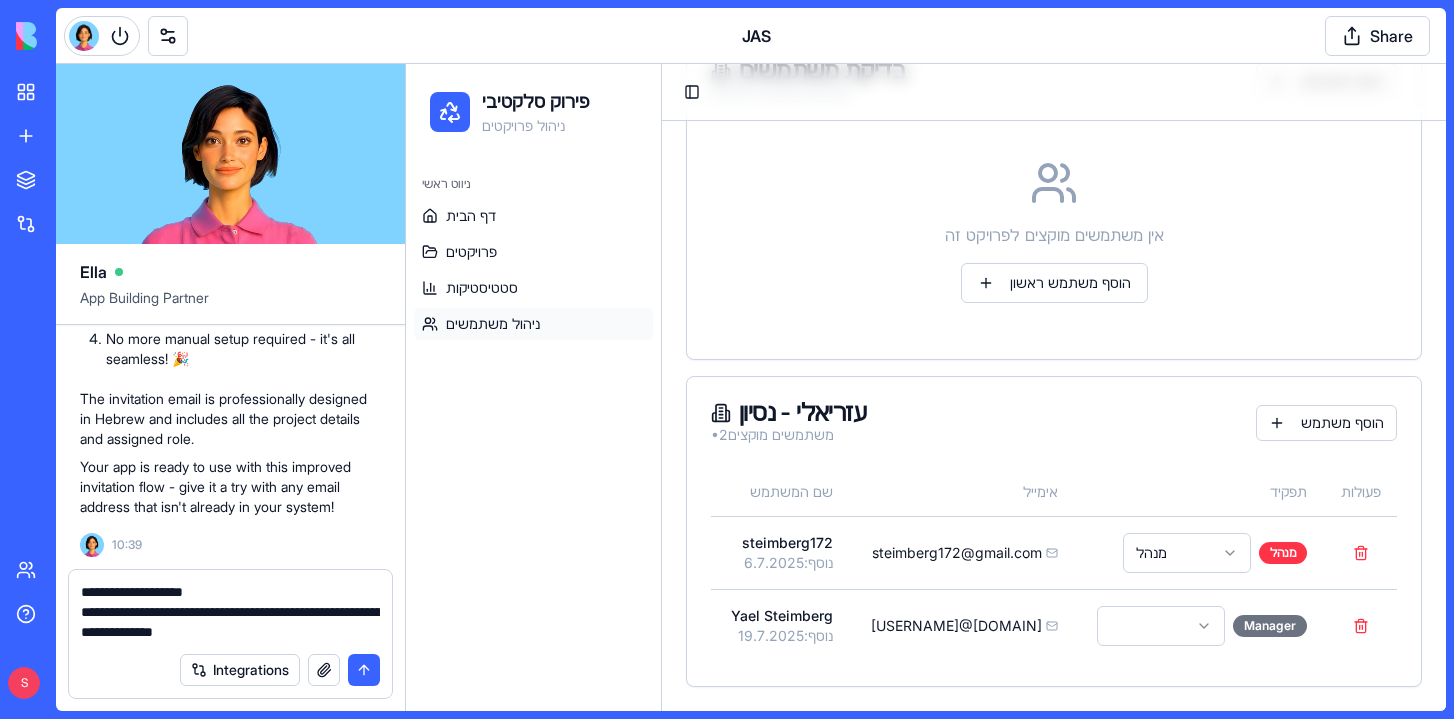 type on "**********" 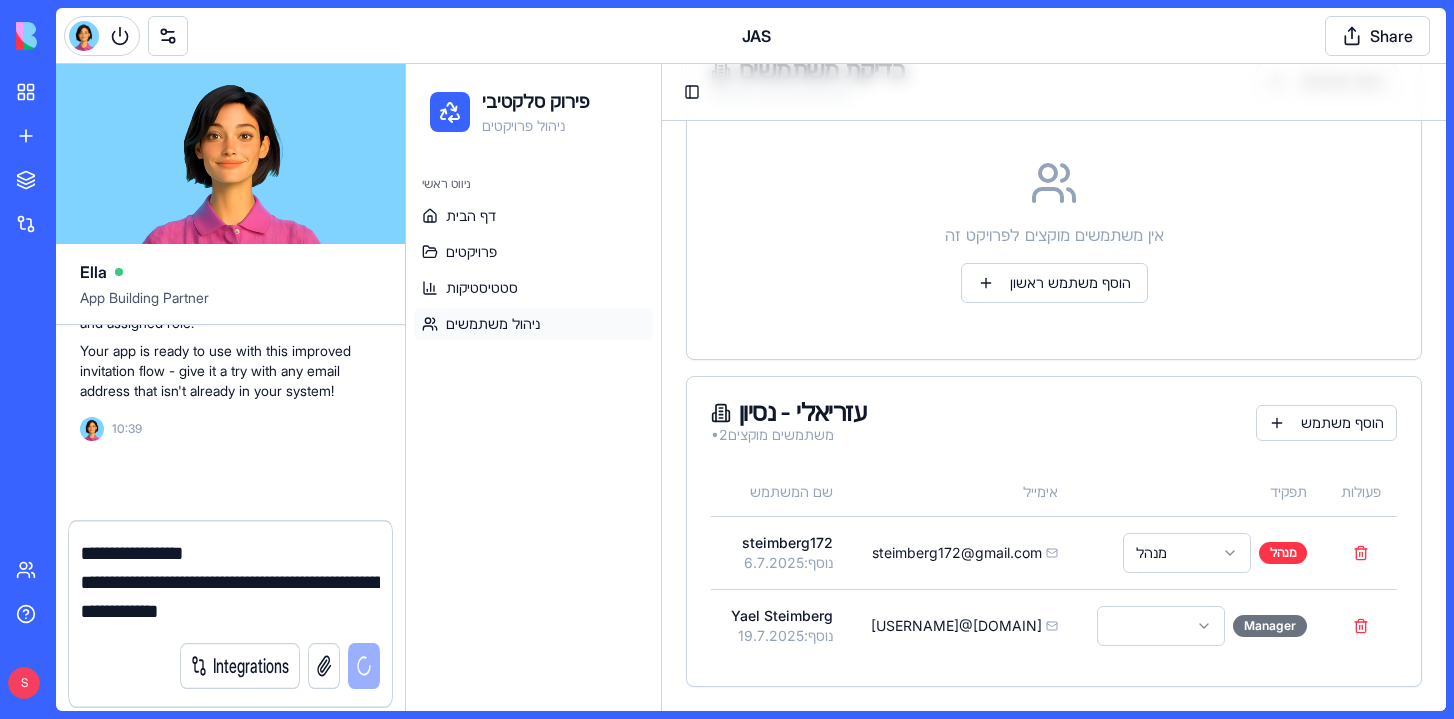 type 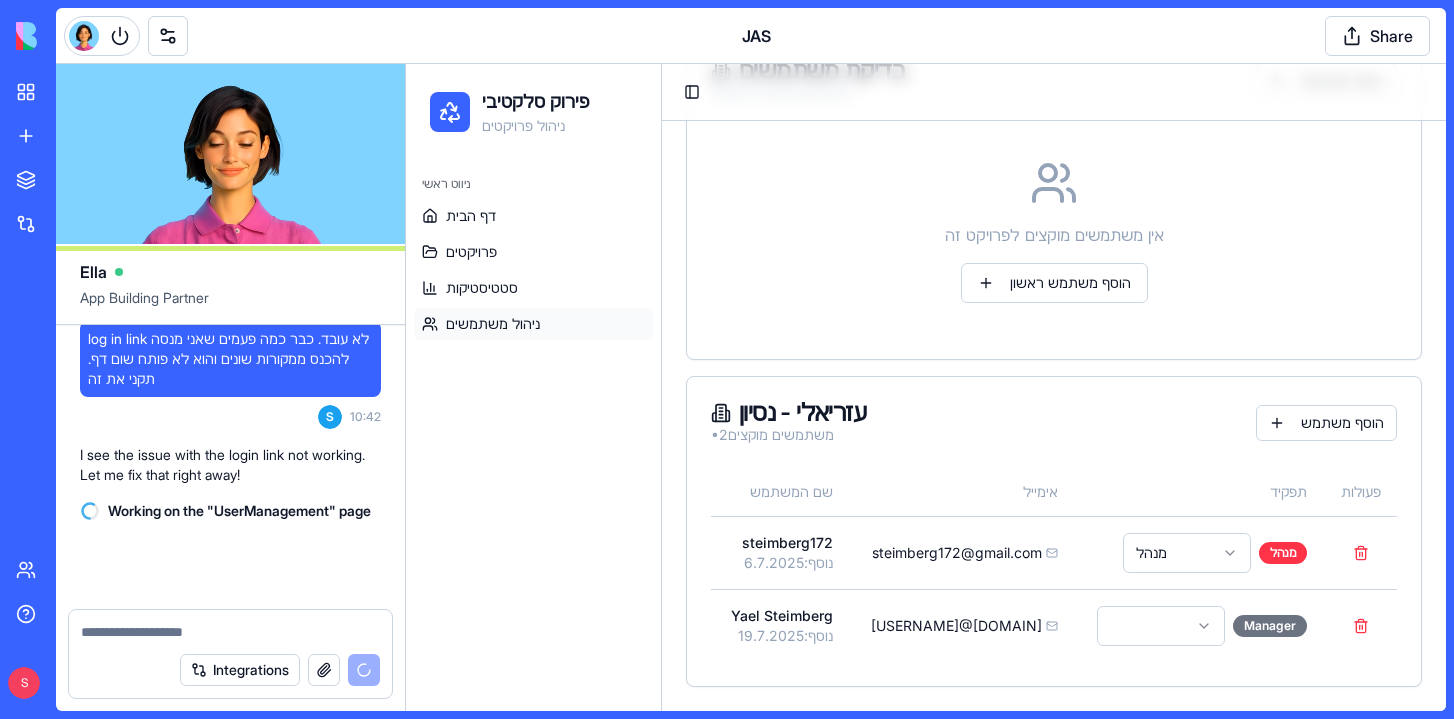 scroll, scrollTop: 93708, scrollLeft: 0, axis: vertical 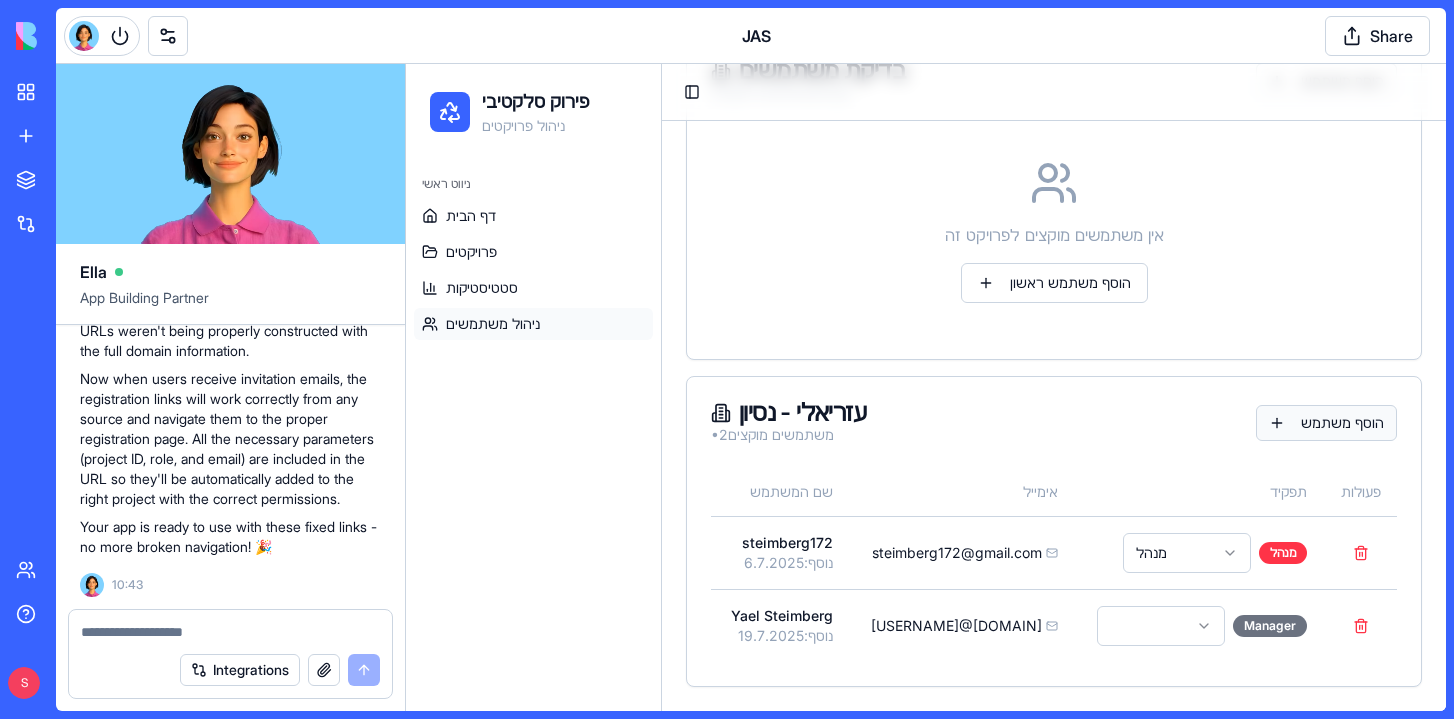 click on "הוסף משתמש" at bounding box center [1326, 423] 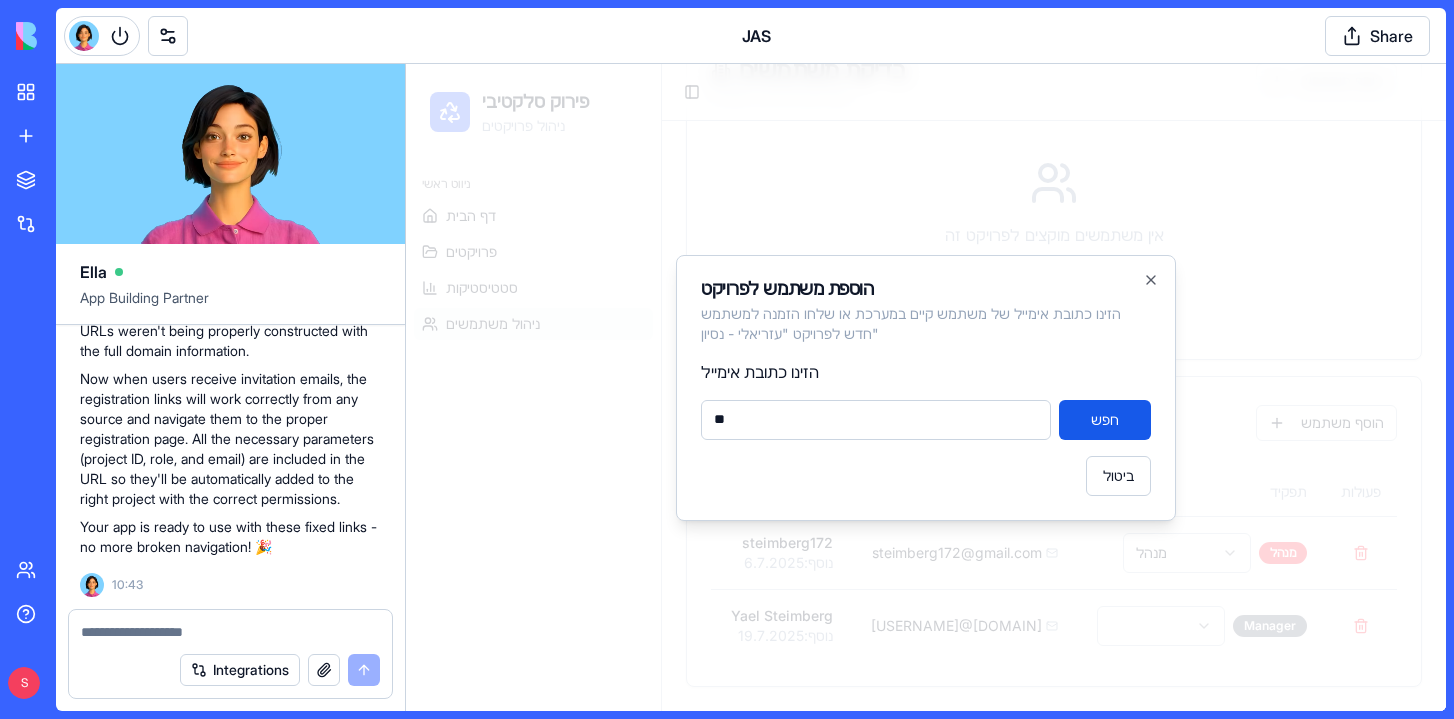 type on "*" 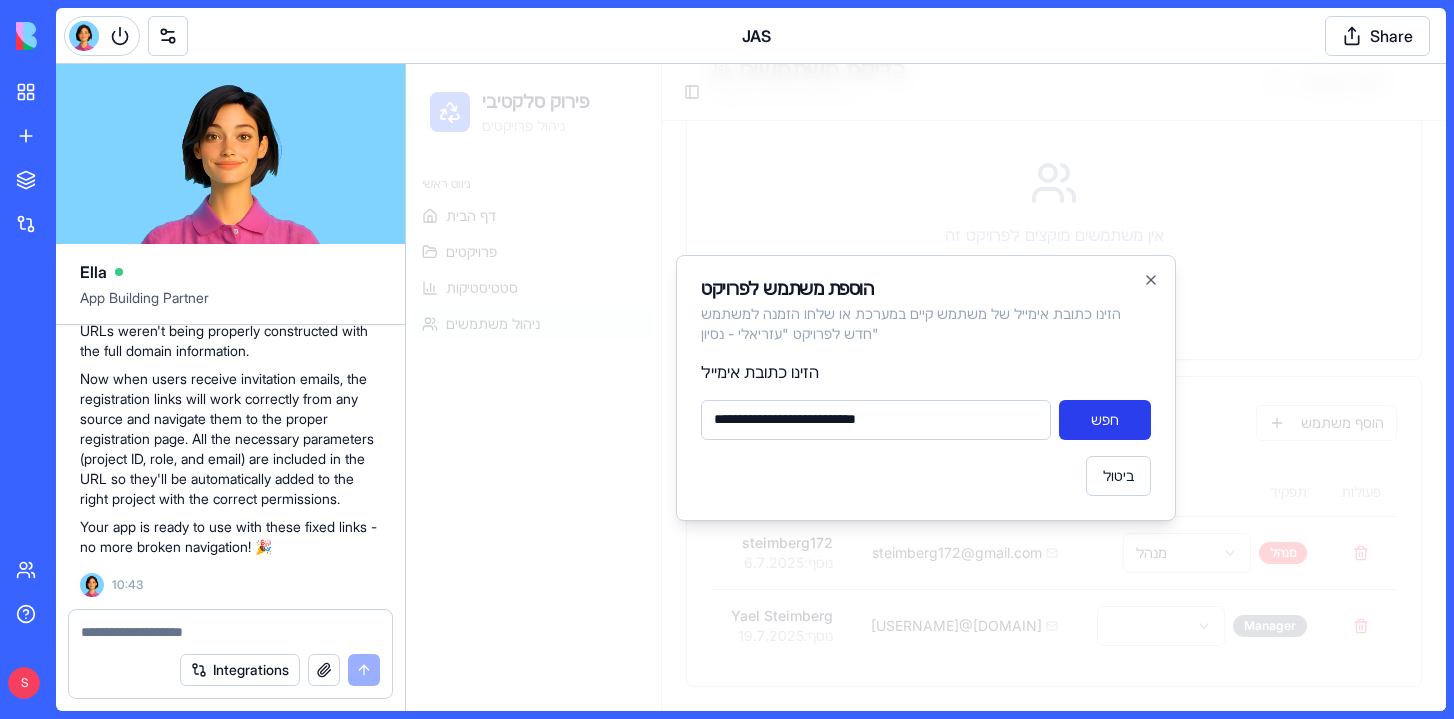 type on "**********" 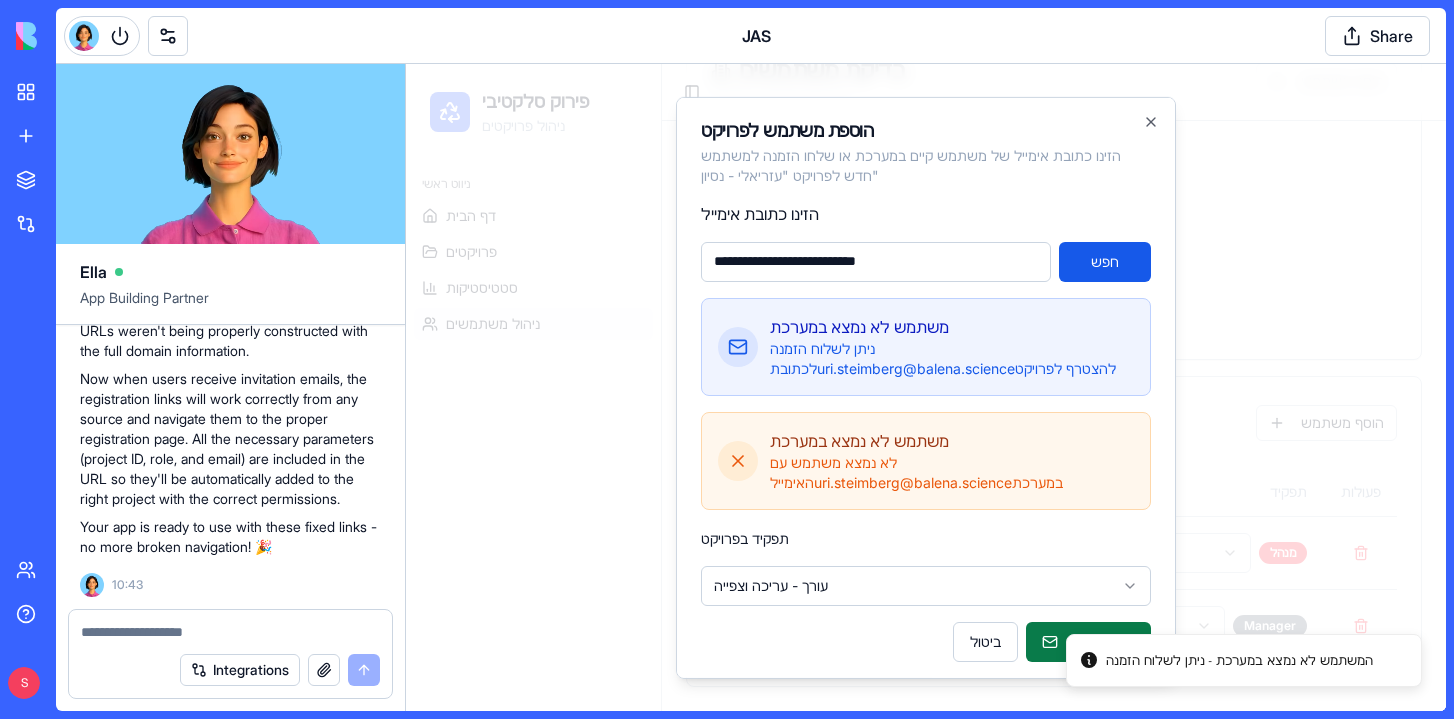 click on "שלח הזמנה" at bounding box center [1088, 641] 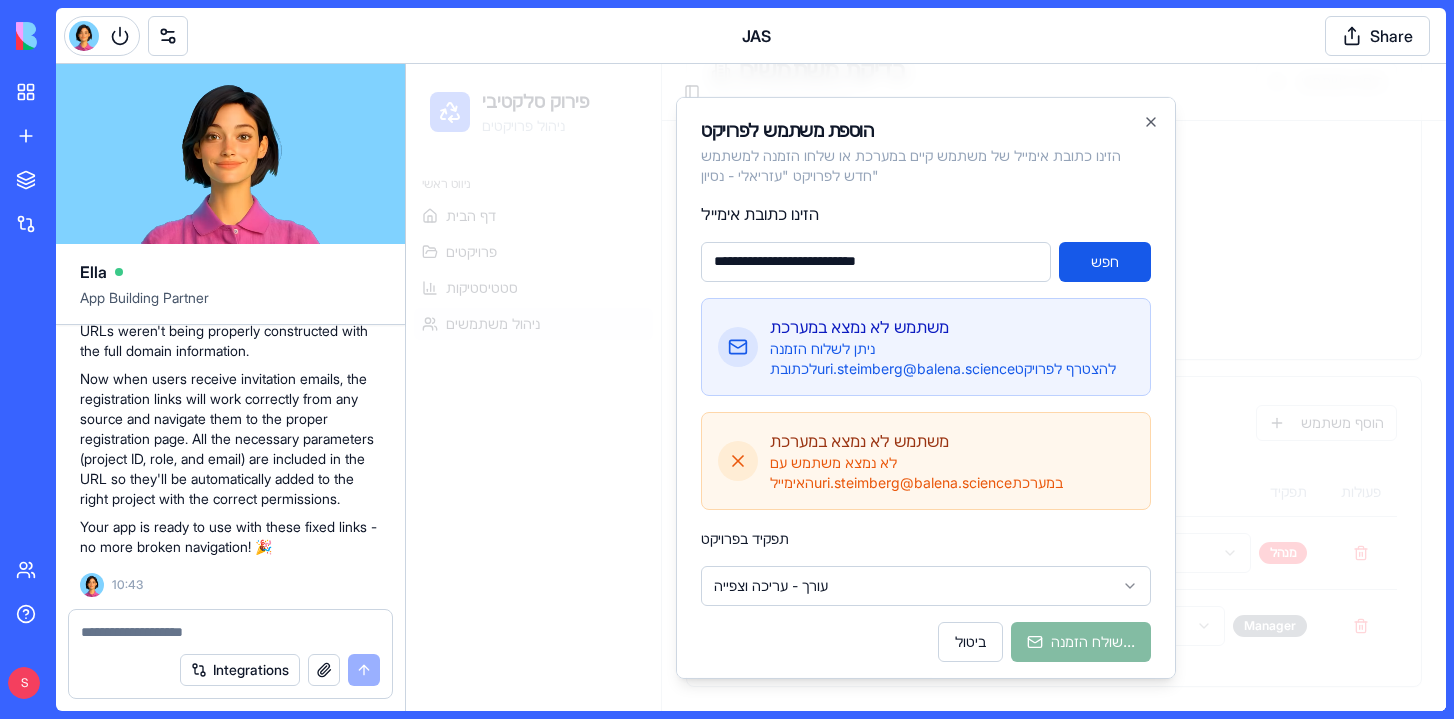 type 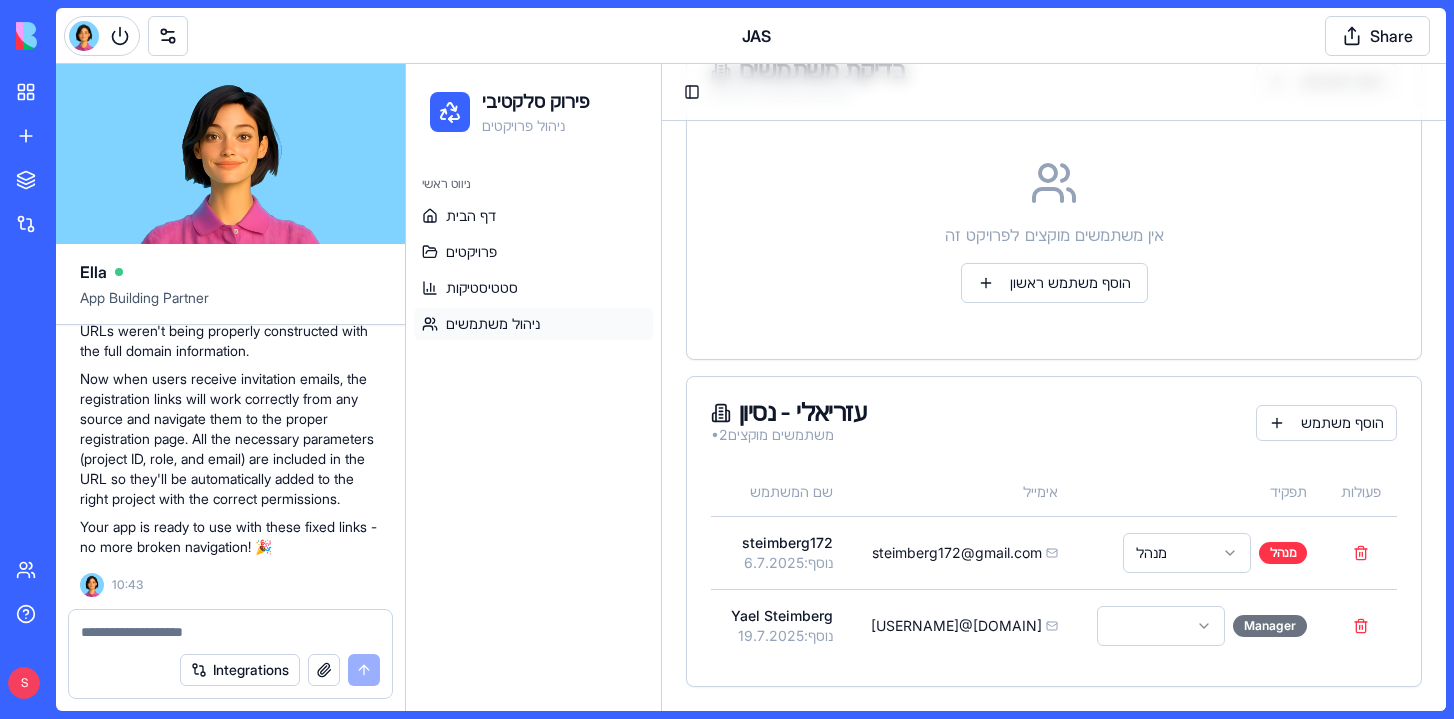 scroll, scrollTop: 0, scrollLeft: 0, axis: both 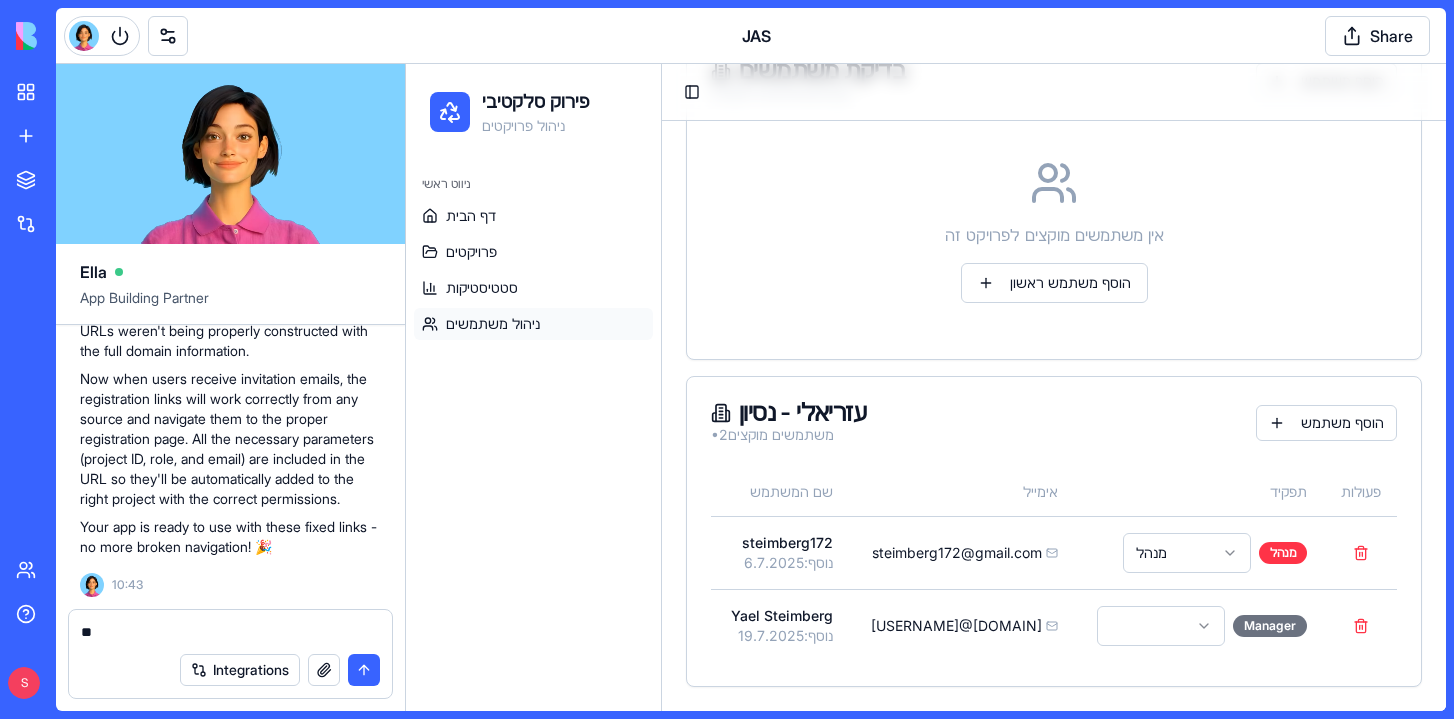 type on "*" 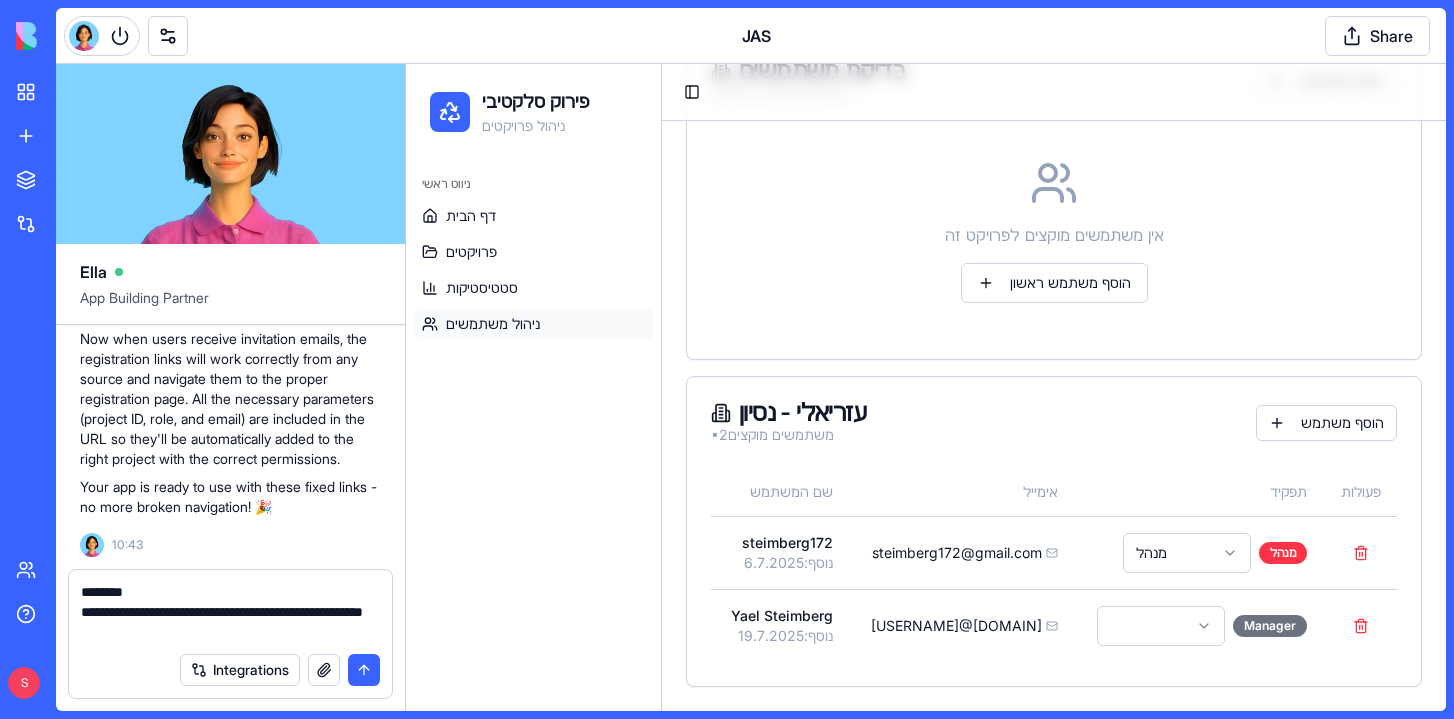 type on "**********" 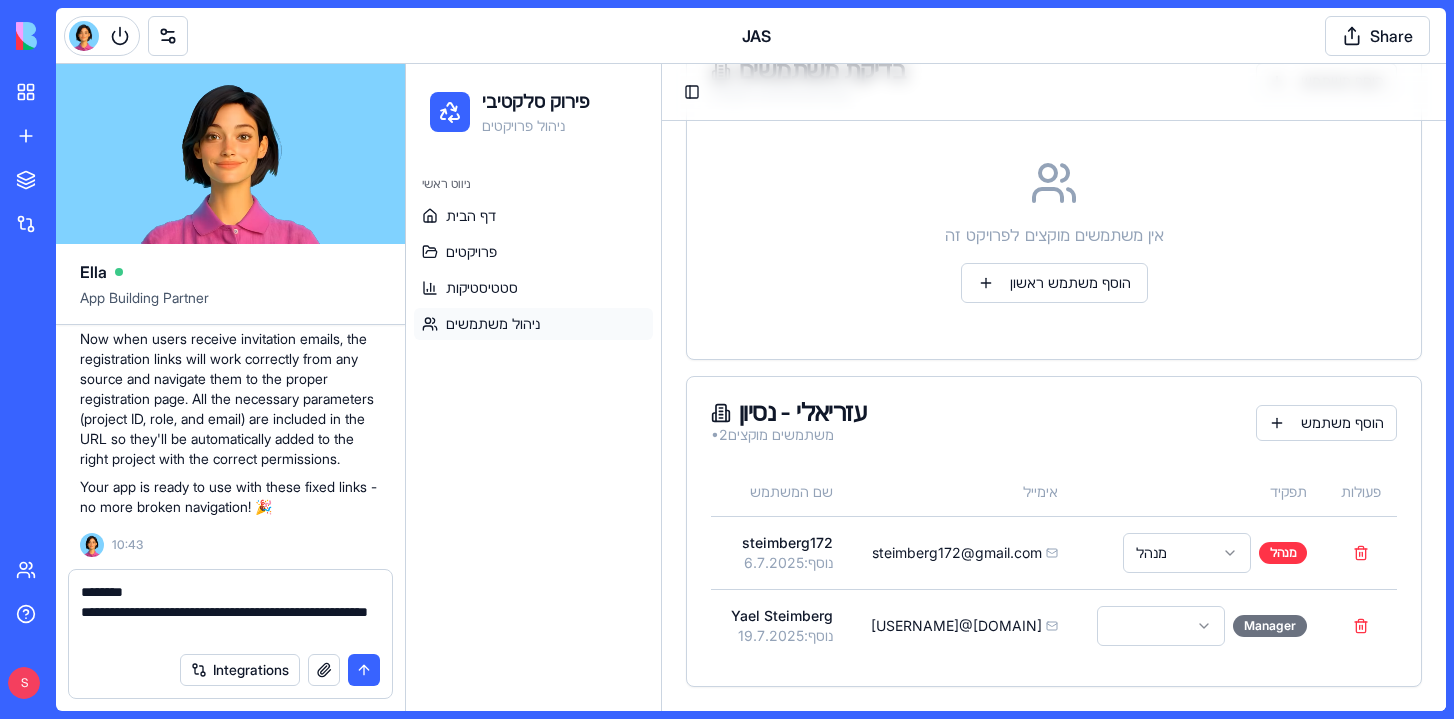 type 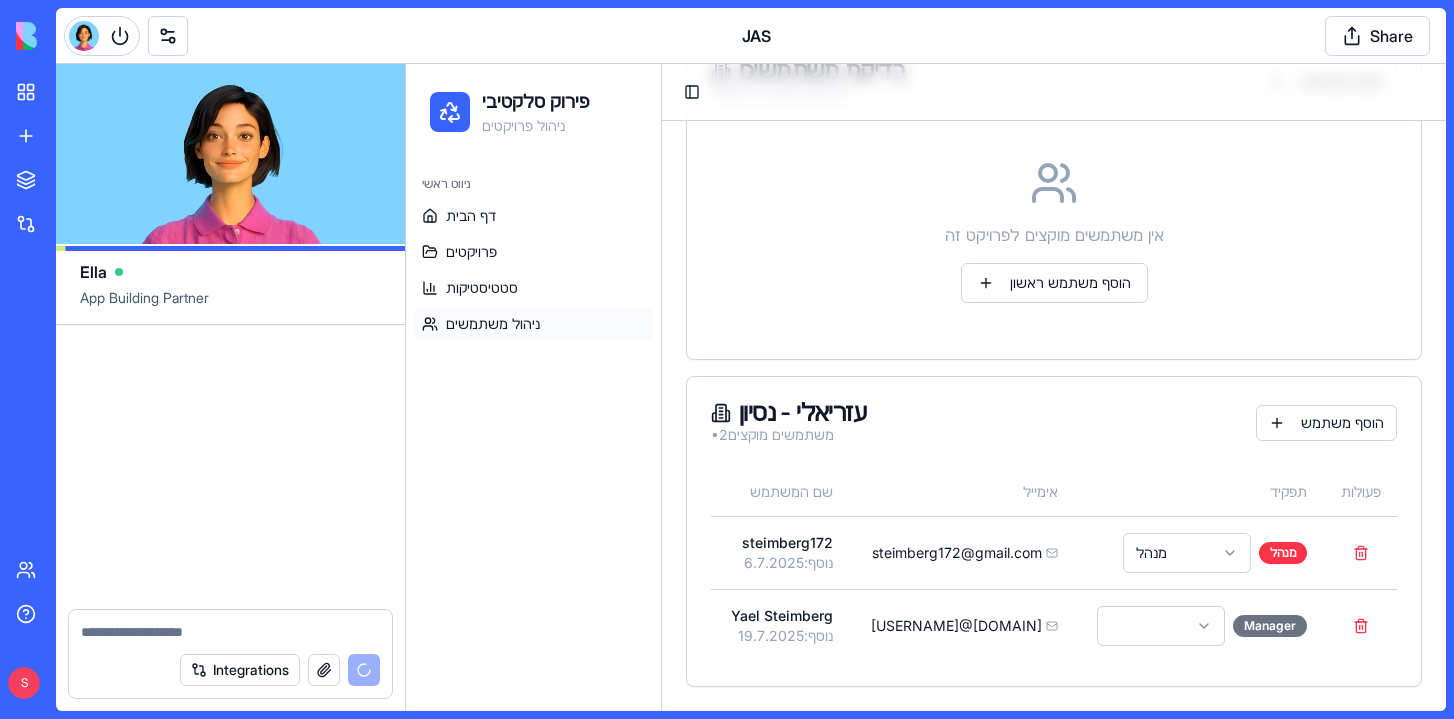 scroll, scrollTop: 95080, scrollLeft: 0, axis: vertical 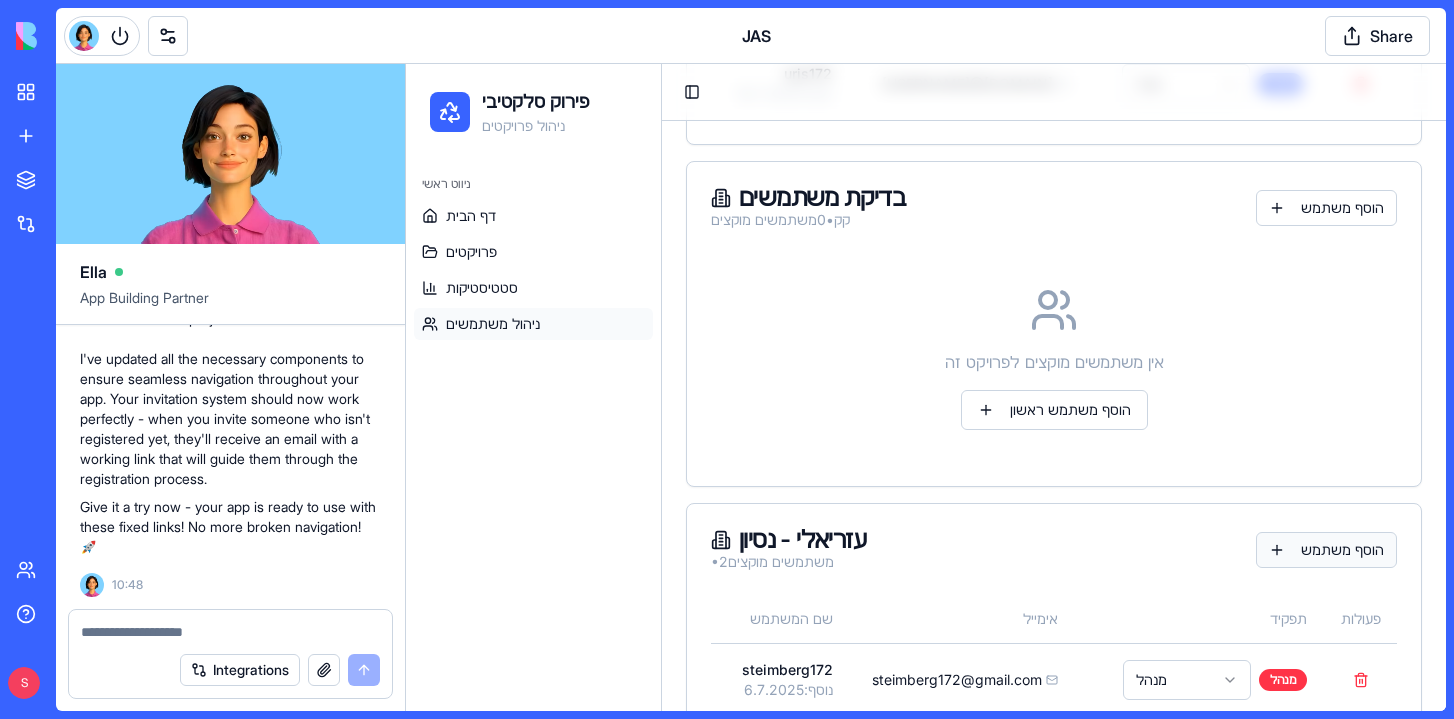click on "הוסף משתמש" at bounding box center [1326, 550] 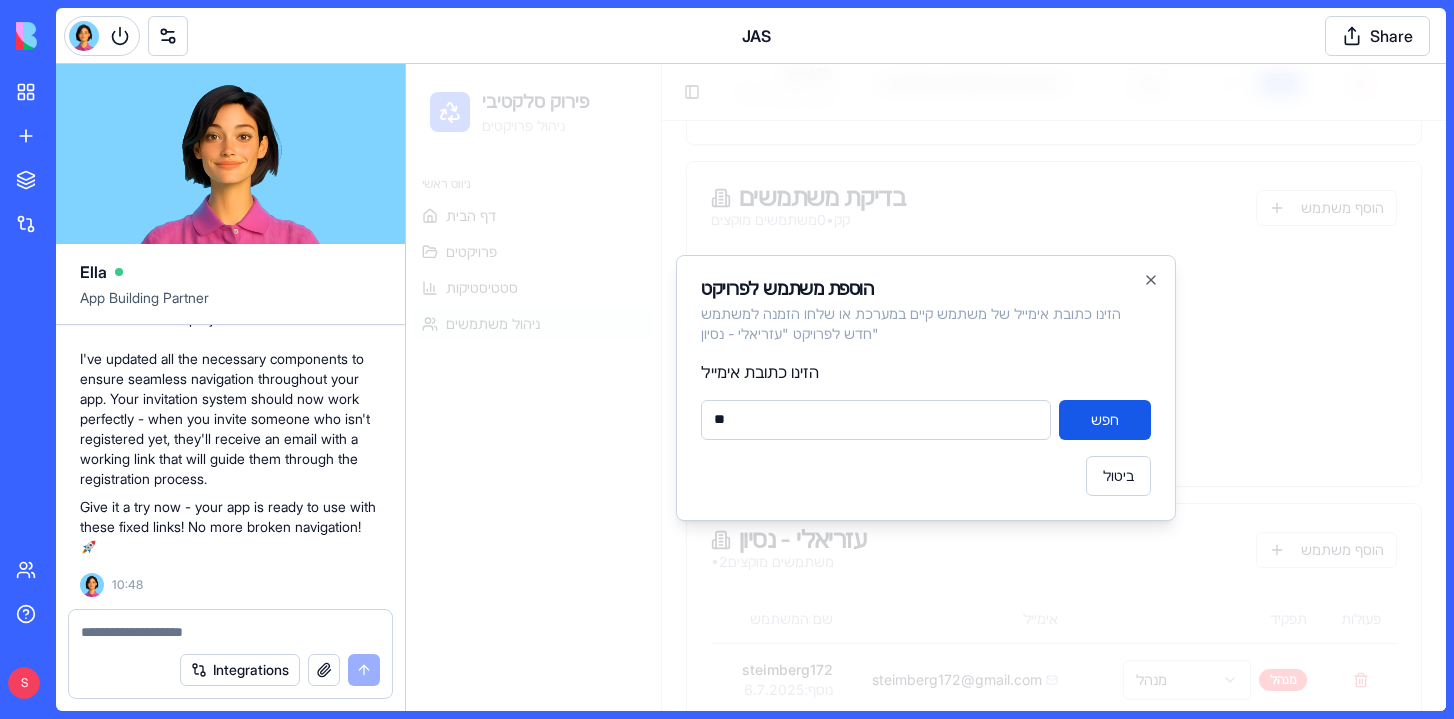 type on "*" 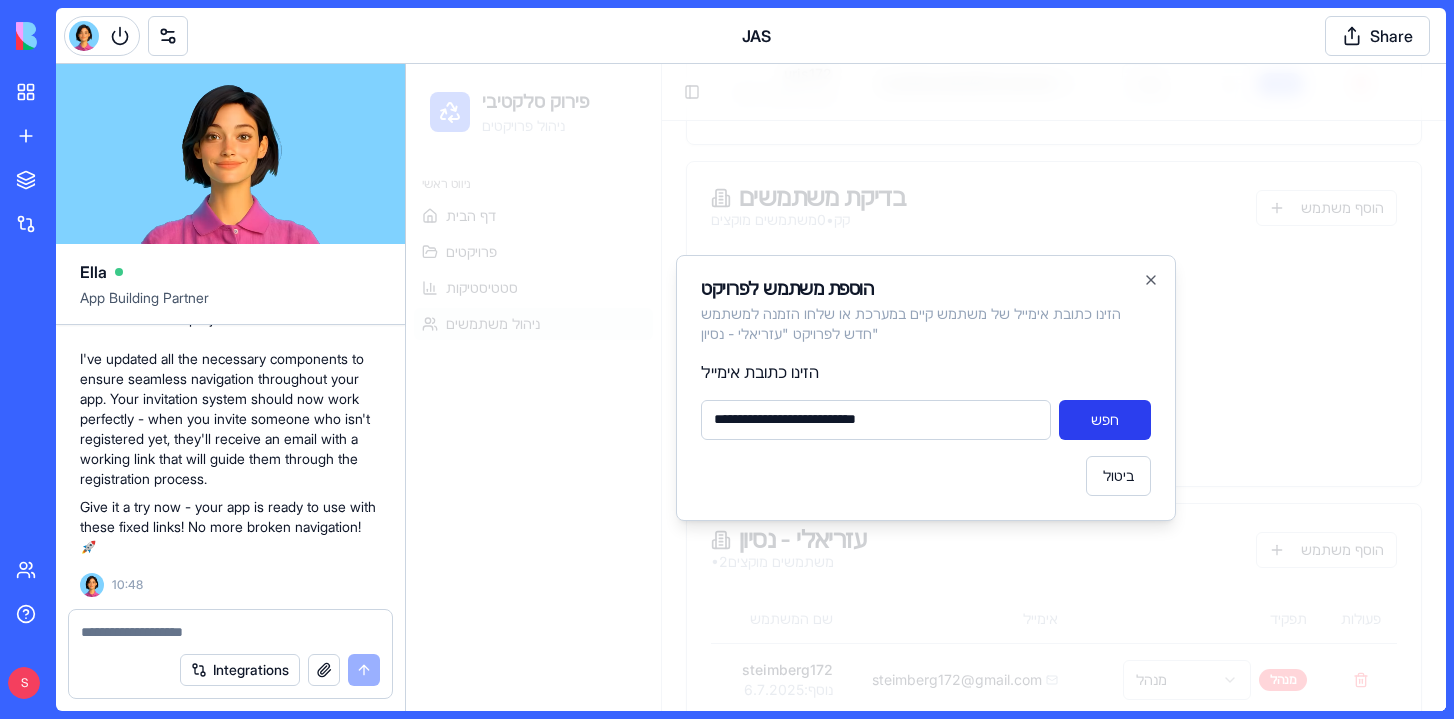 type on "**********" 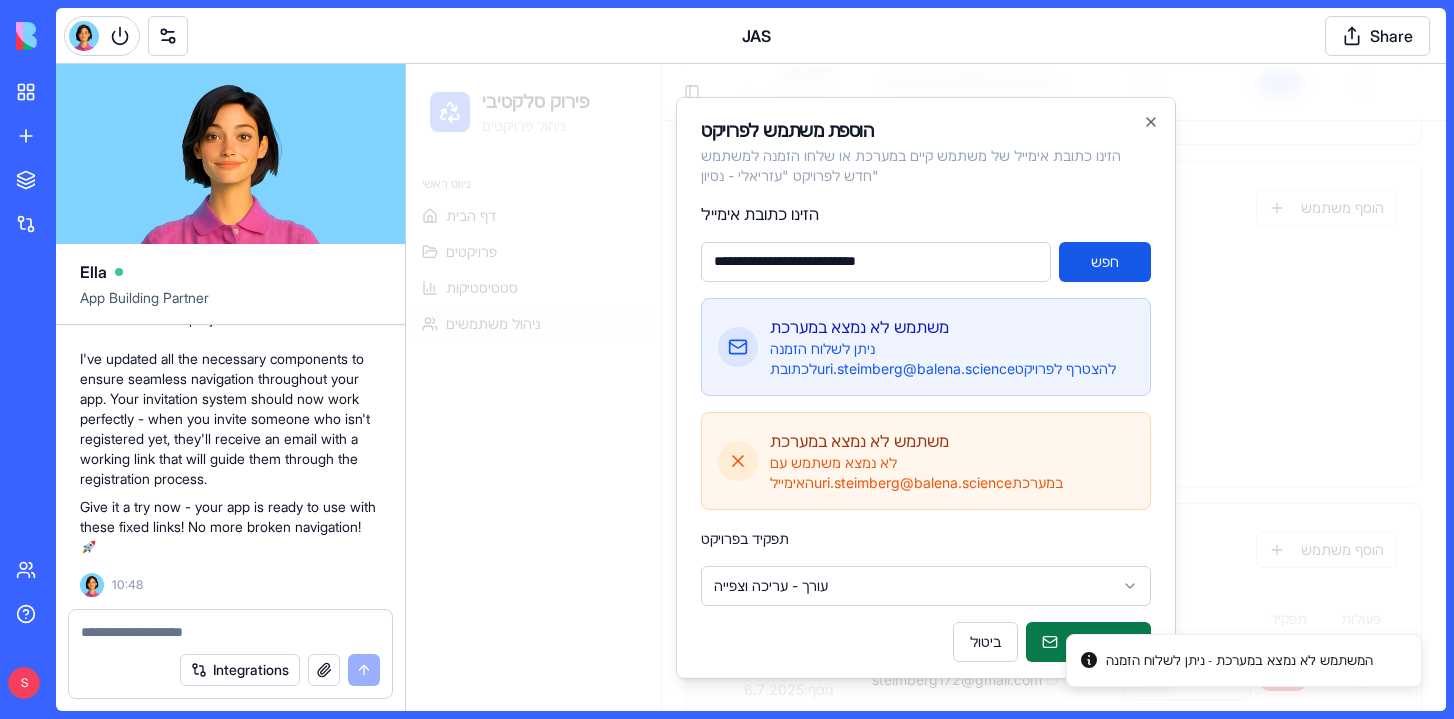 click on "שלח הזמנה" at bounding box center [1088, 641] 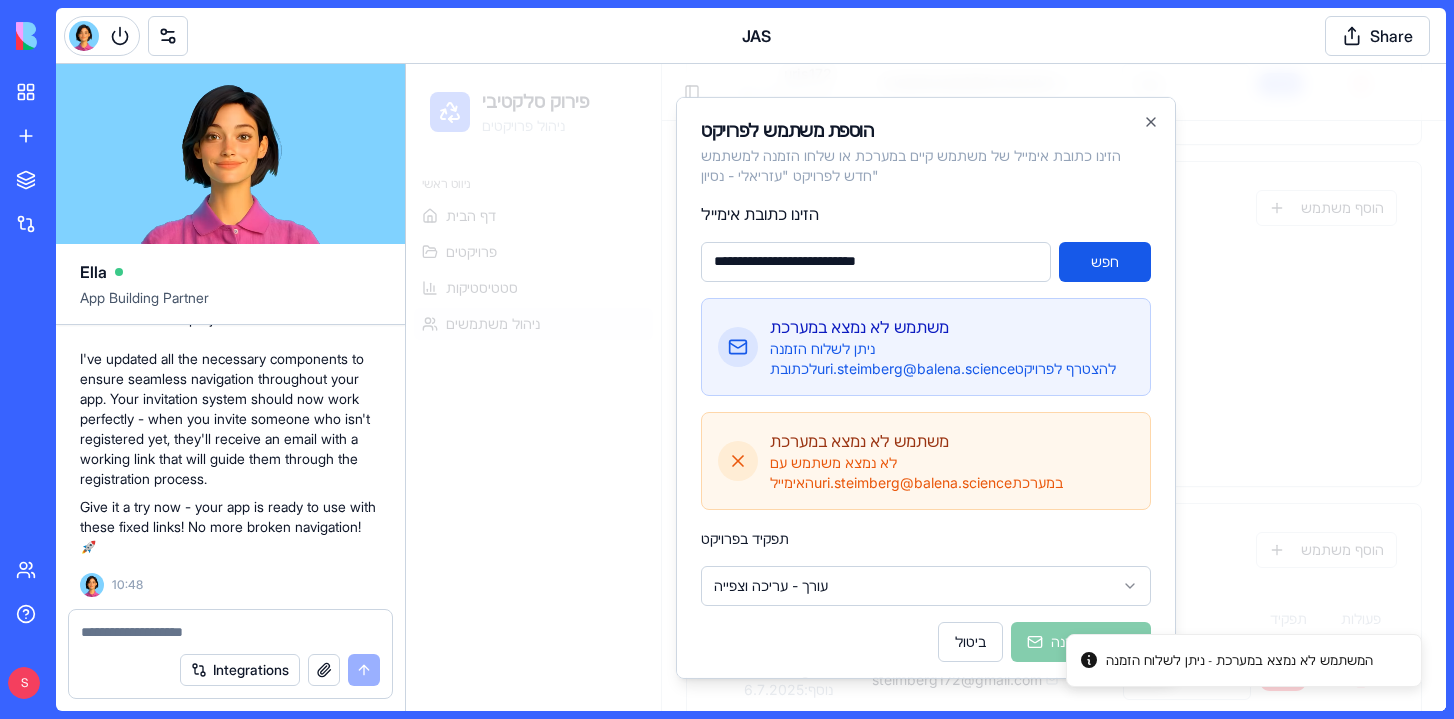 type 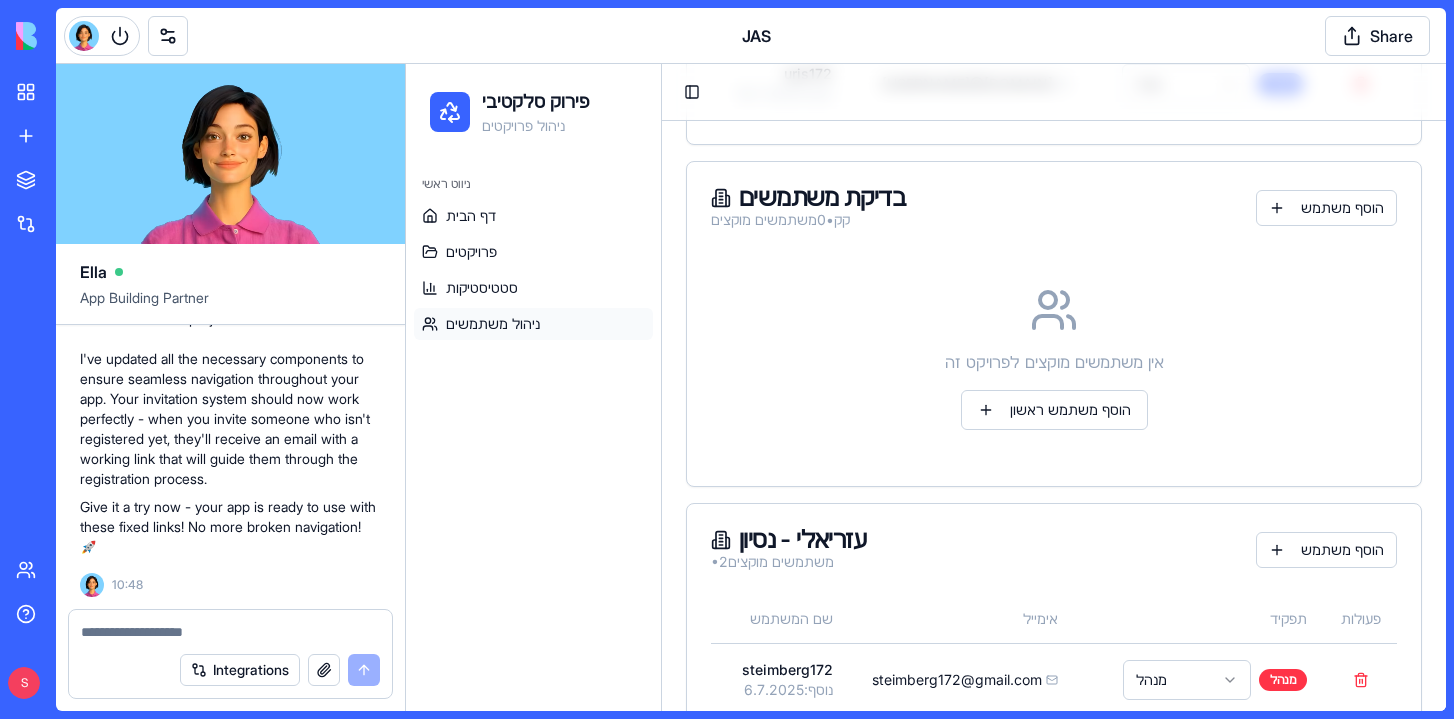 scroll, scrollTop: 0, scrollLeft: 0, axis: both 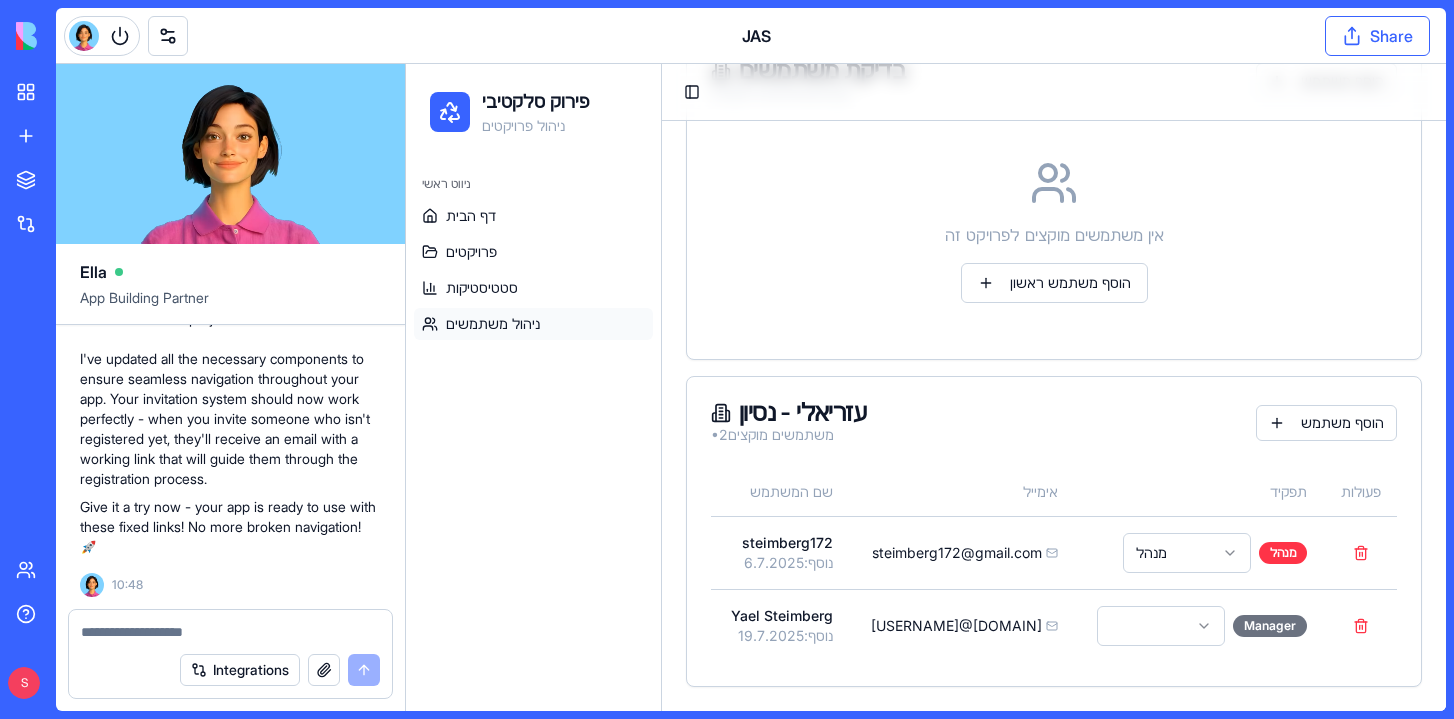 click on "Share" at bounding box center [1377, 36] 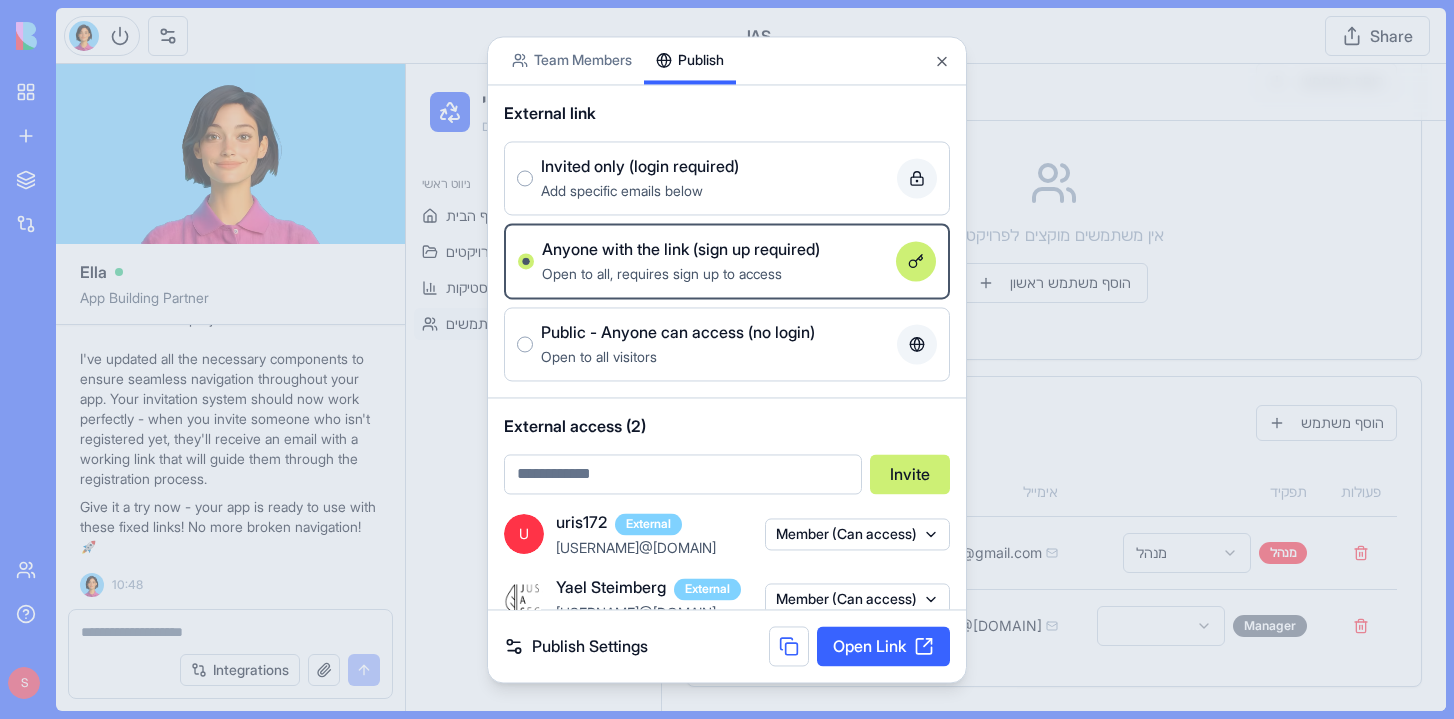 click on "Team Members Publish External link Invited only (login required) Add specific emails below Anyone with the link (sign up required) Open to all, requires sign up to access Public - Anyone can access (no login) Open to all visitors External access (2) Invite U [USERNAME] External [USERNAME]@[DOMAIN] Member (Can access) Yael Steimberg External [USERNAME]@[DOMAIN] Member (Can access) Publish Settings Open Link Close" at bounding box center [727, 359] 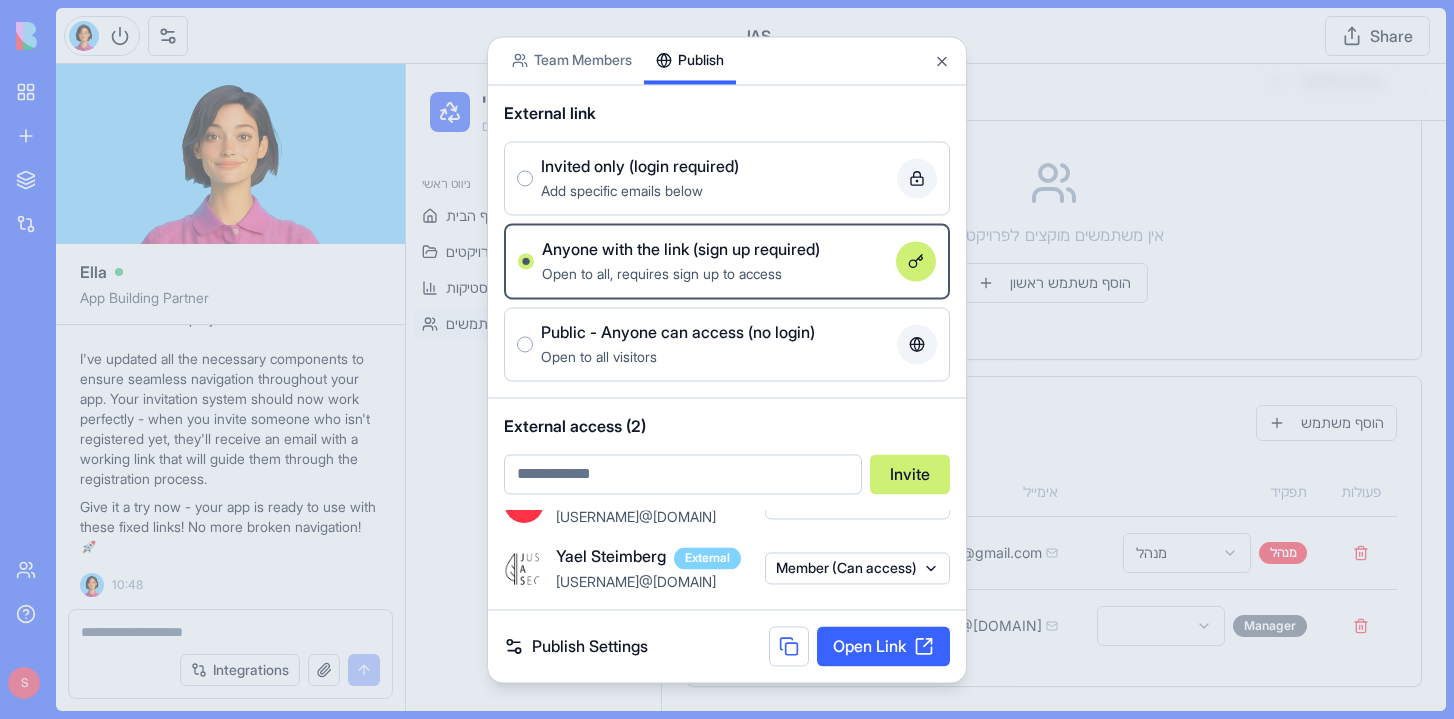 scroll, scrollTop: 31, scrollLeft: 0, axis: vertical 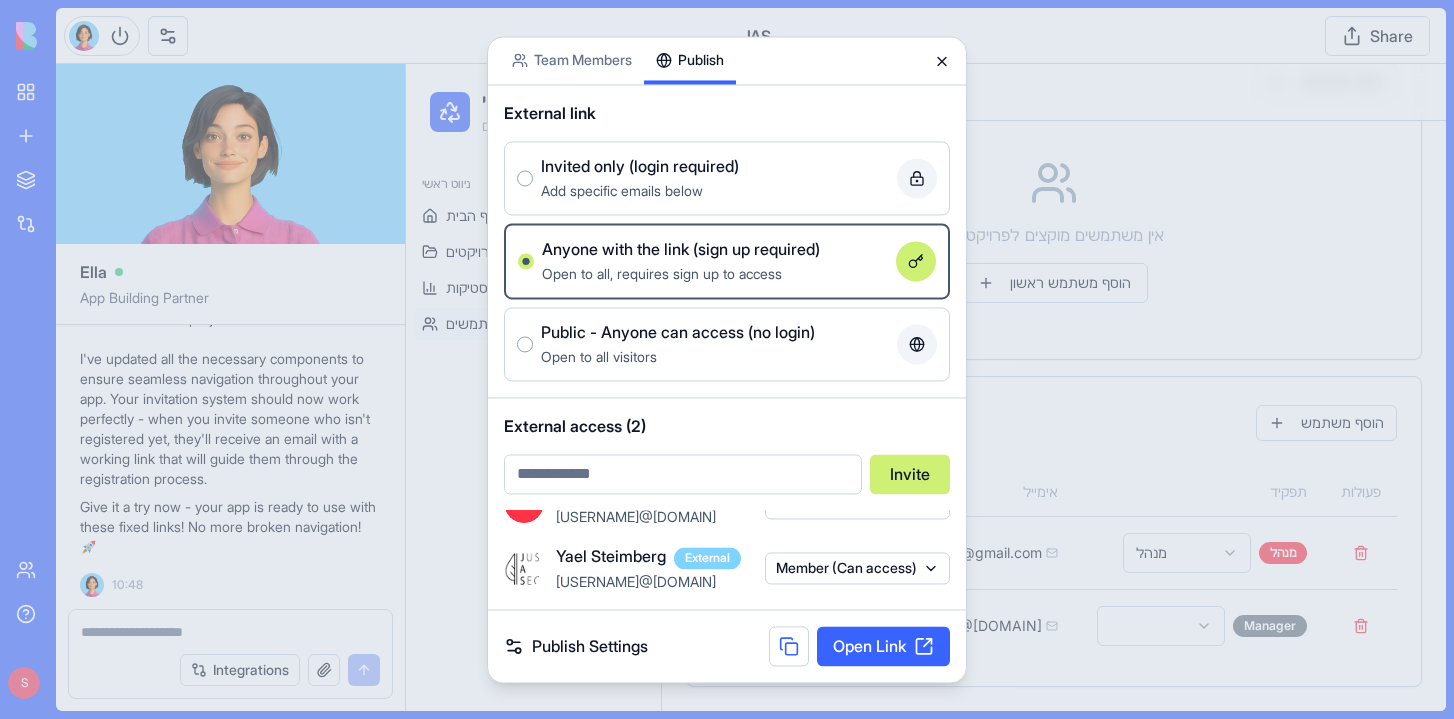 click 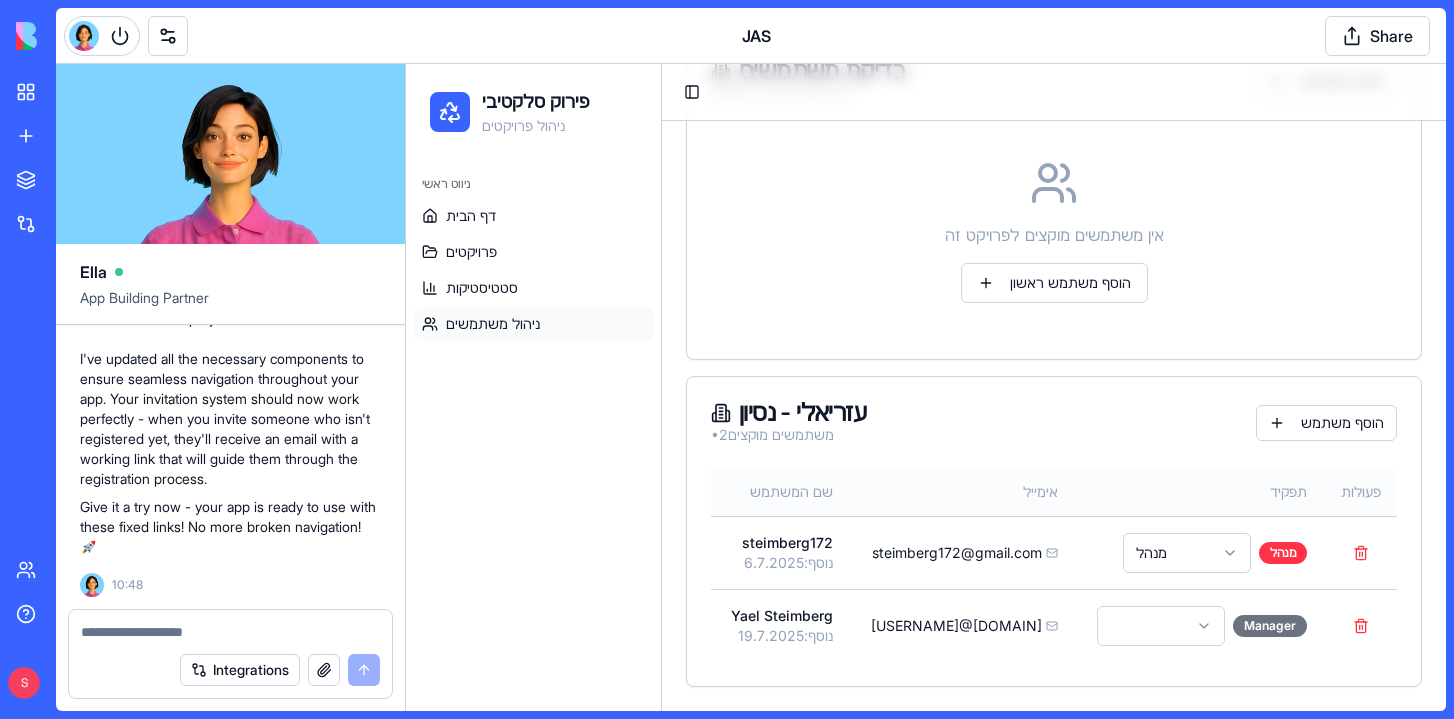 scroll, scrollTop: 0, scrollLeft: 0, axis: both 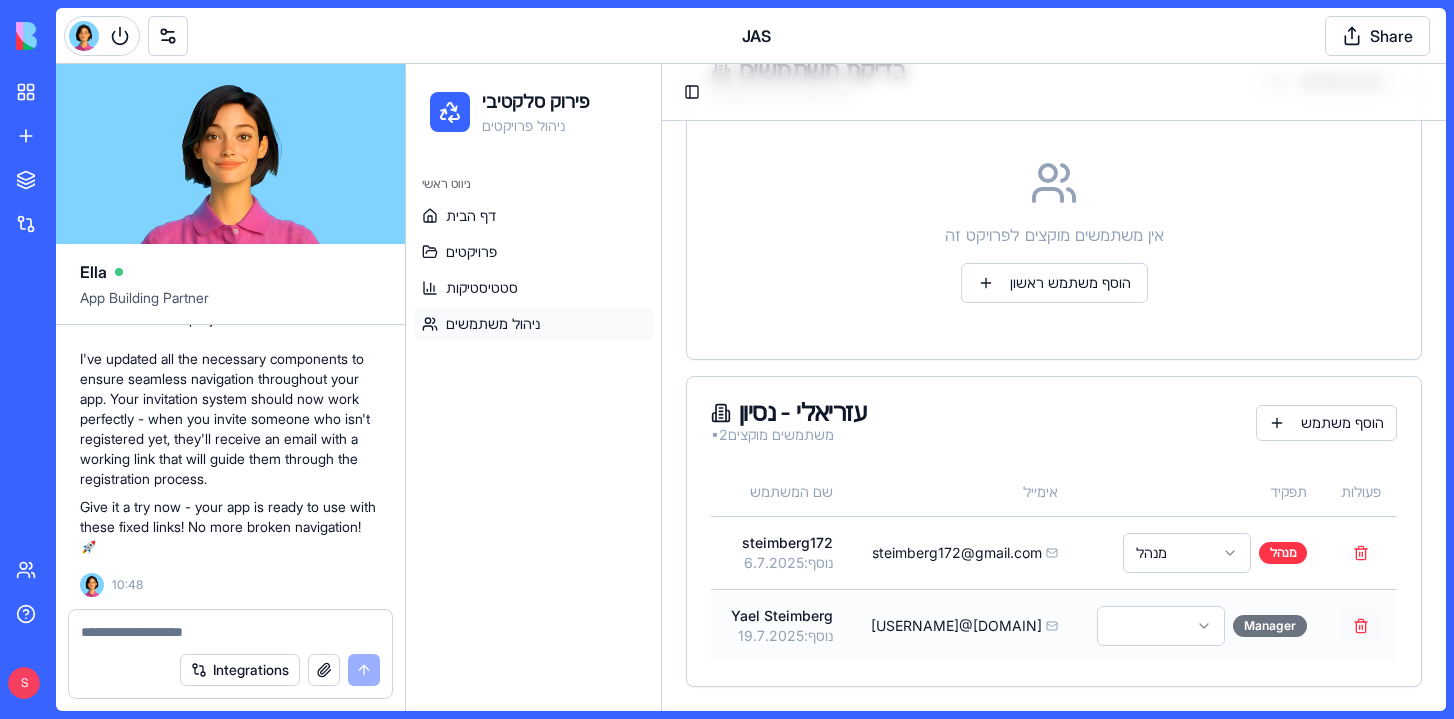 click at bounding box center (1361, 626) 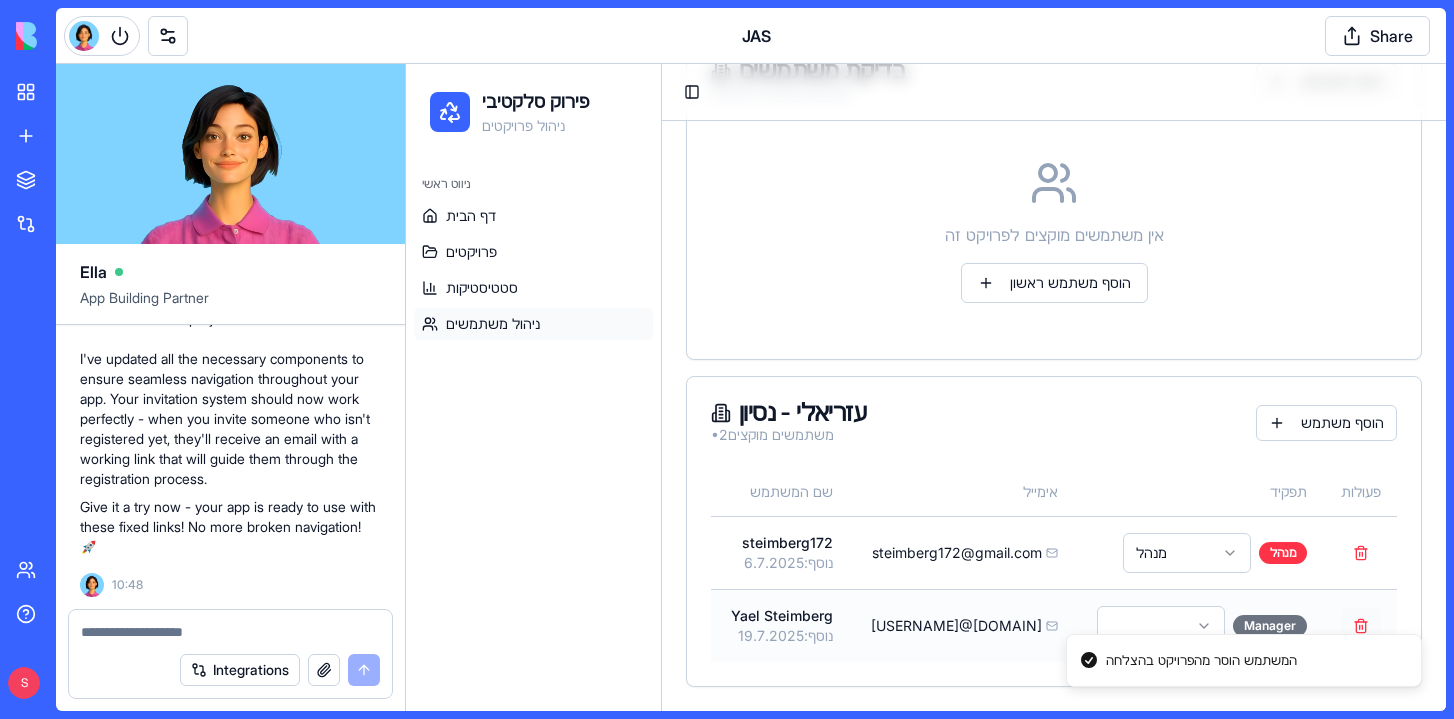 scroll, scrollTop: 794, scrollLeft: 0, axis: vertical 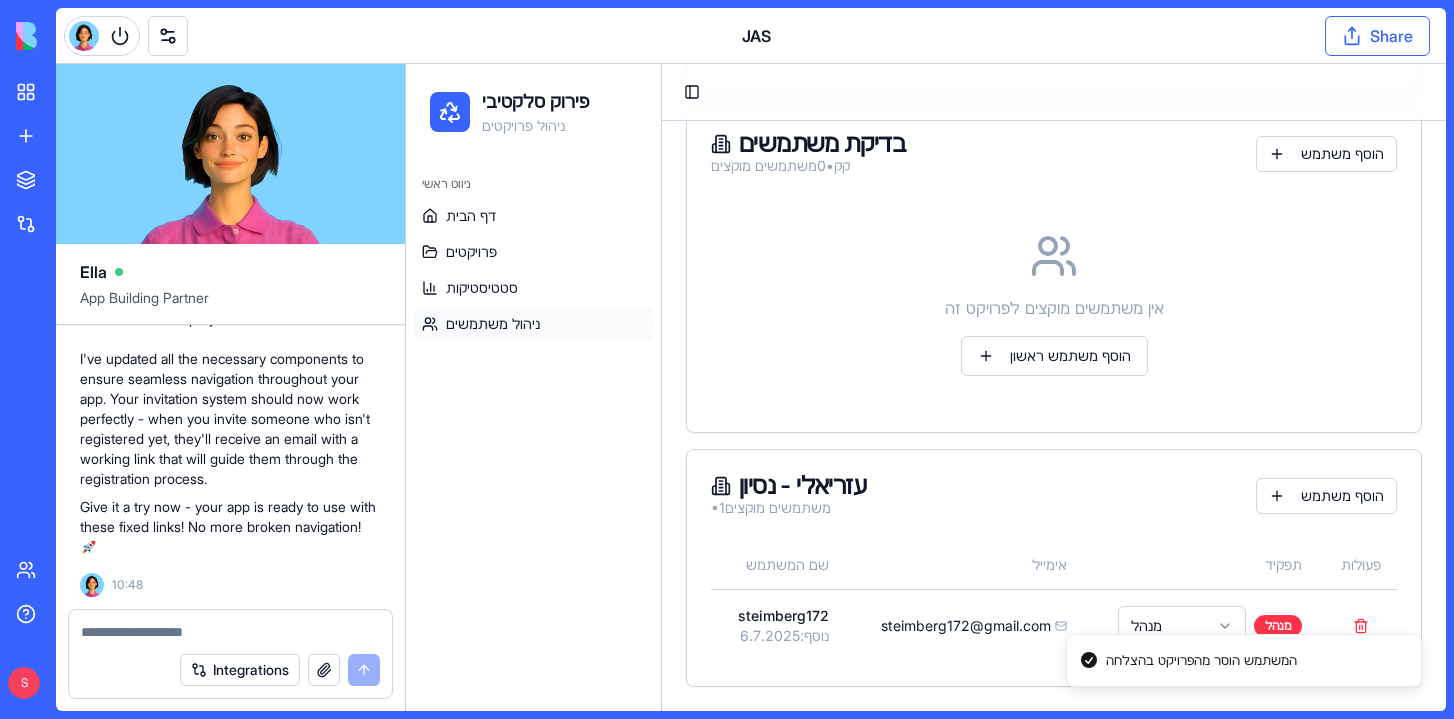 click on "Share" at bounding box center [1377, 36] 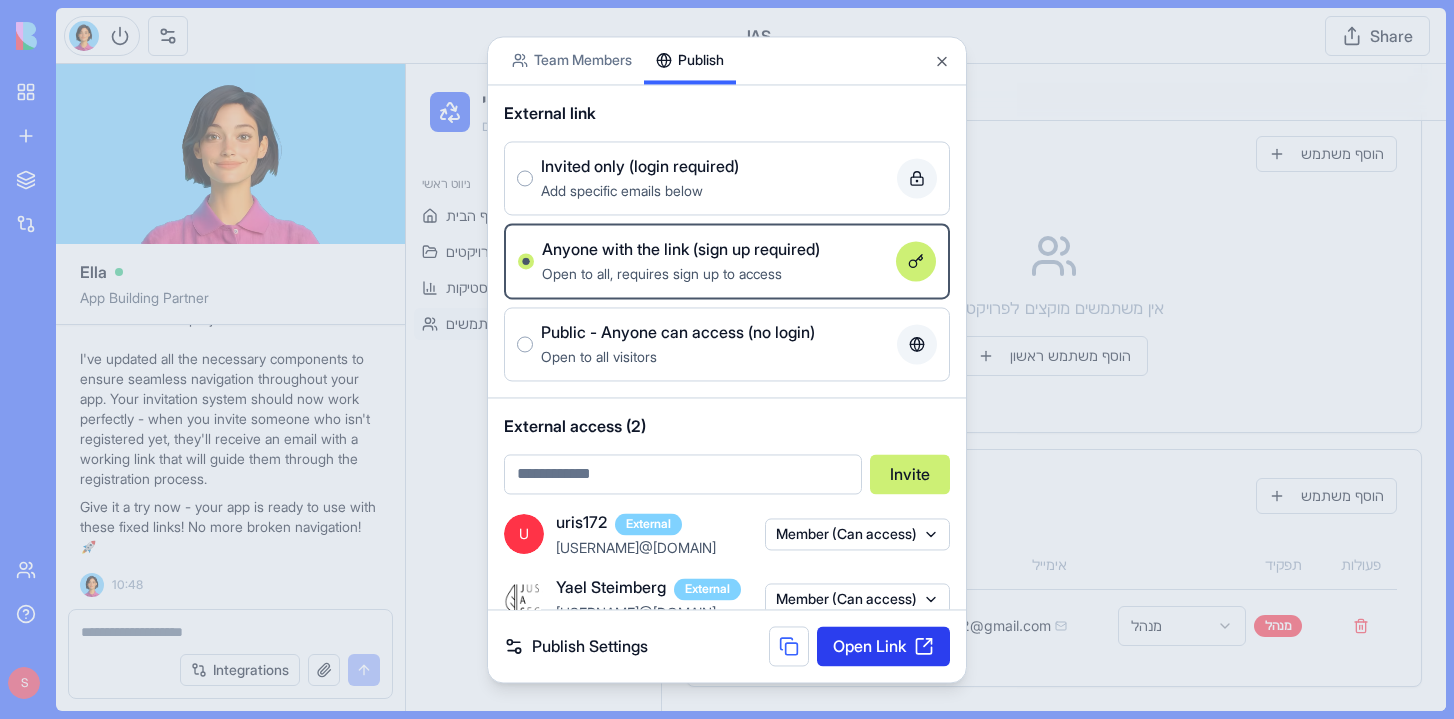 click on "Open Link" at bounding box center (883, 646) 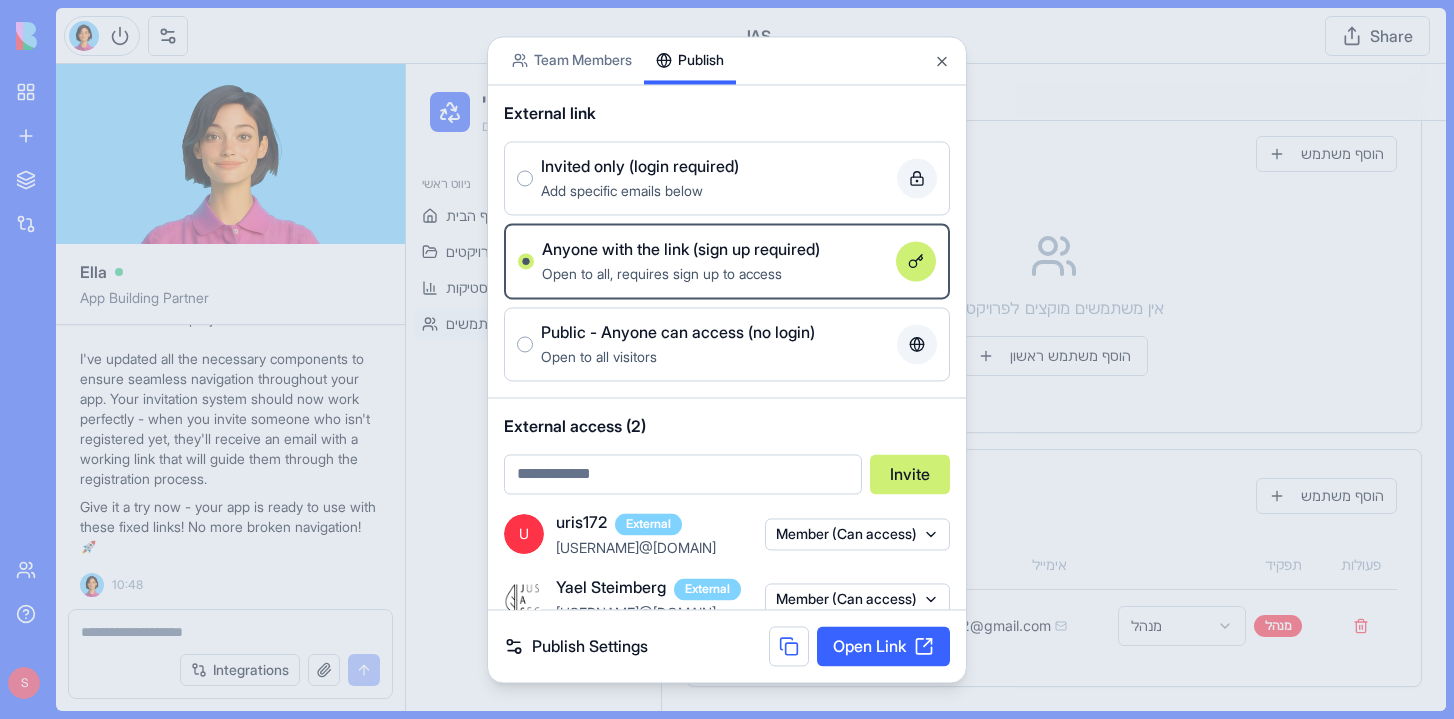 click on "Team Members Publish" at bounding box center [727, 61] 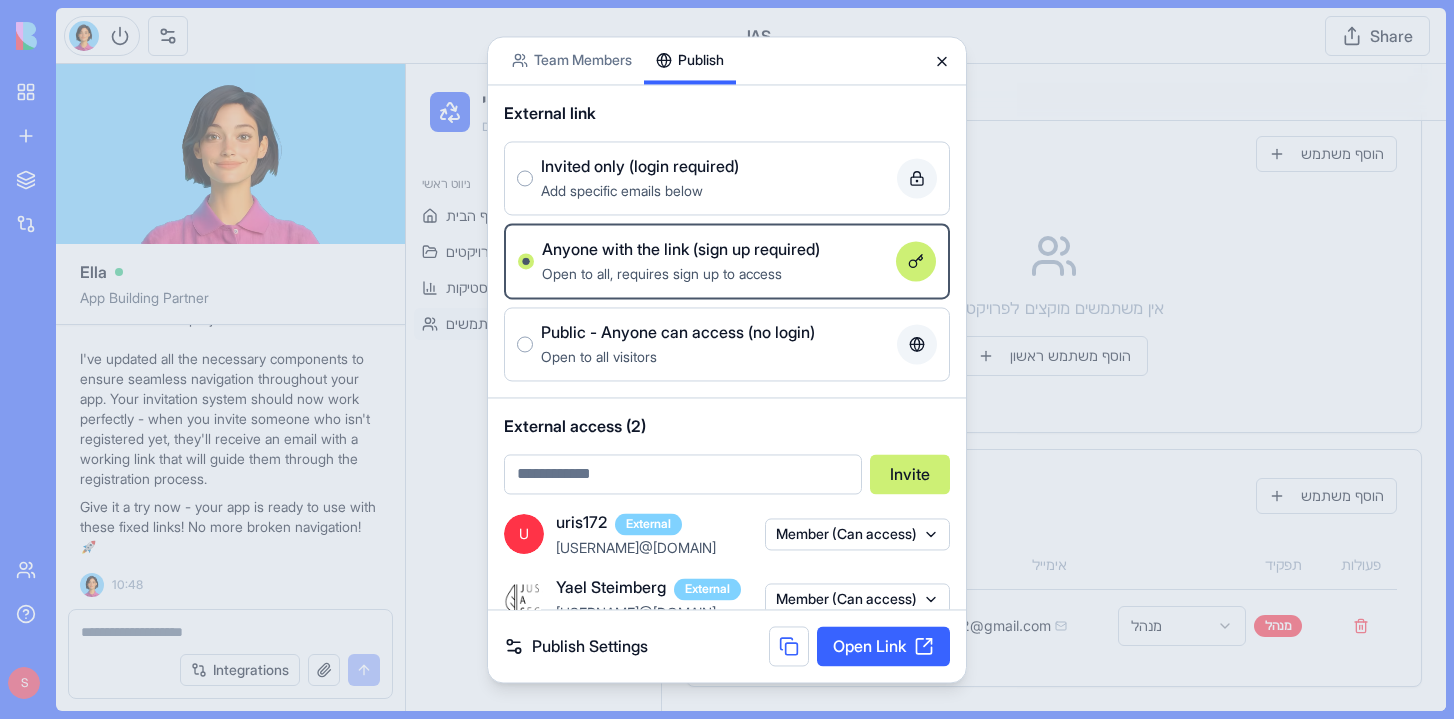 click 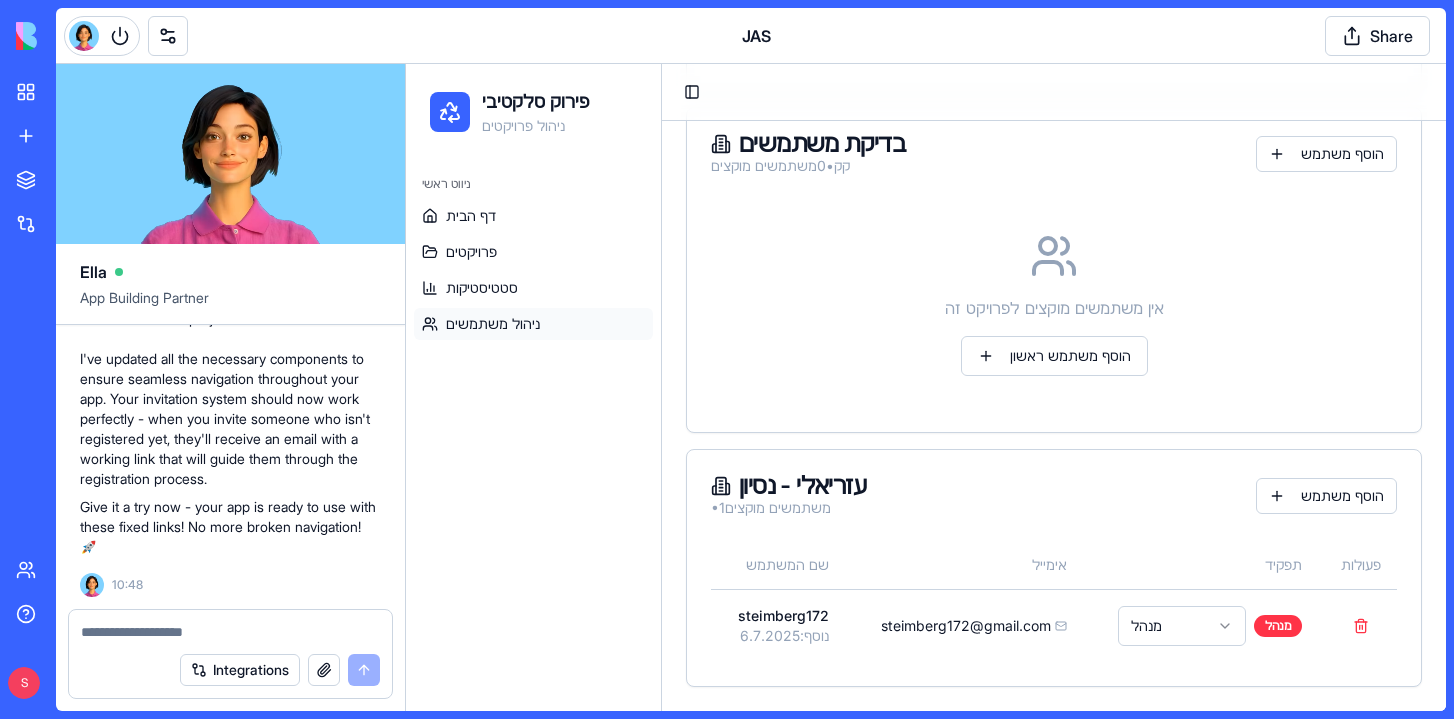 click at bounding box center (230, 626) 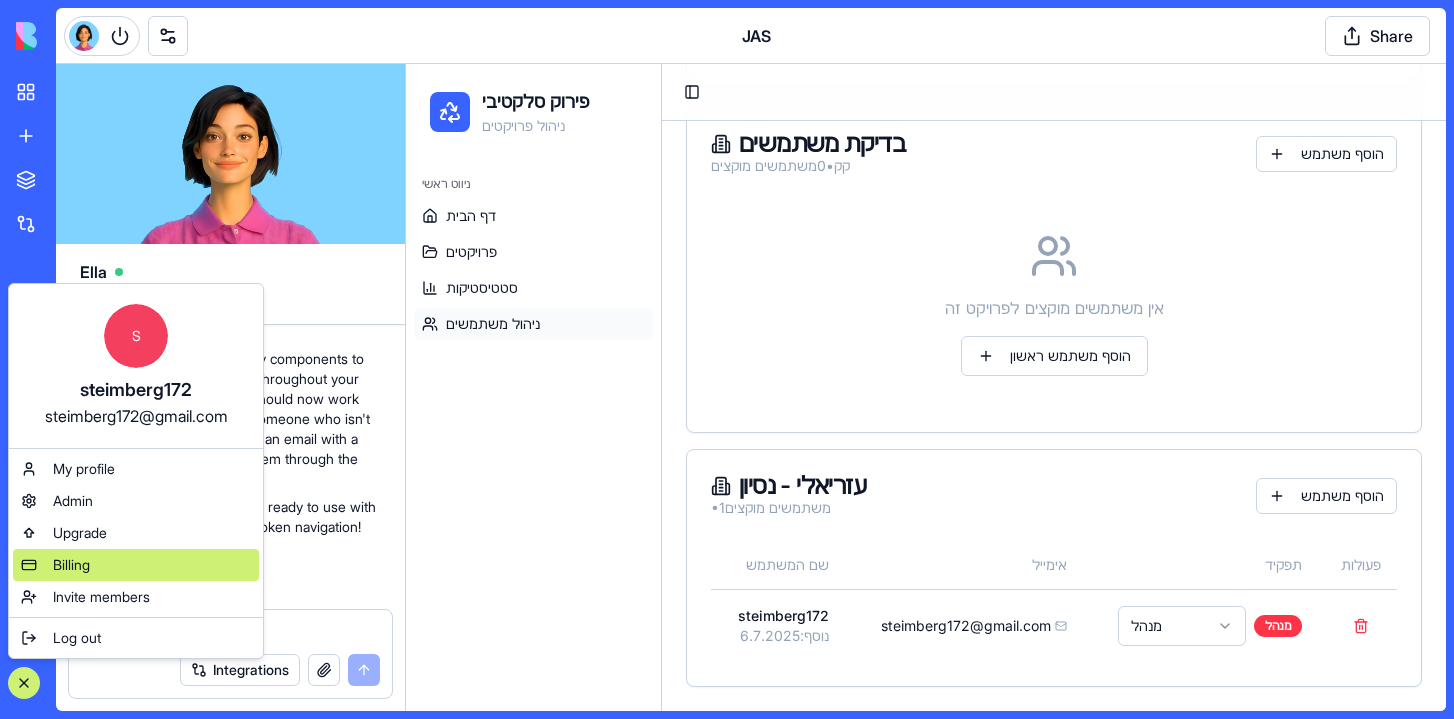 click on "Billing" at bounding box center [71, 565] 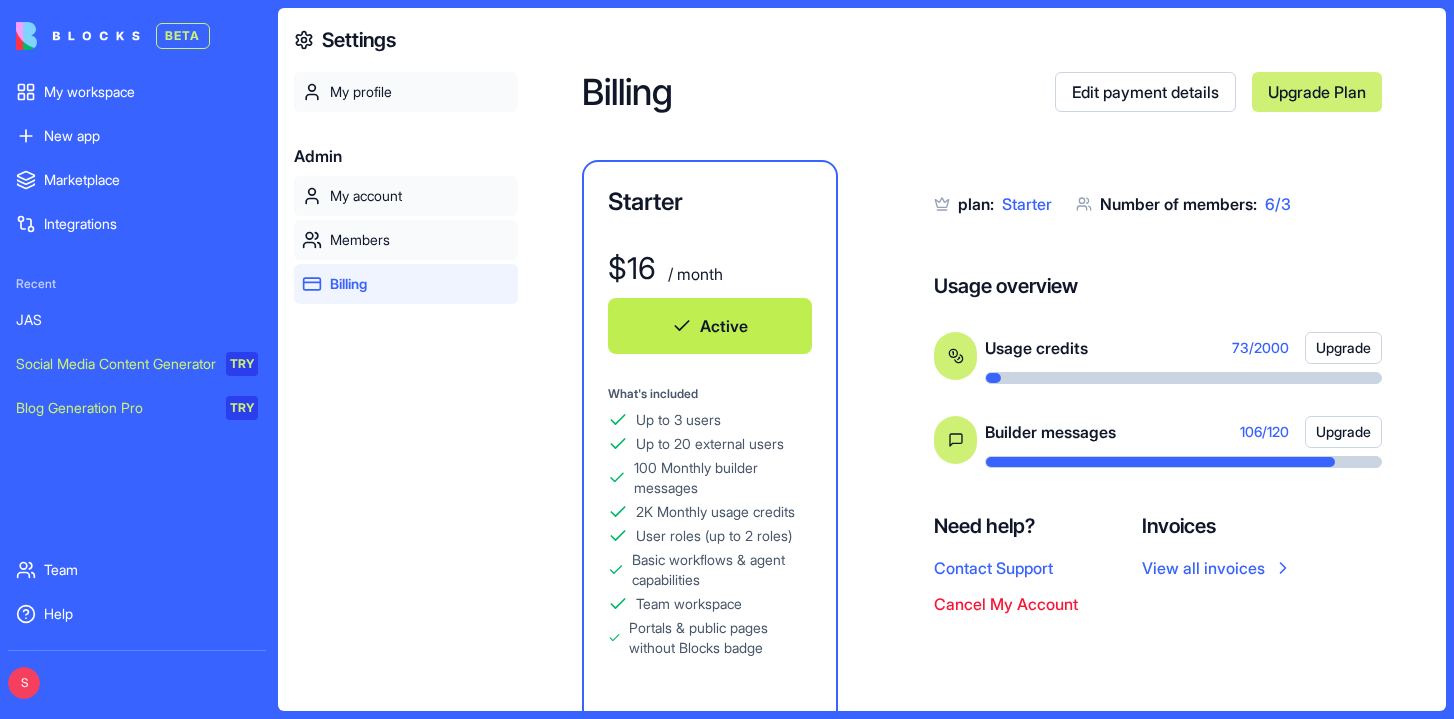 scroll, scrollTop: 64, scrollLeft: 0, axis: vertical 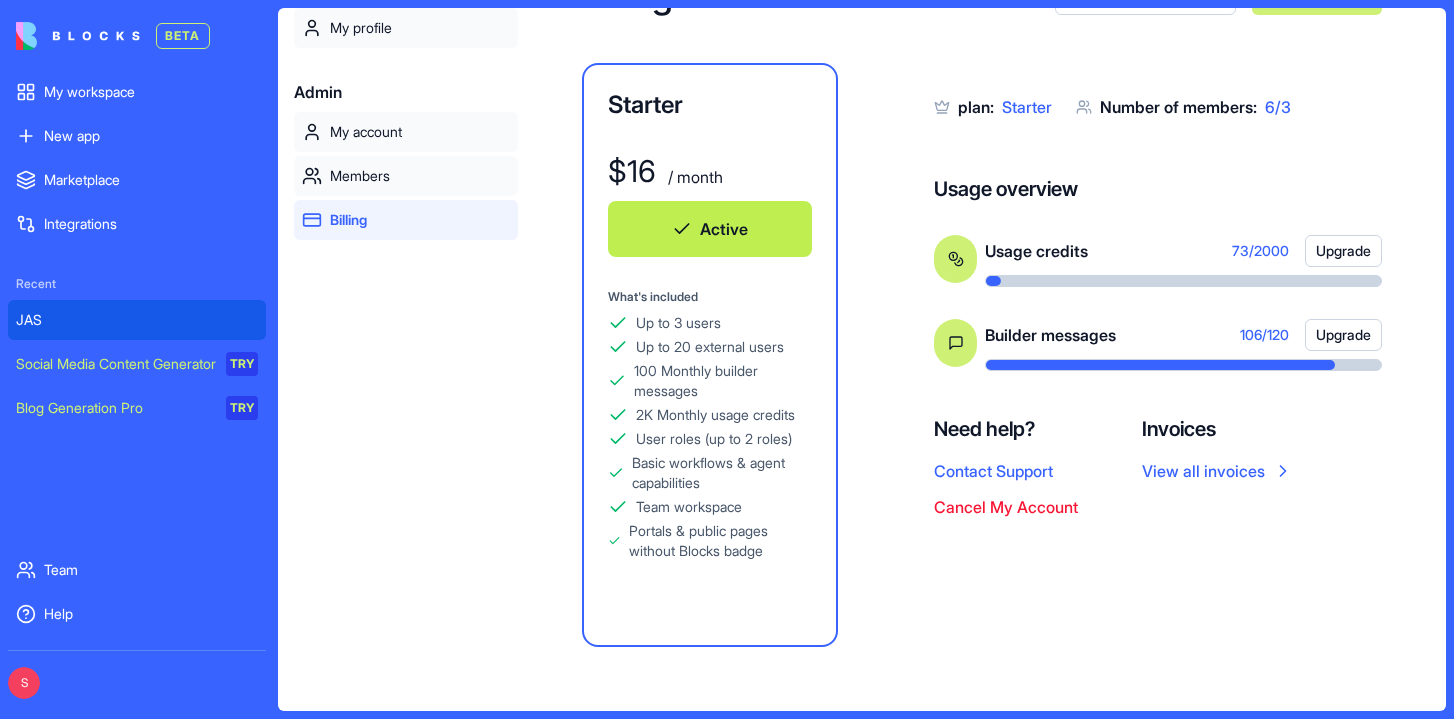click on "JAS" at bounding box center [137, 320] 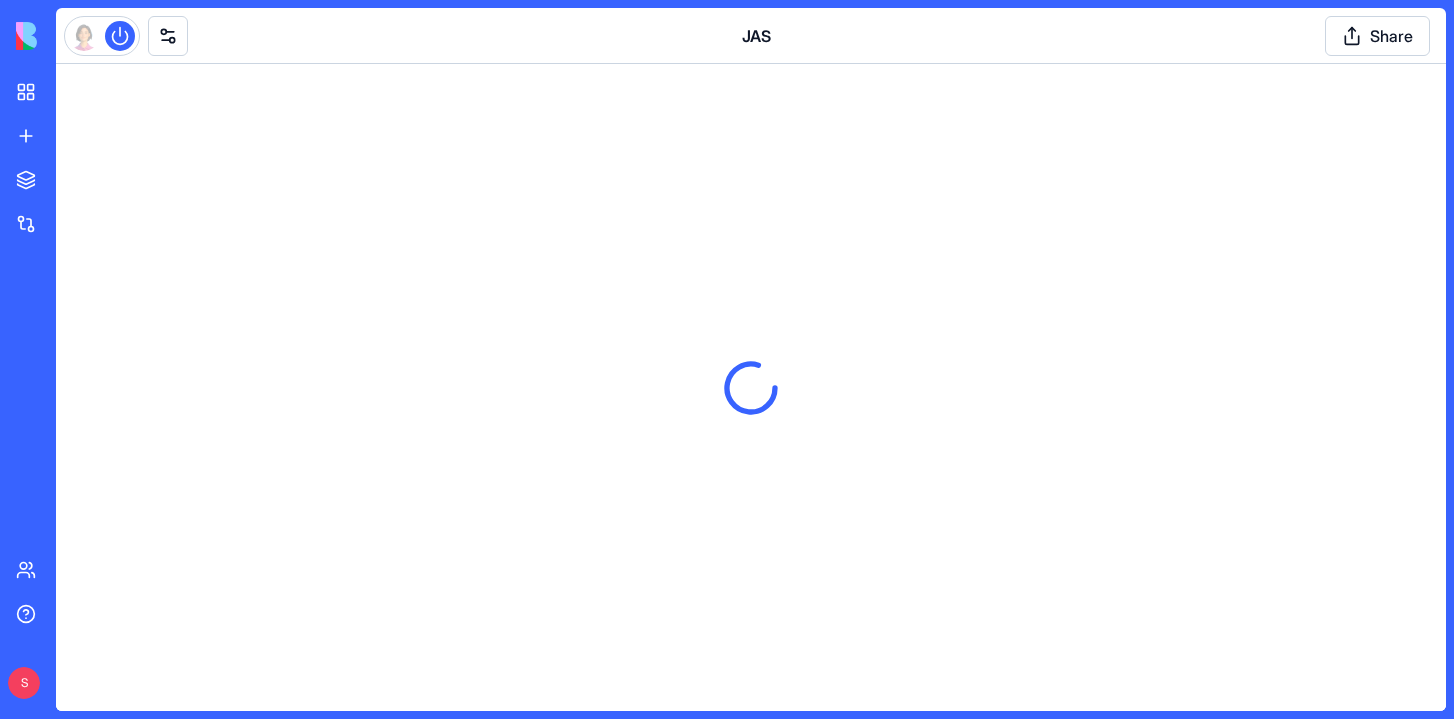 scroll, scrollTop: 0, scrollLeft: 0, axis: both 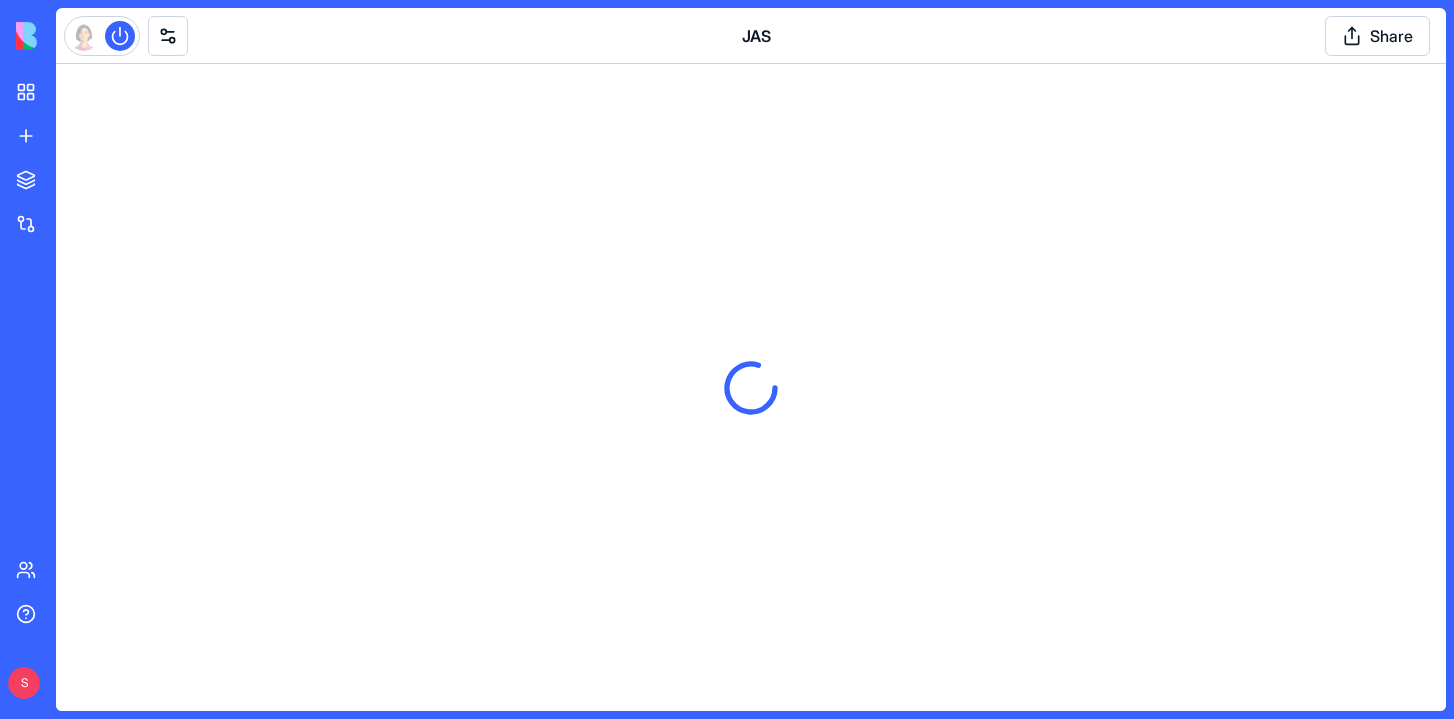 click at bounding box center [120, 36] 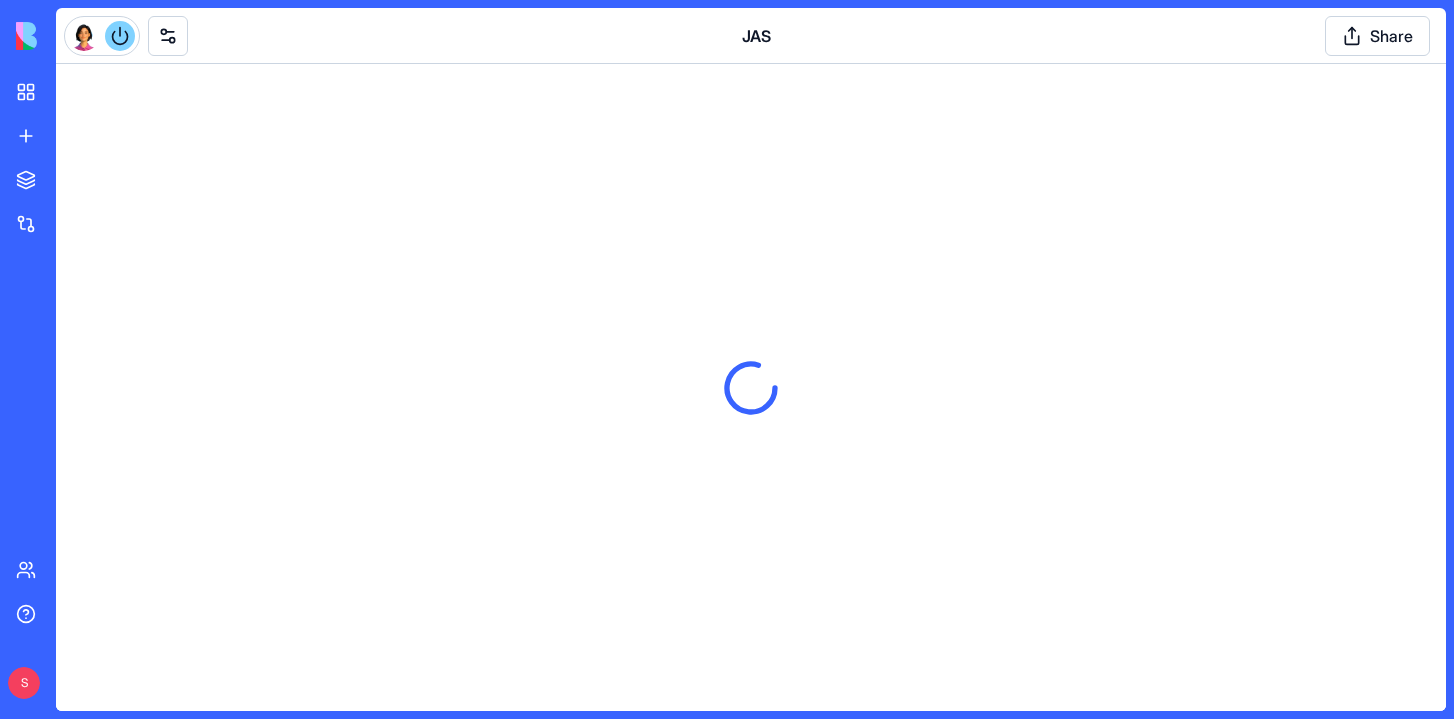 scroll, scrollTop: 95080, scrollLeft: 0, axis: vertical 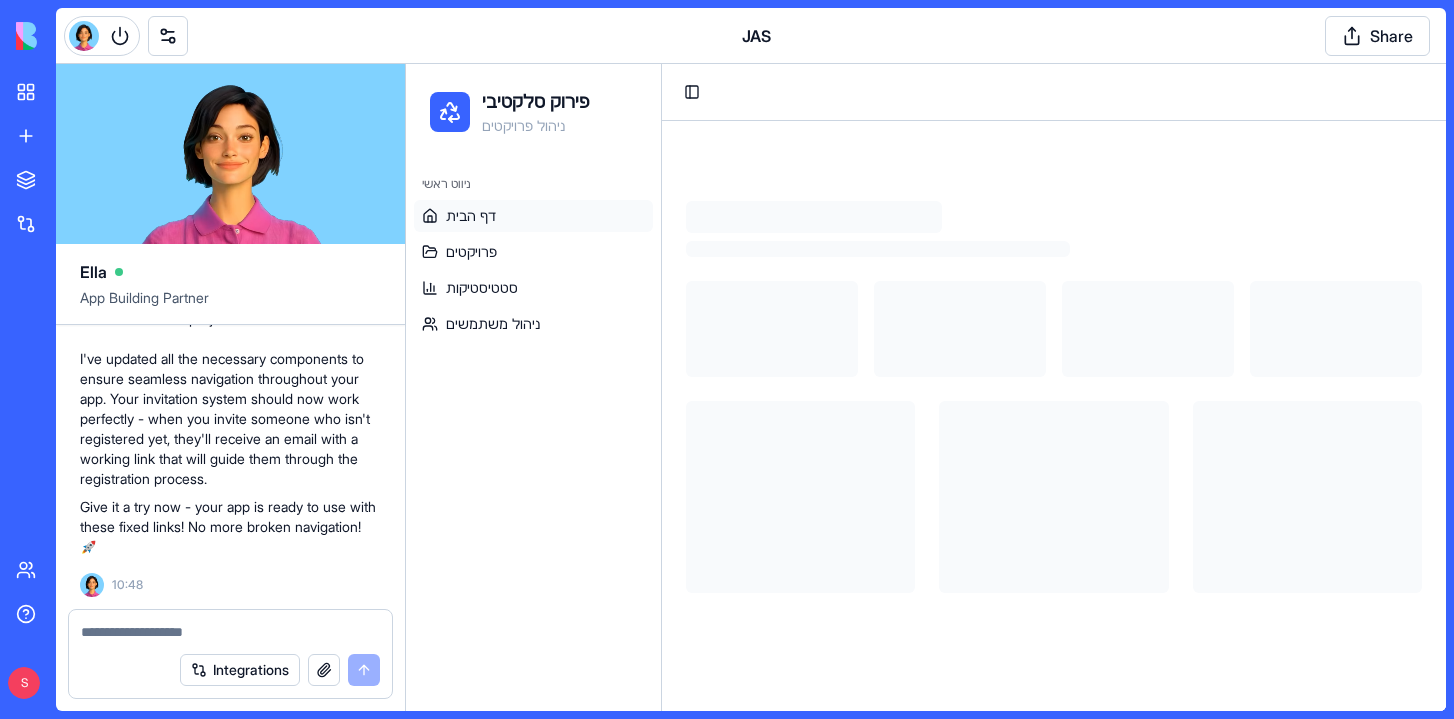 click at bounding box center [230, 632] 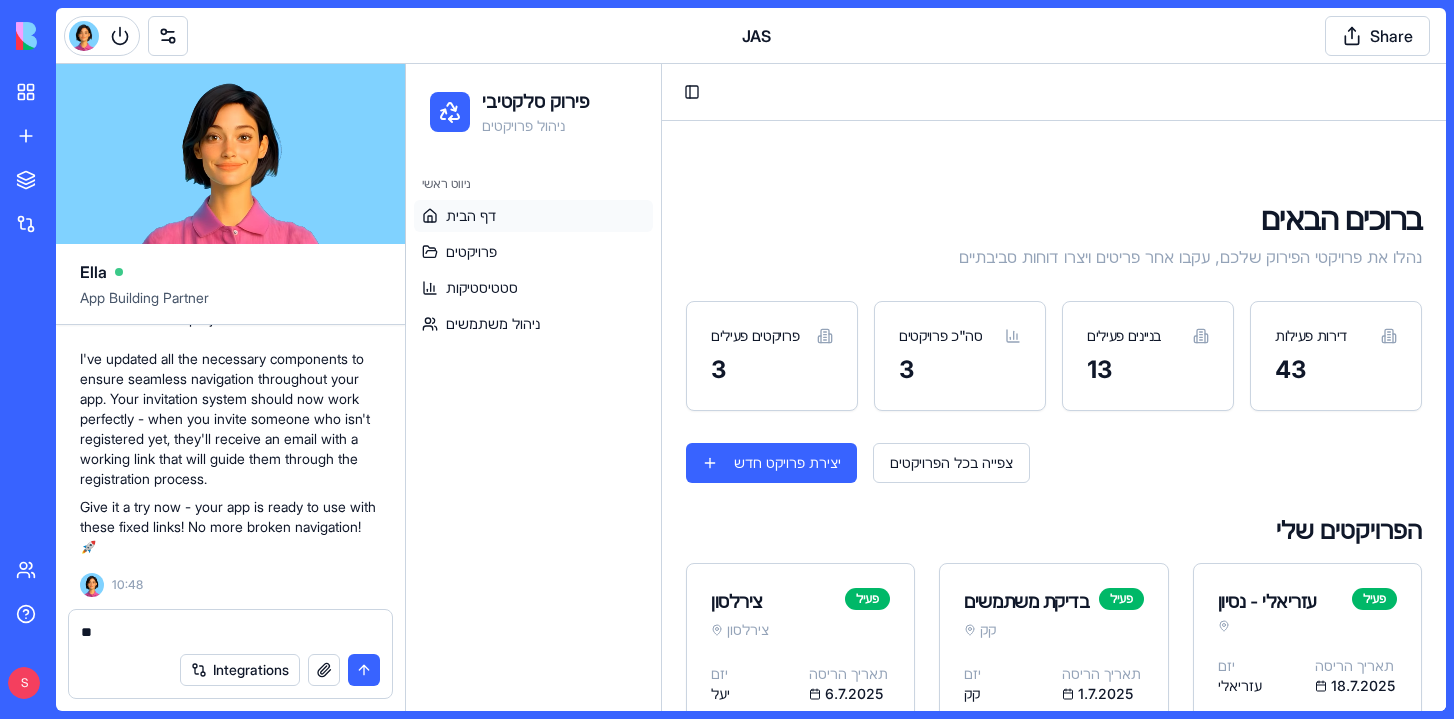 type on "*" 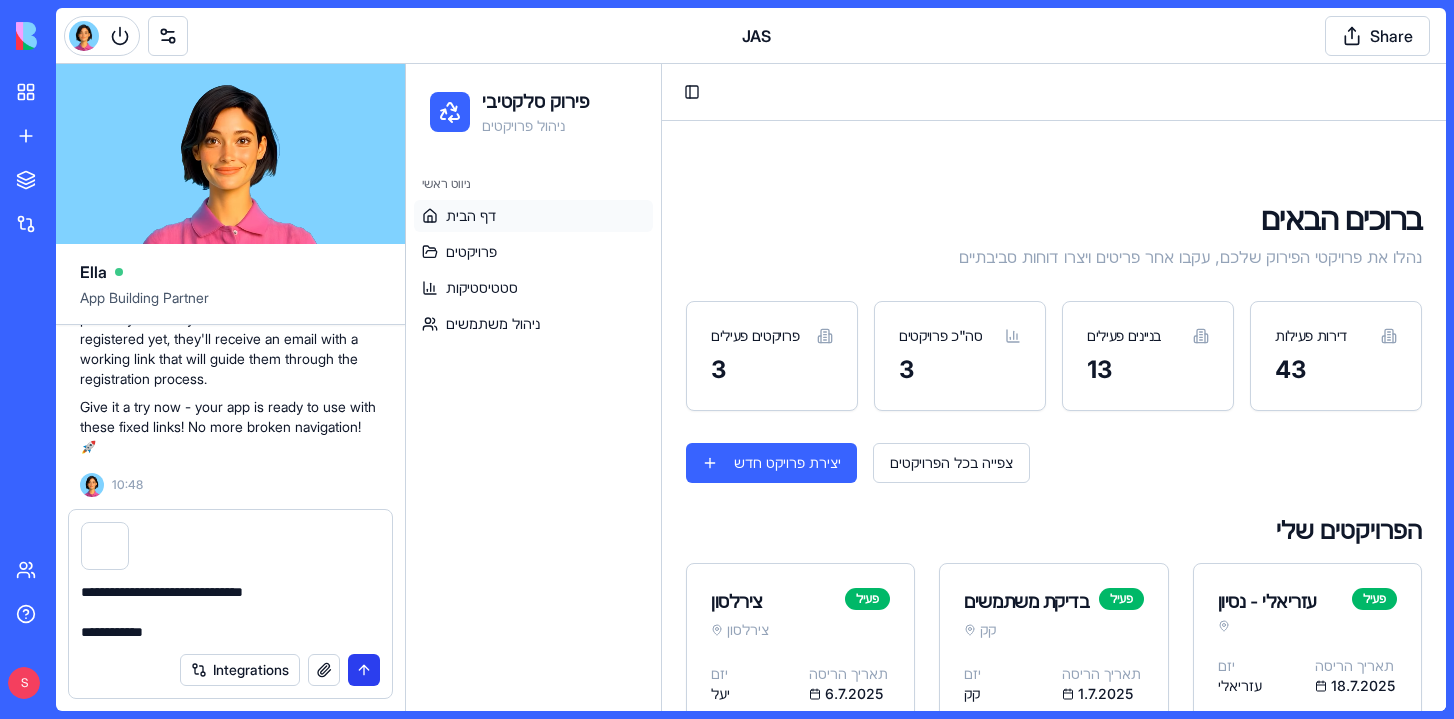 type on "**********" 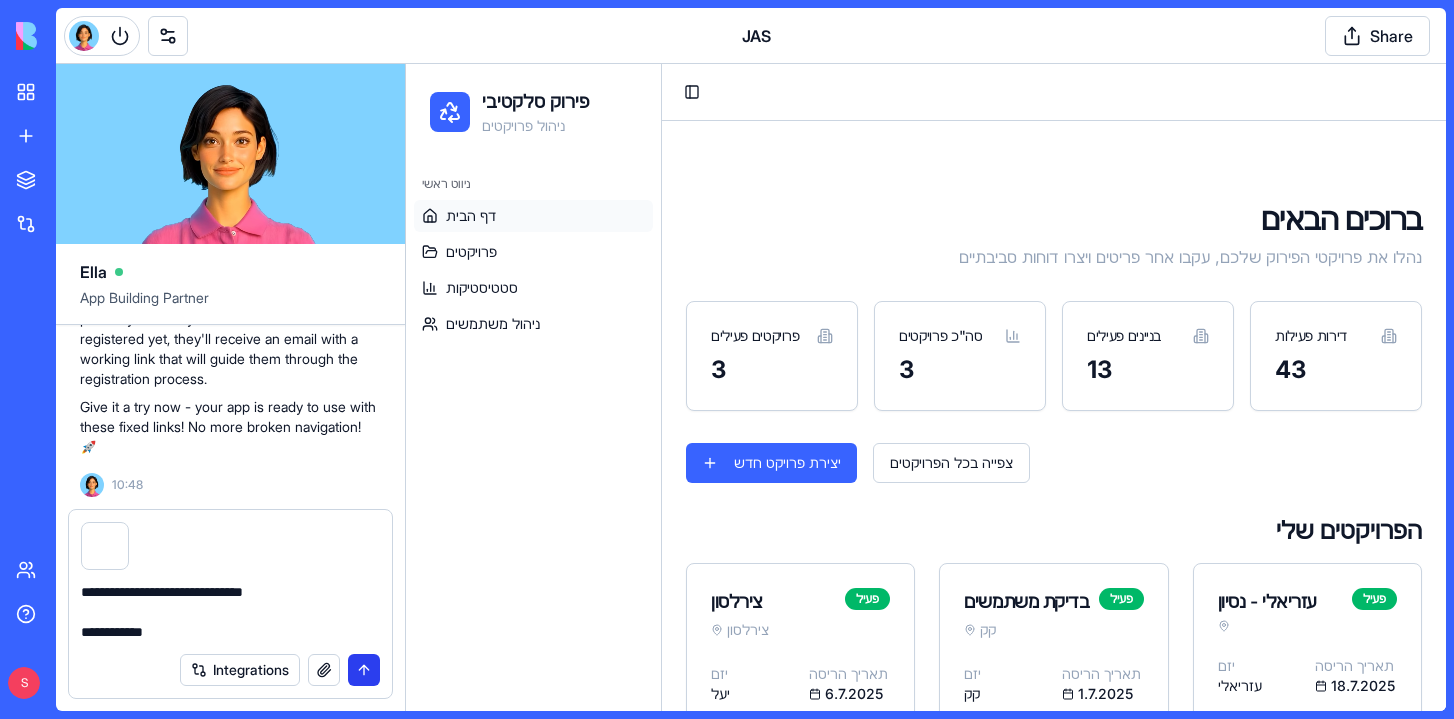 click at bounding box center (364, 670) 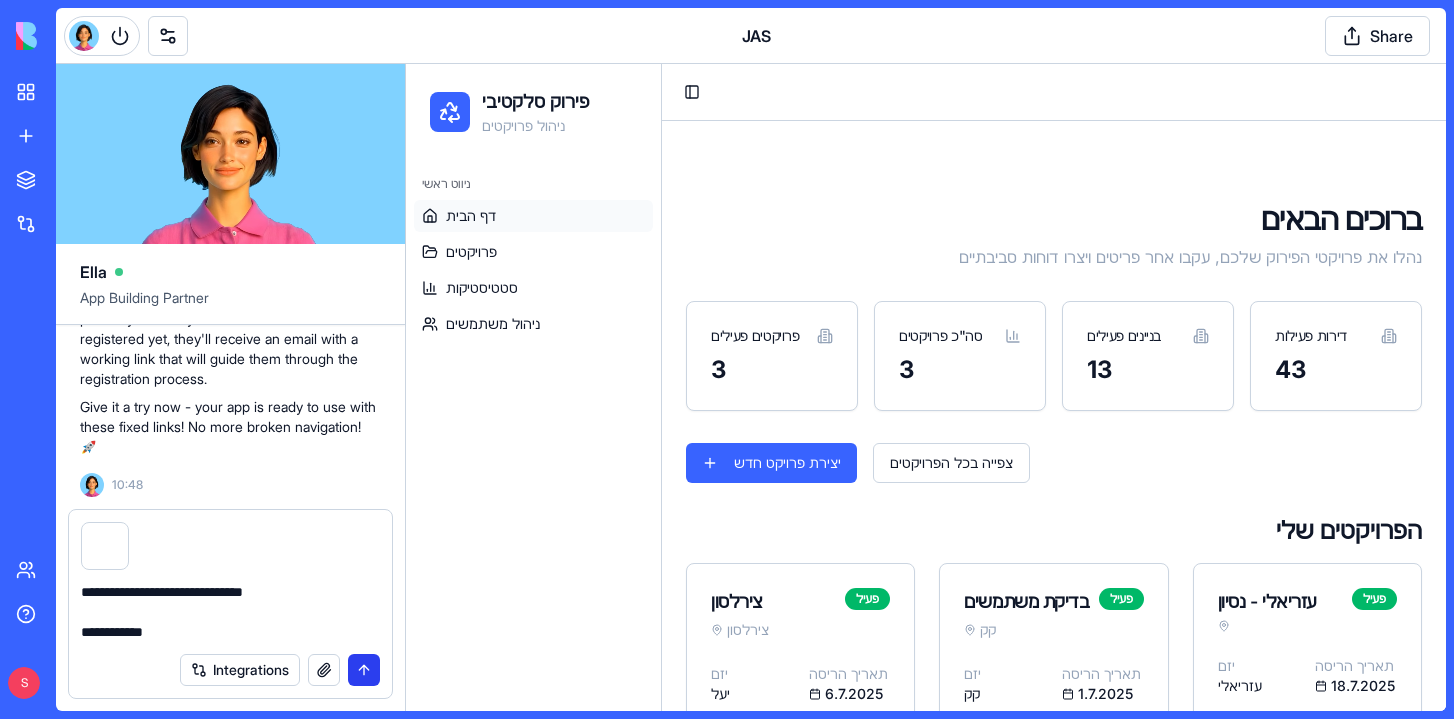type 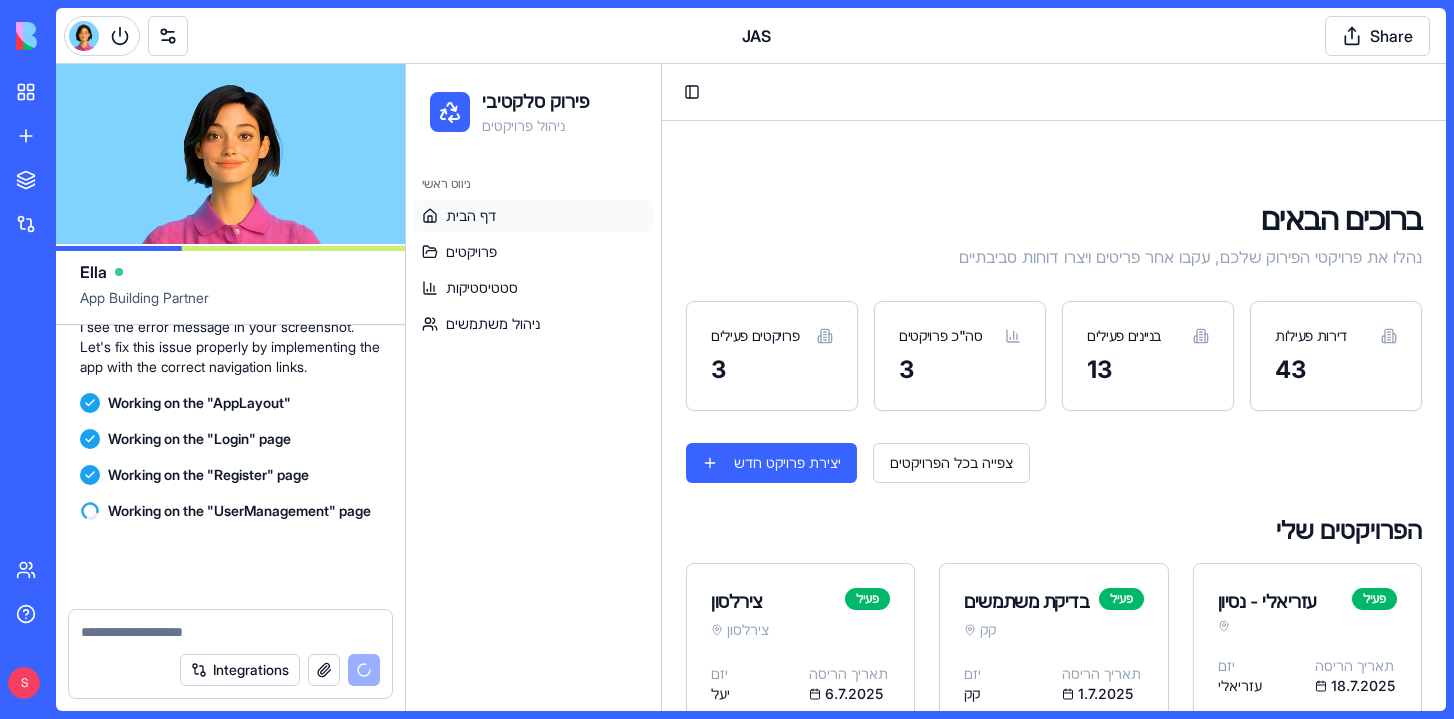 scroll, scrollTop: 95548, scrollLeft: 0, axis: vertical 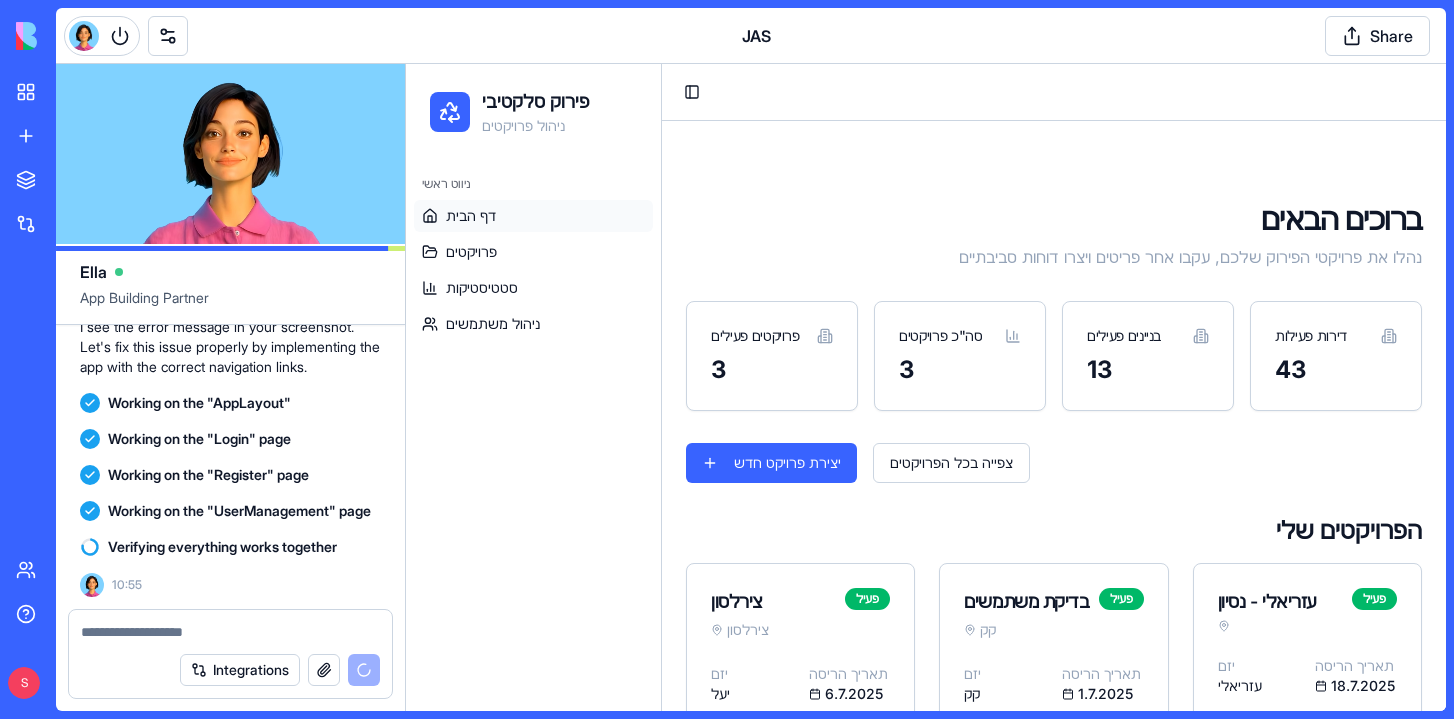 click at bounding box center [230, 632] 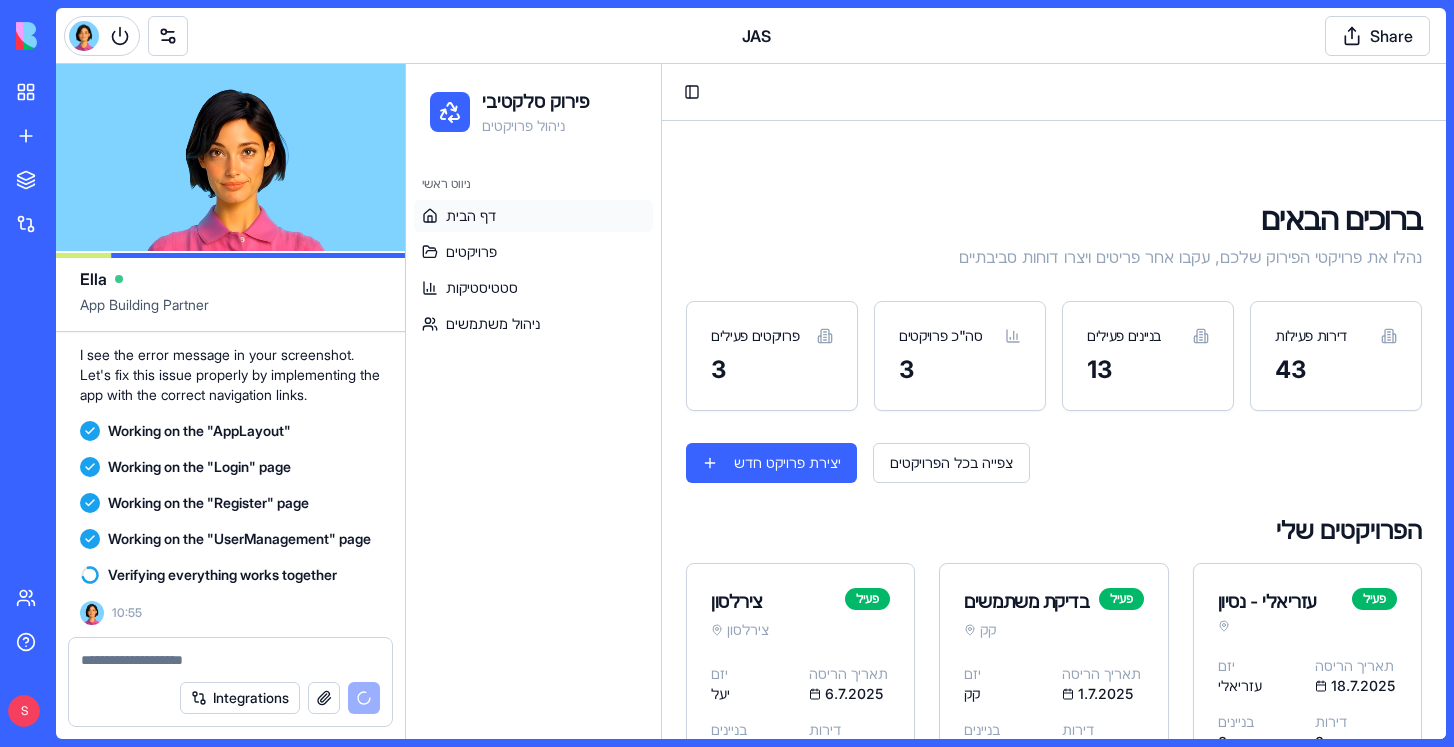 scroll, scrollTop: 95527, scrollLeft: 0, axis: vertical 